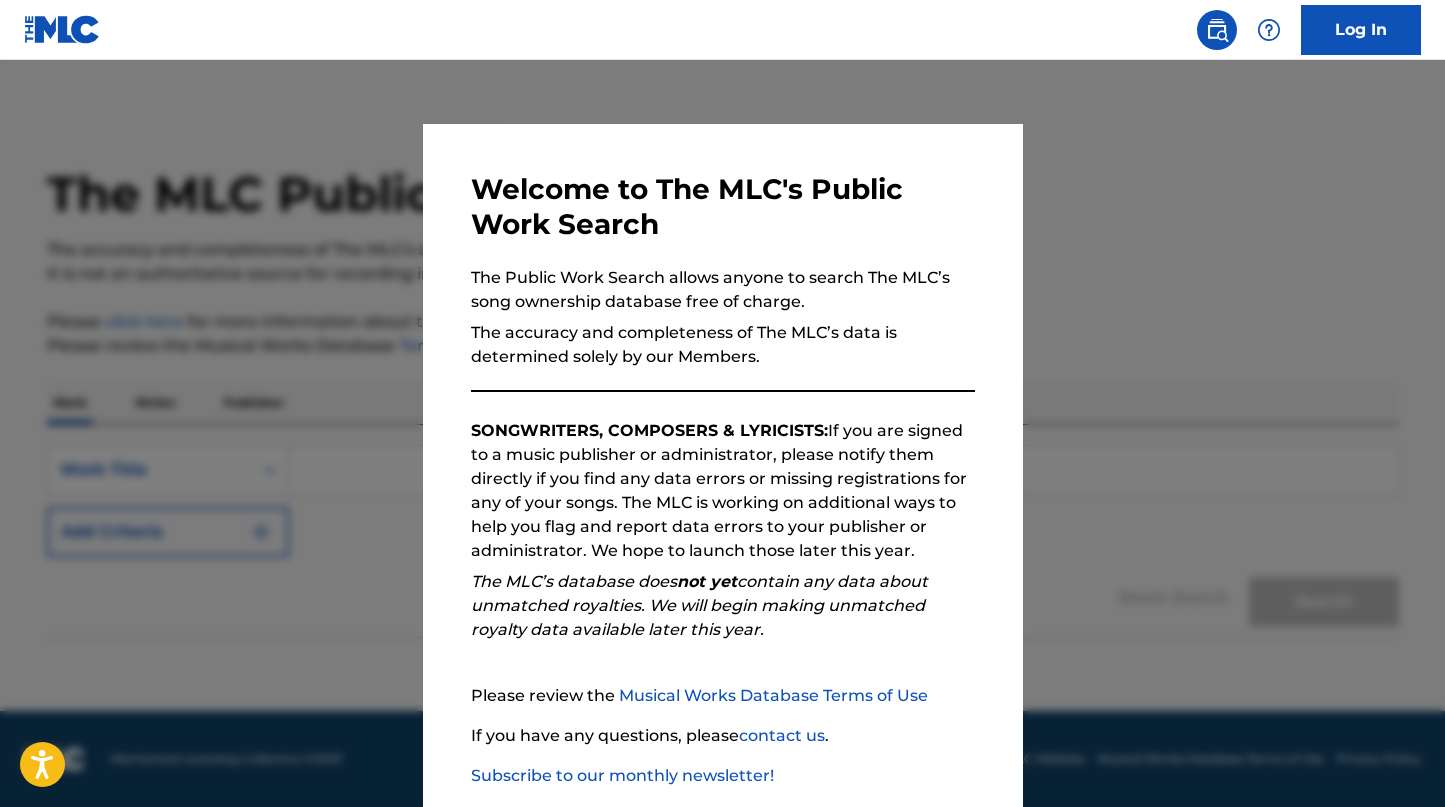 scroll, scrollTop: 0, scrollLeft: 0, axis: both 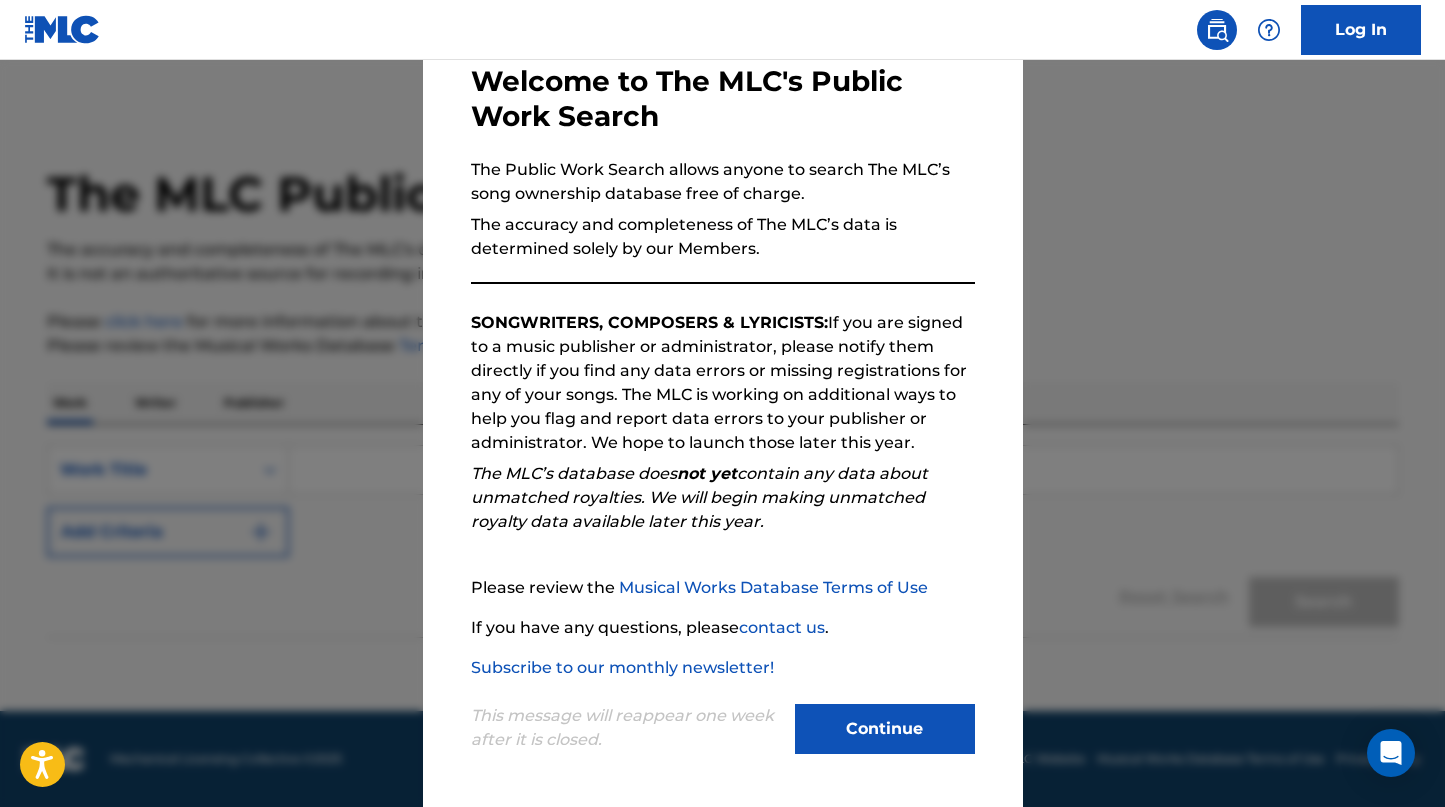 click on "Continue" at bounding box center [885, 729] 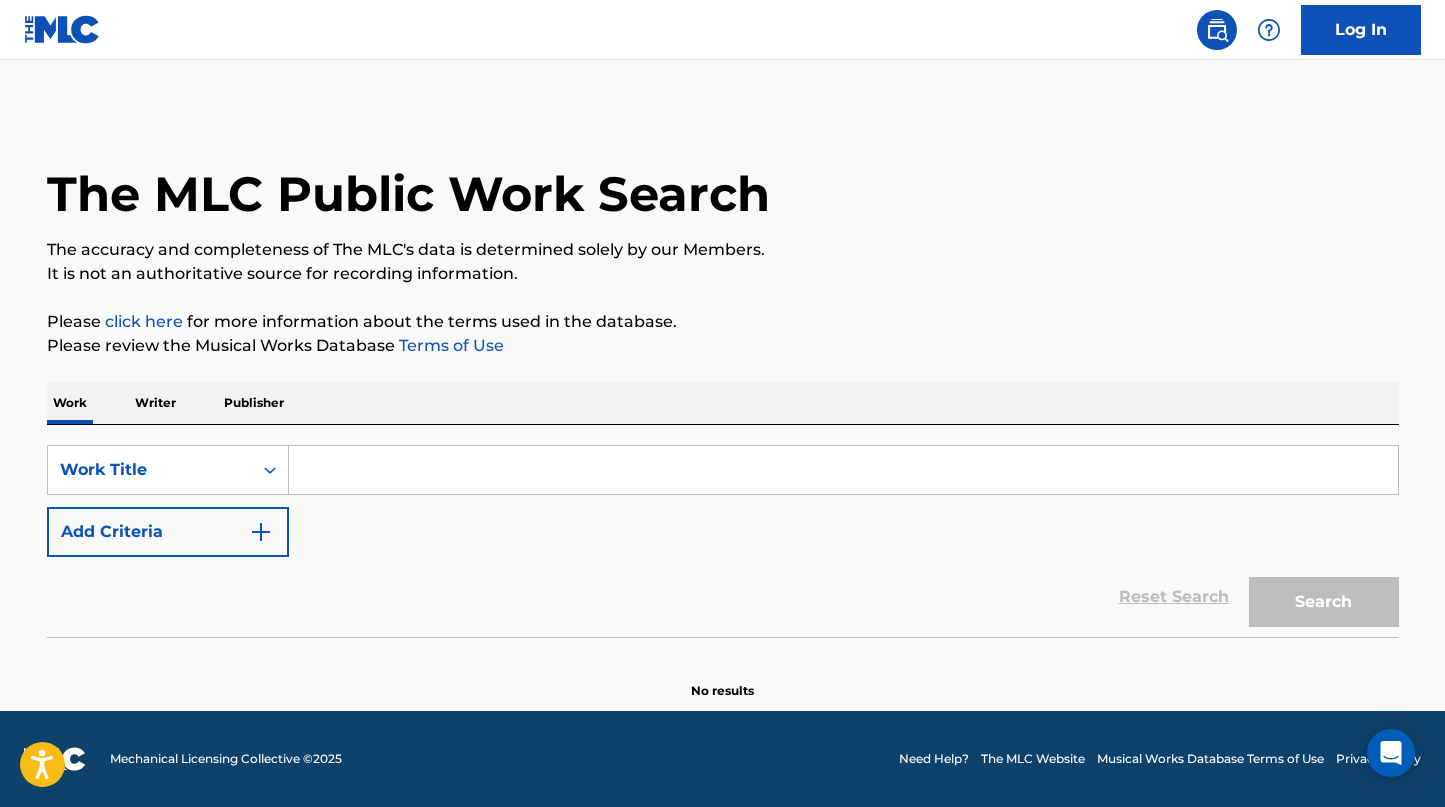 click at bounding box center (843, 470) 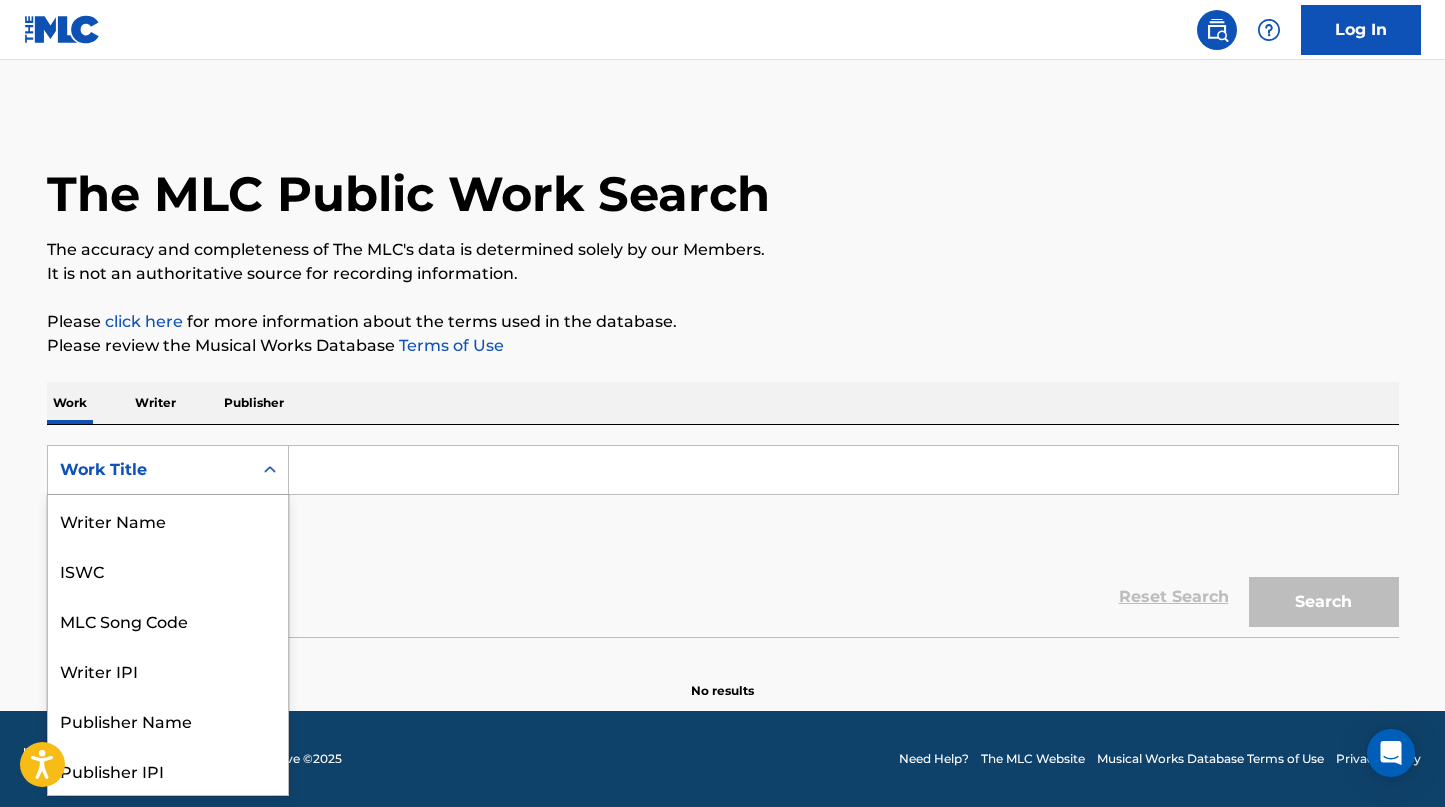 click 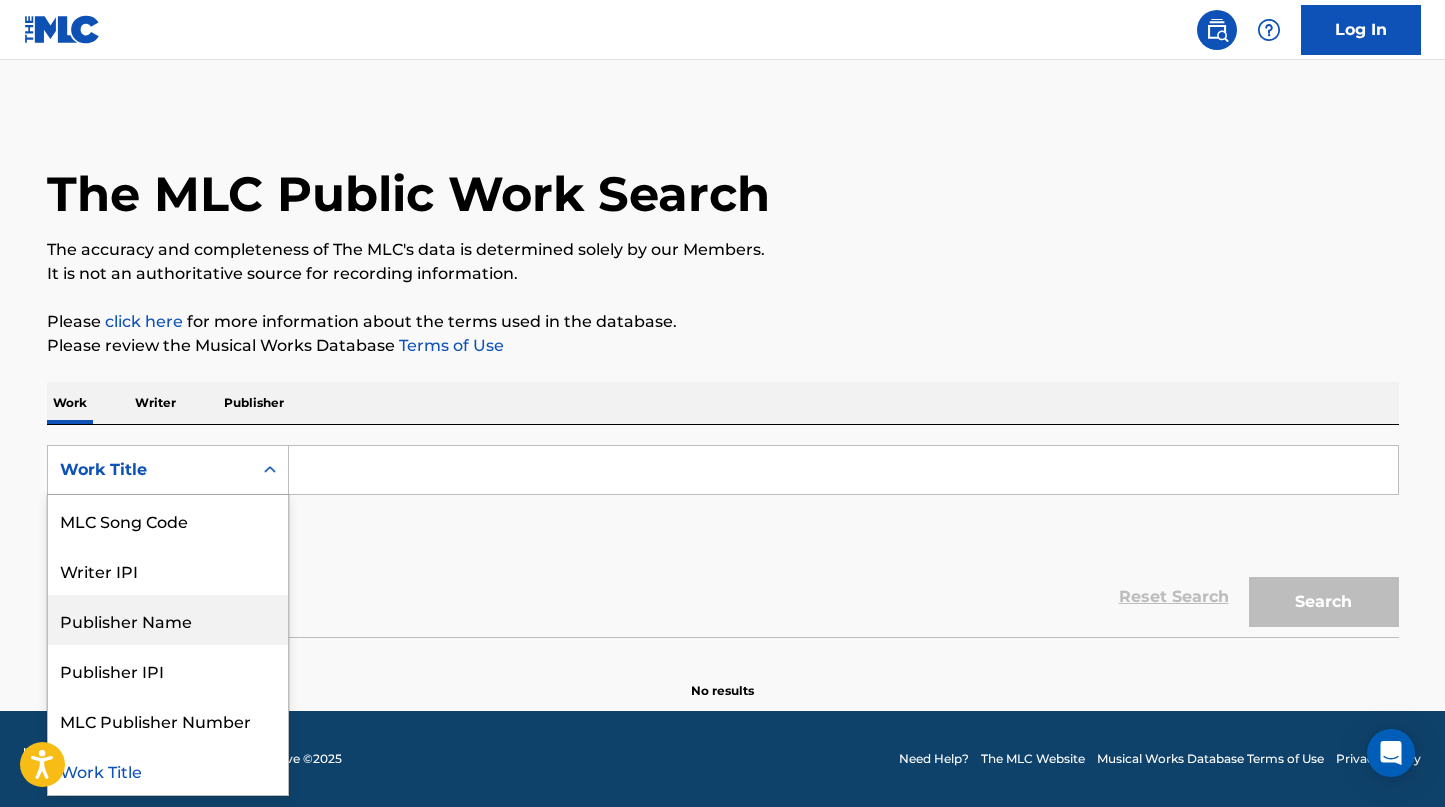 click on "SearchWithCriteria8c807d2f-da40-4e81-98f4-54fac7617f70 Publisher Name, 5 of 8. 8 results available. Use Up and Down to choose options, press Enter to select the currently focused option, press Escape to exit the menu, press Tab to select the option and exit the menu. Work Title Writer Name ISWC MLC Song Code Writer IPI Publisher Name Publisher IPI MLC Publisher Number Work Title Add Criteria" at bounding box center [723, 501] 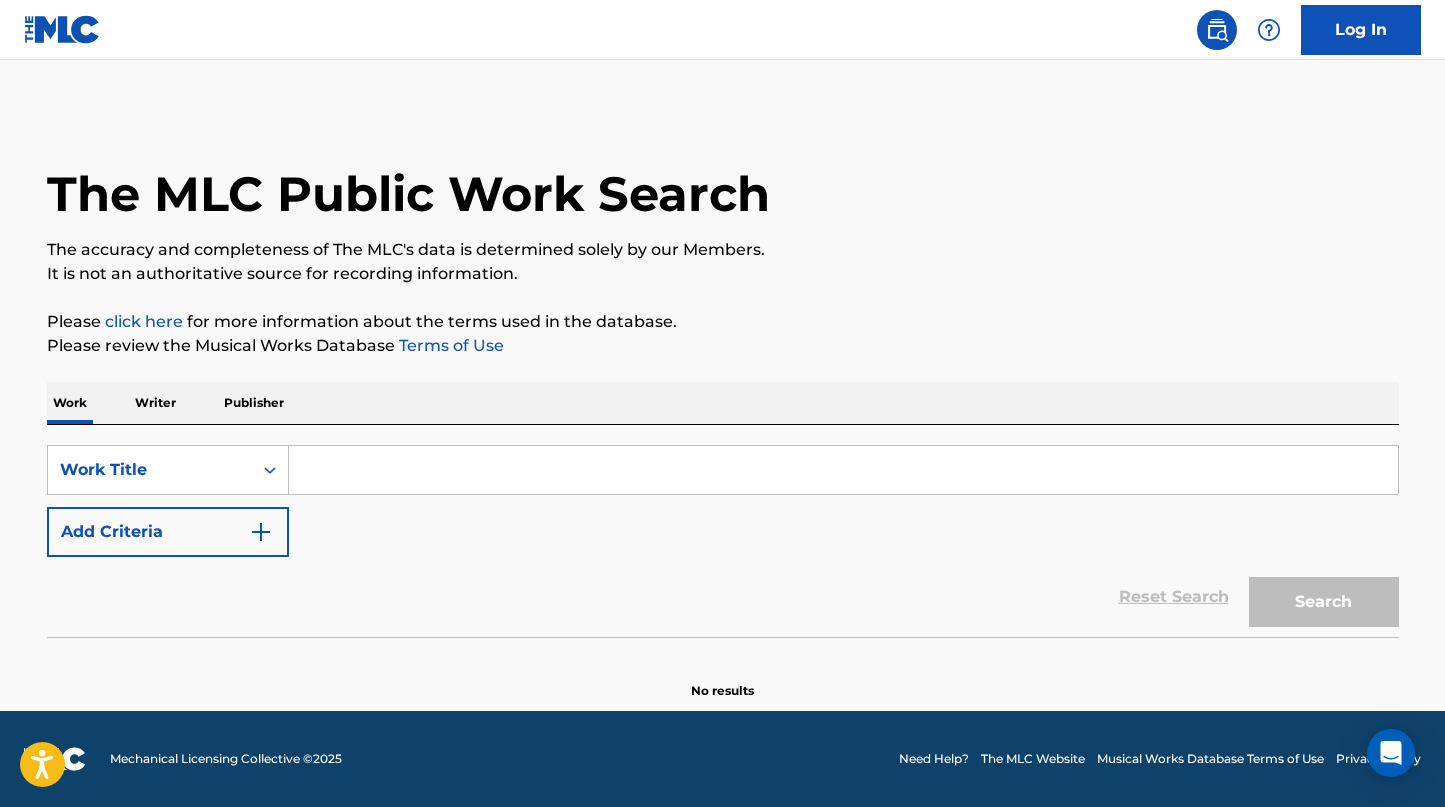 click on "Writer" at bounding box center (155, 403) 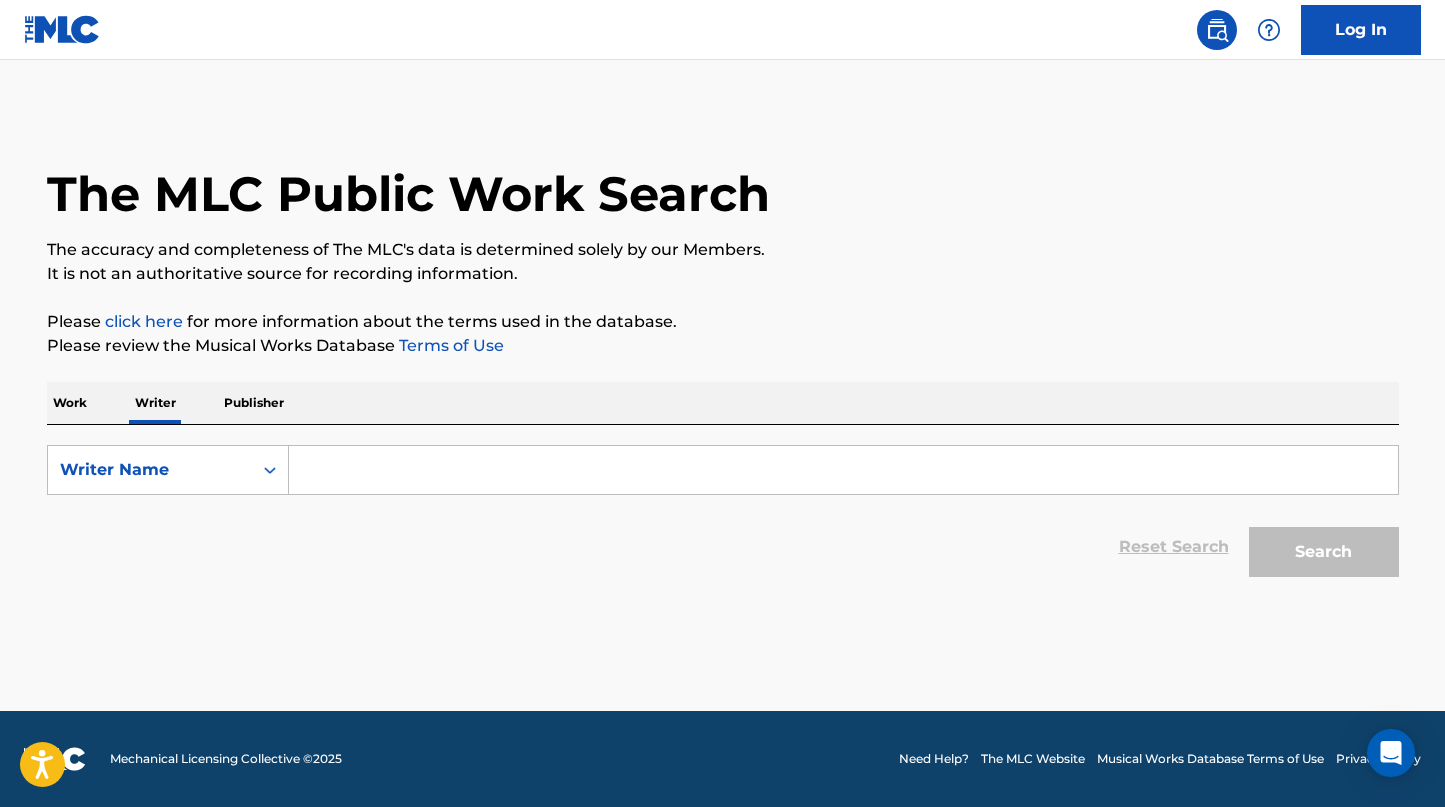 click at bounding box center (843, 470) 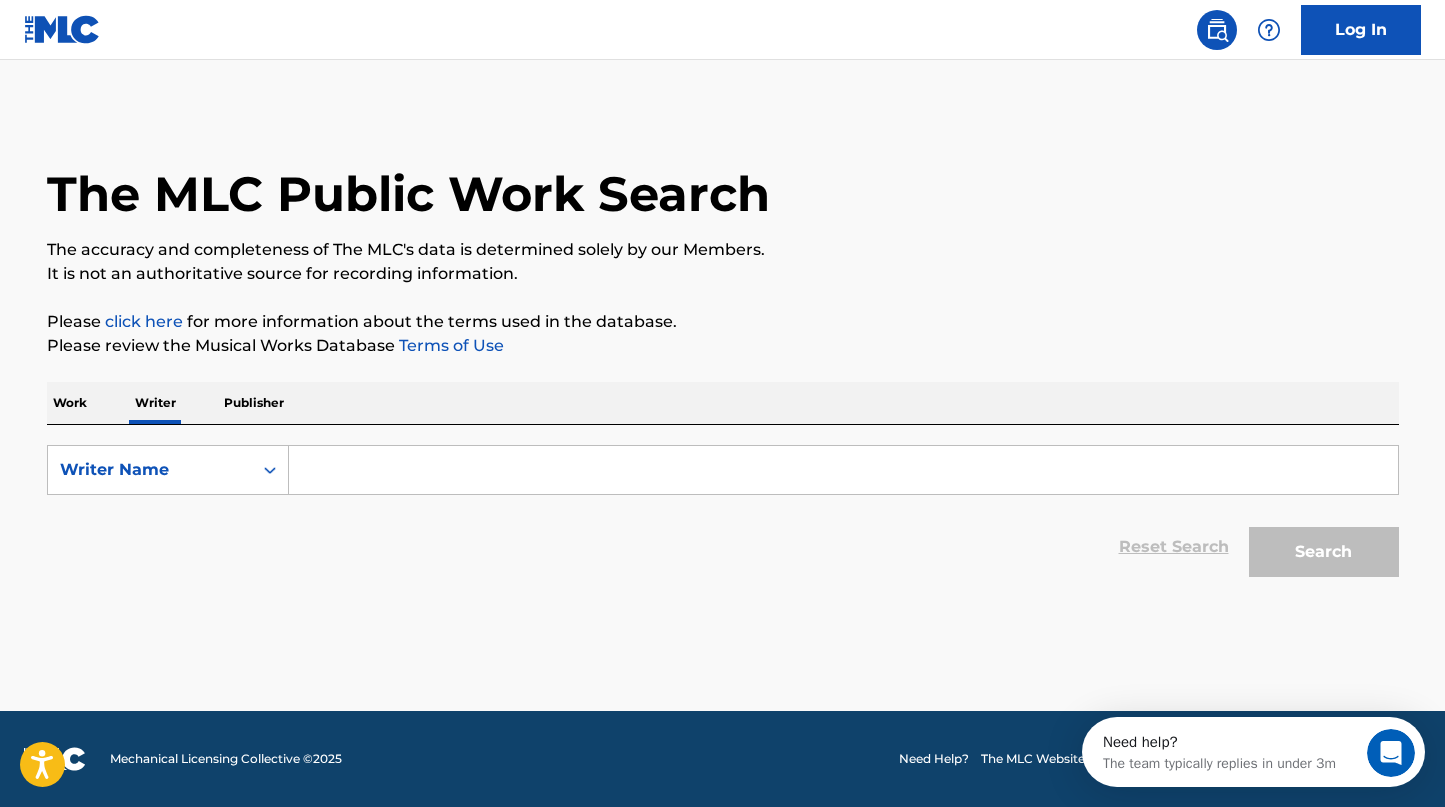 scroll, scrollTop: 0, scrollLeft: 0, axis: both 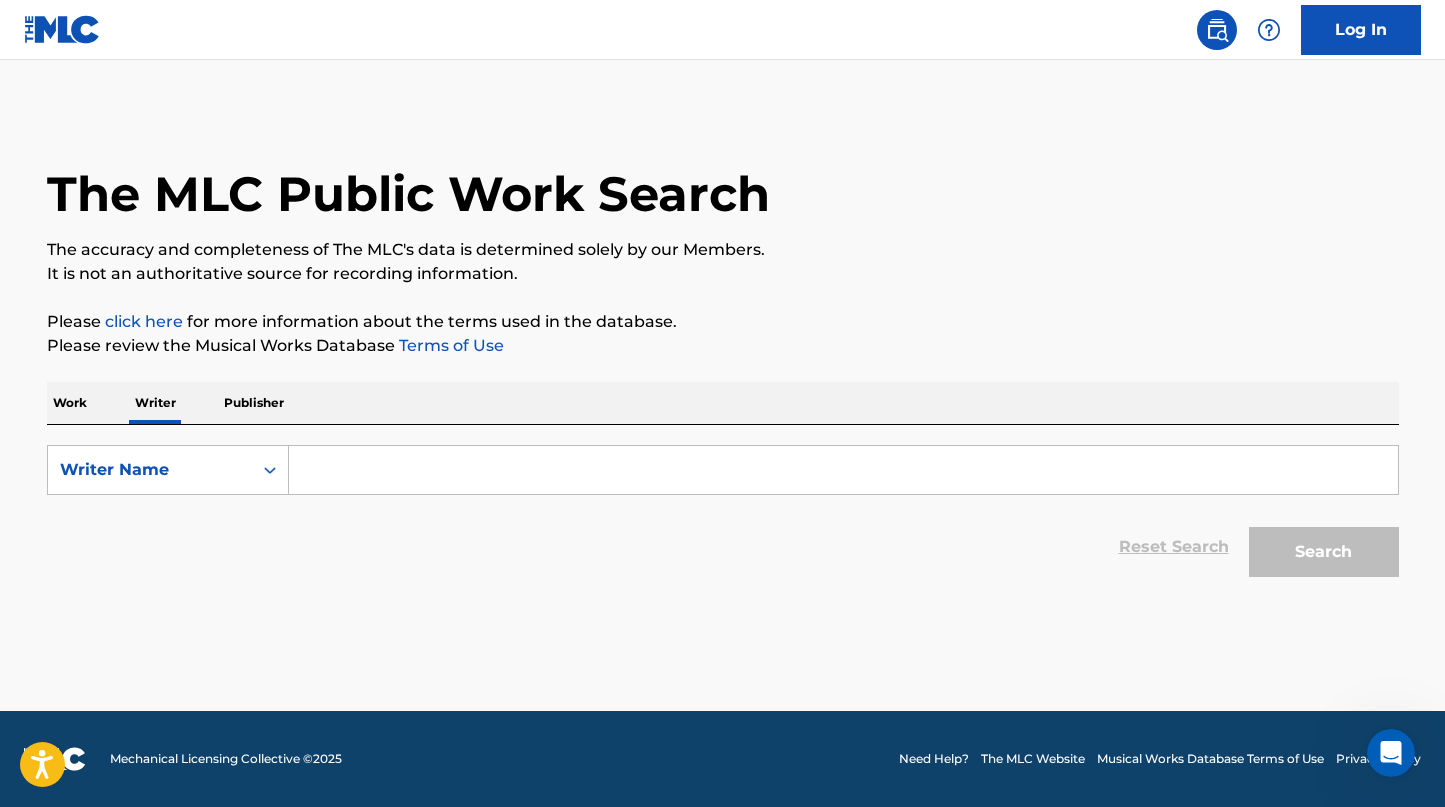 click at bounding box center (843, 470) 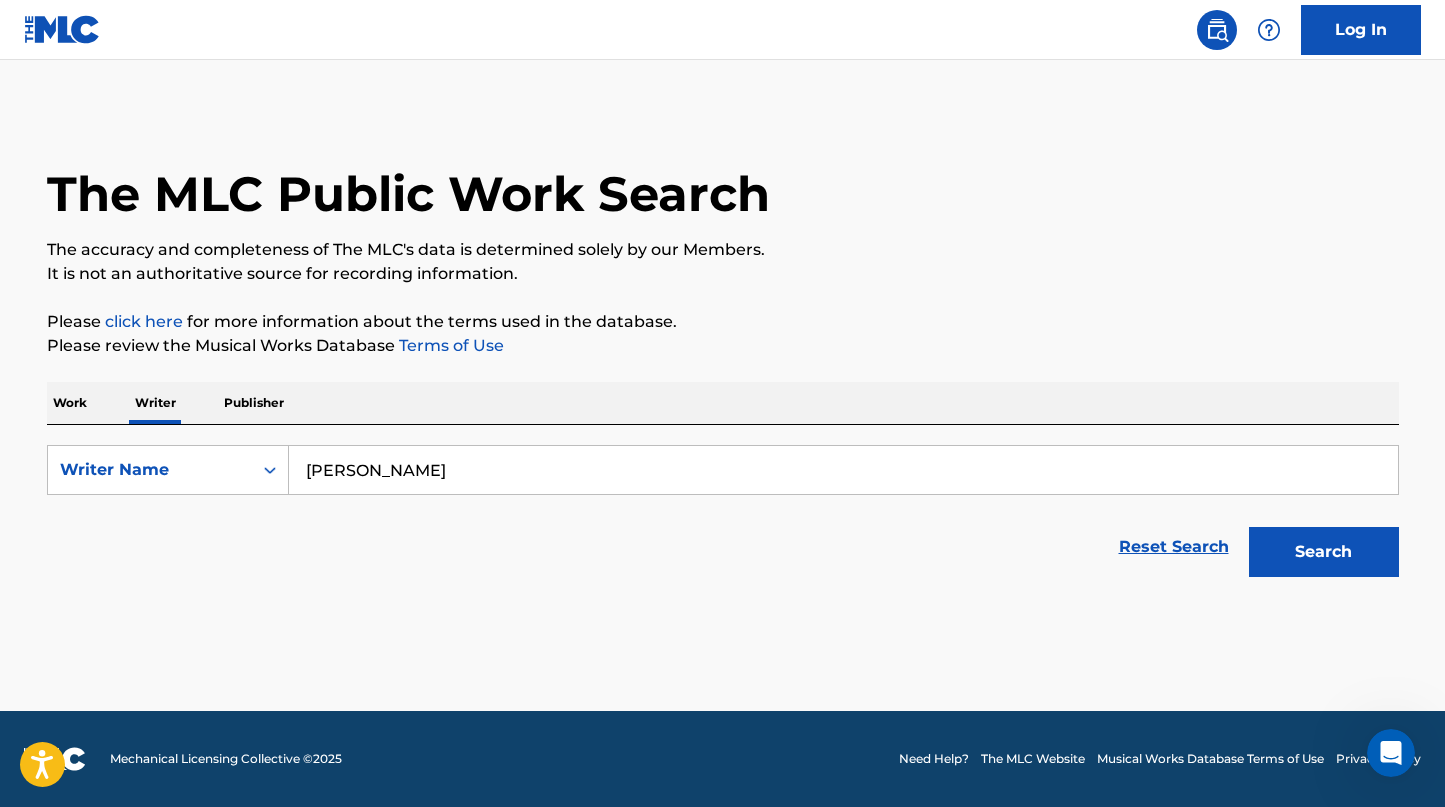 type on "[PERSON_NAME]" 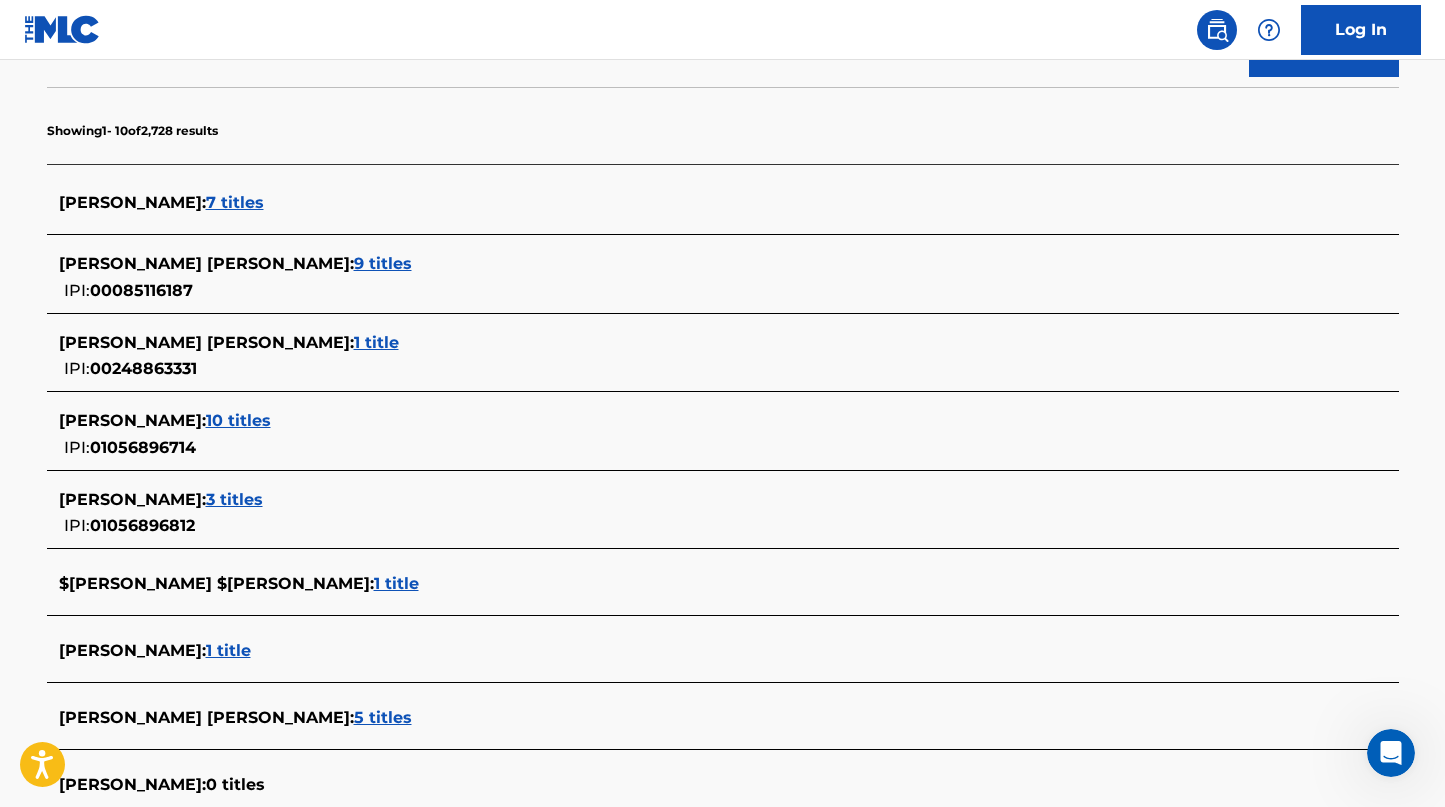 scroll, scrollTop: 431, scrollLeft: 0, axis: vertical 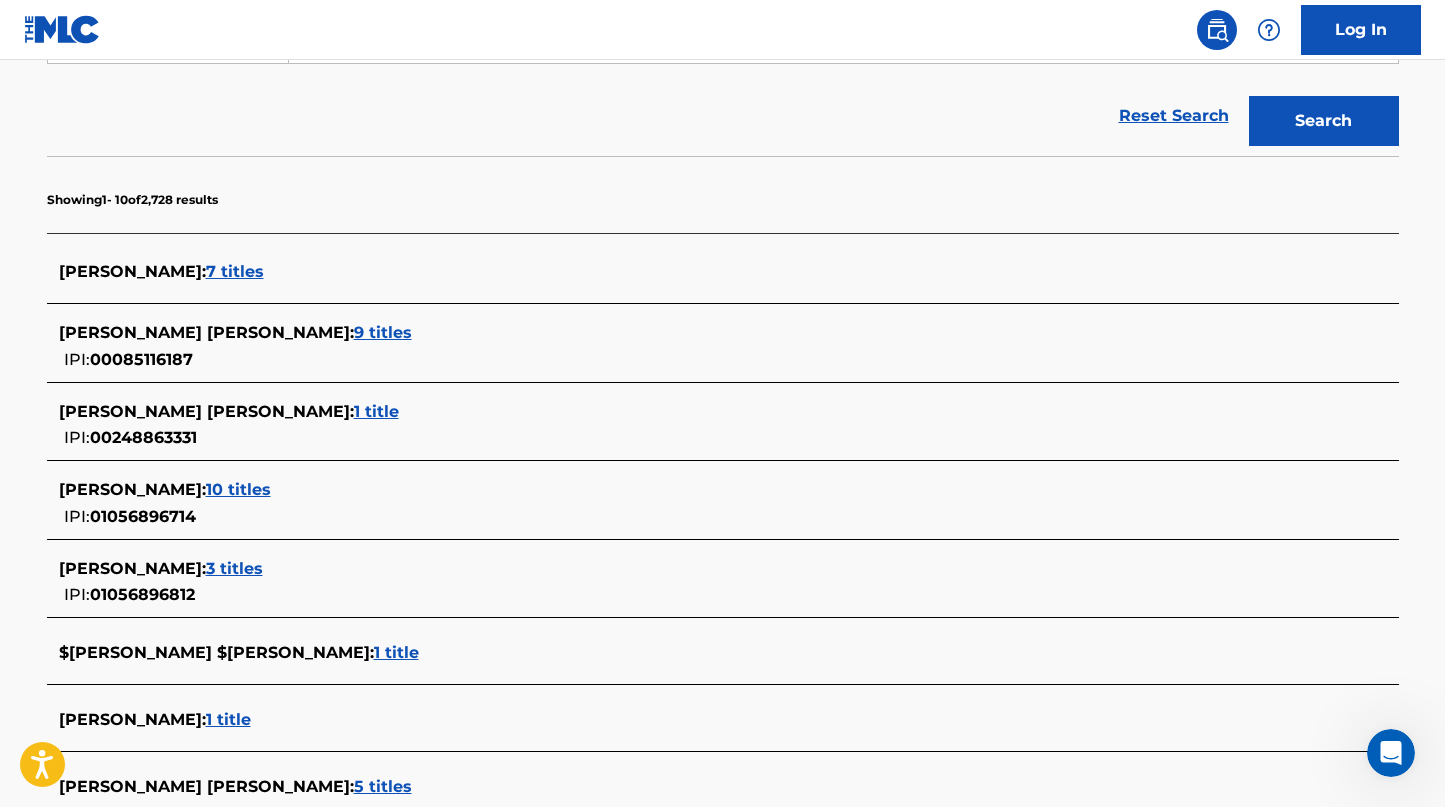 click on "7 titles" at bounding box center [235, 271] 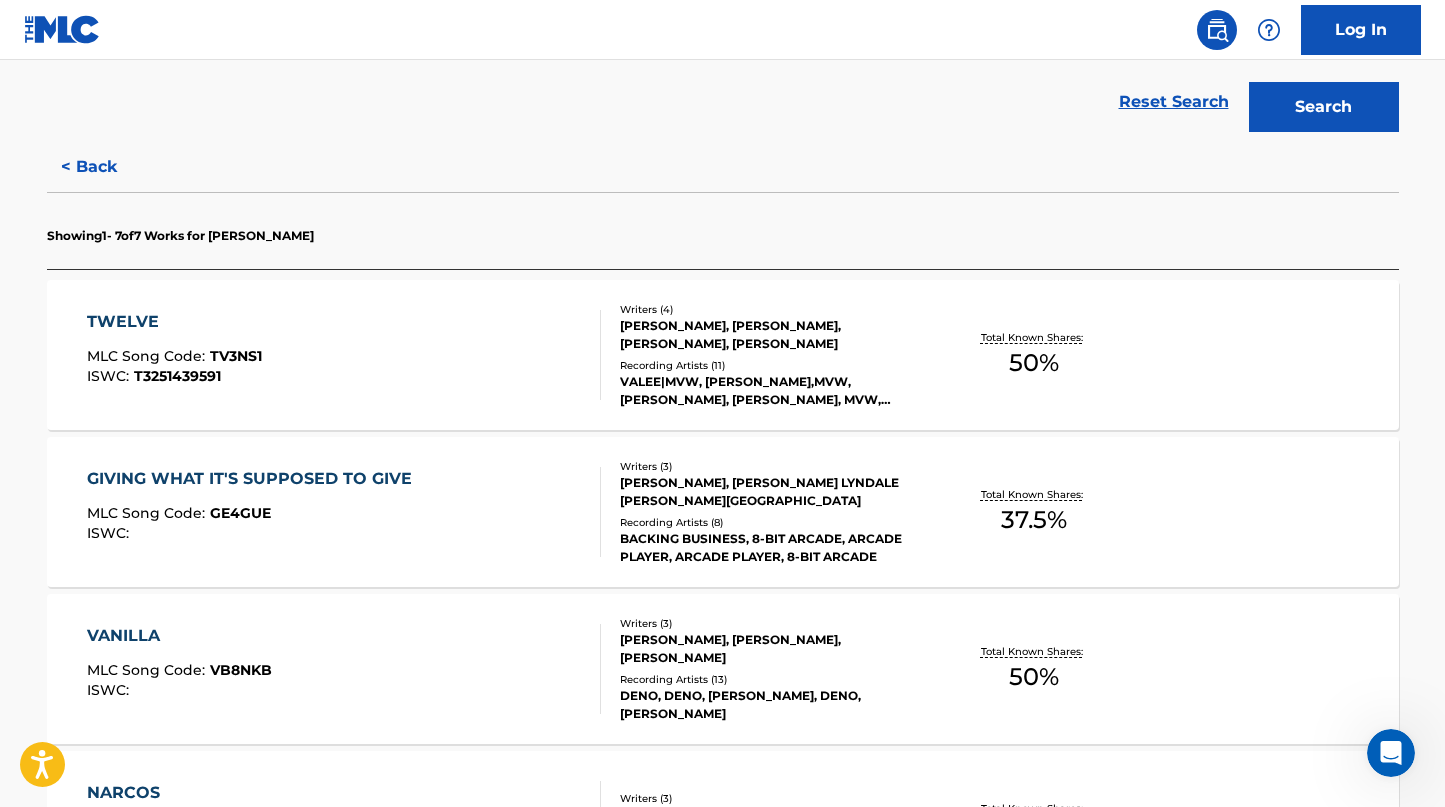 scroll, scrollTop: 401, scrollLeft: 0, axis: vertical 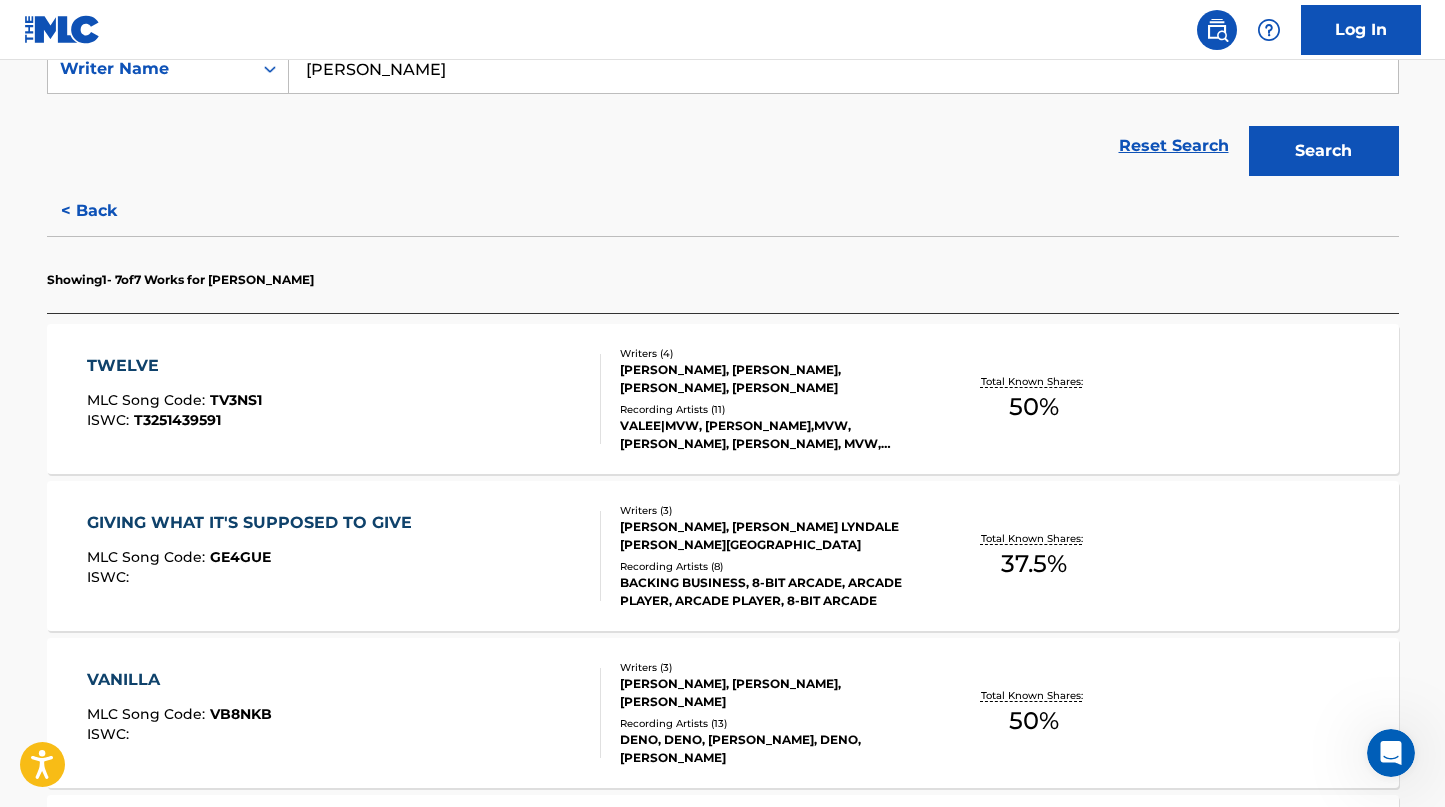 click on "TWELVE" at bounding box center (174, 366) 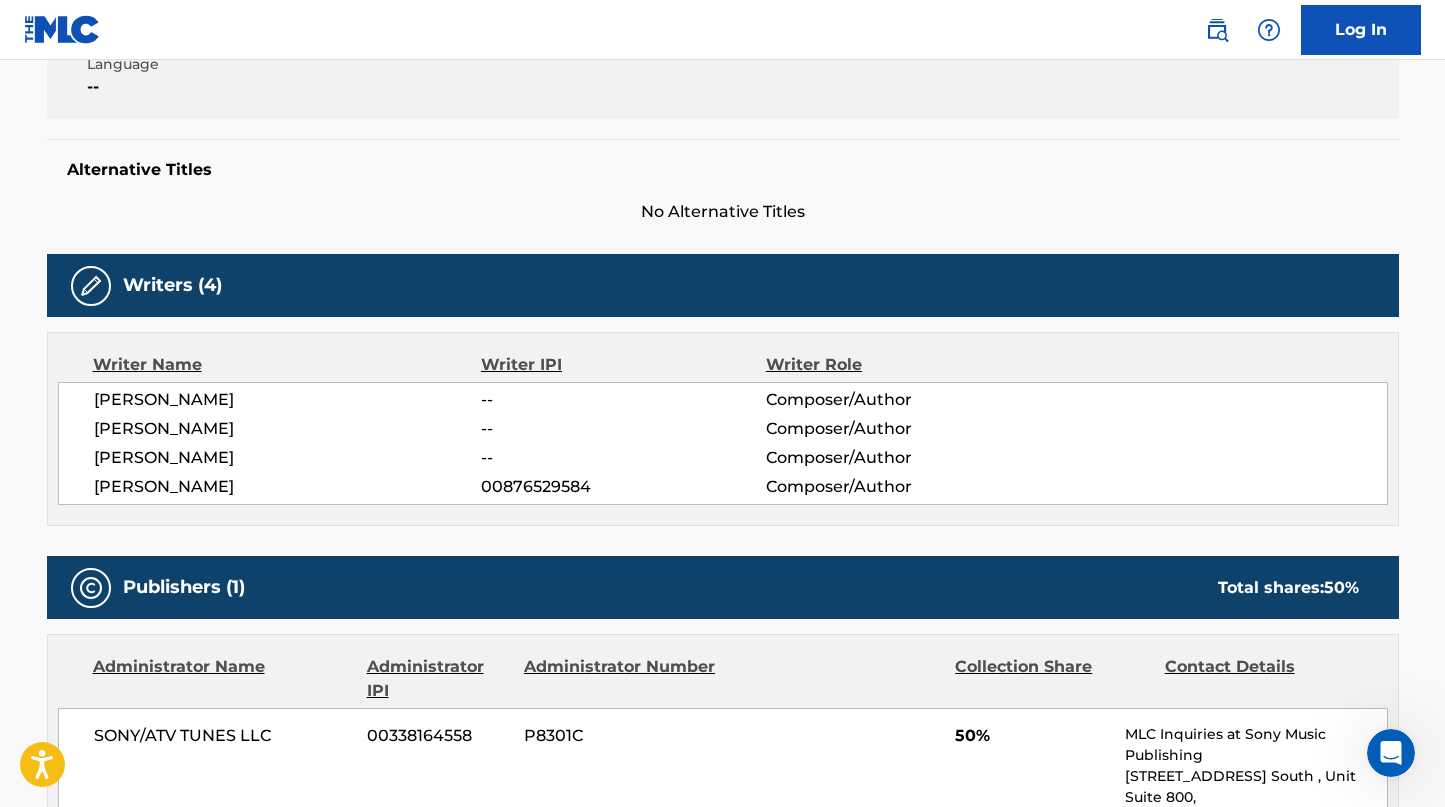 scroll, scrollTop: 509, scrollLeft: 0, axis: vertical 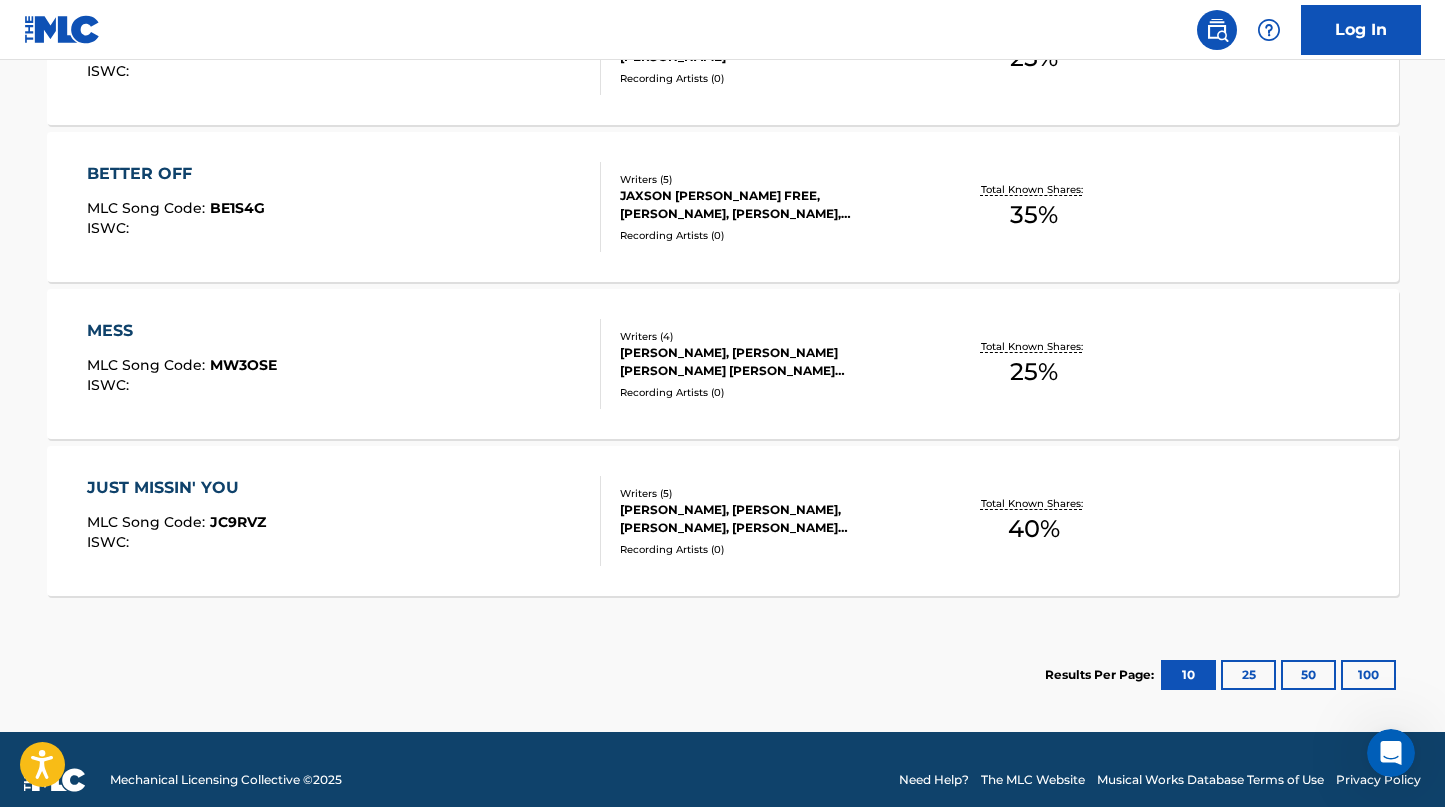 click on "MESS" at bounding box center [182, 331] 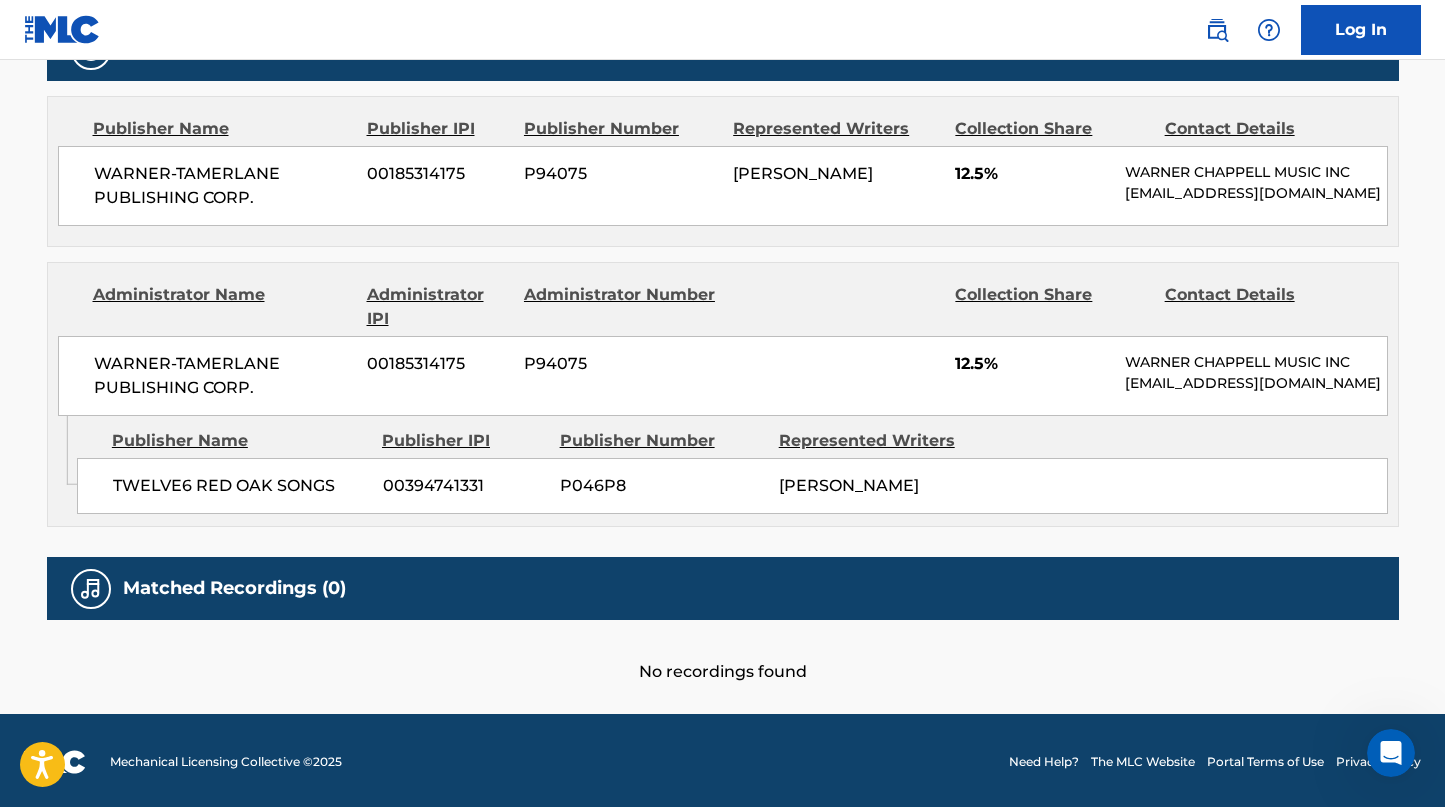 scroll, scrollTop: 0, scrollLeft: 0, axis: both 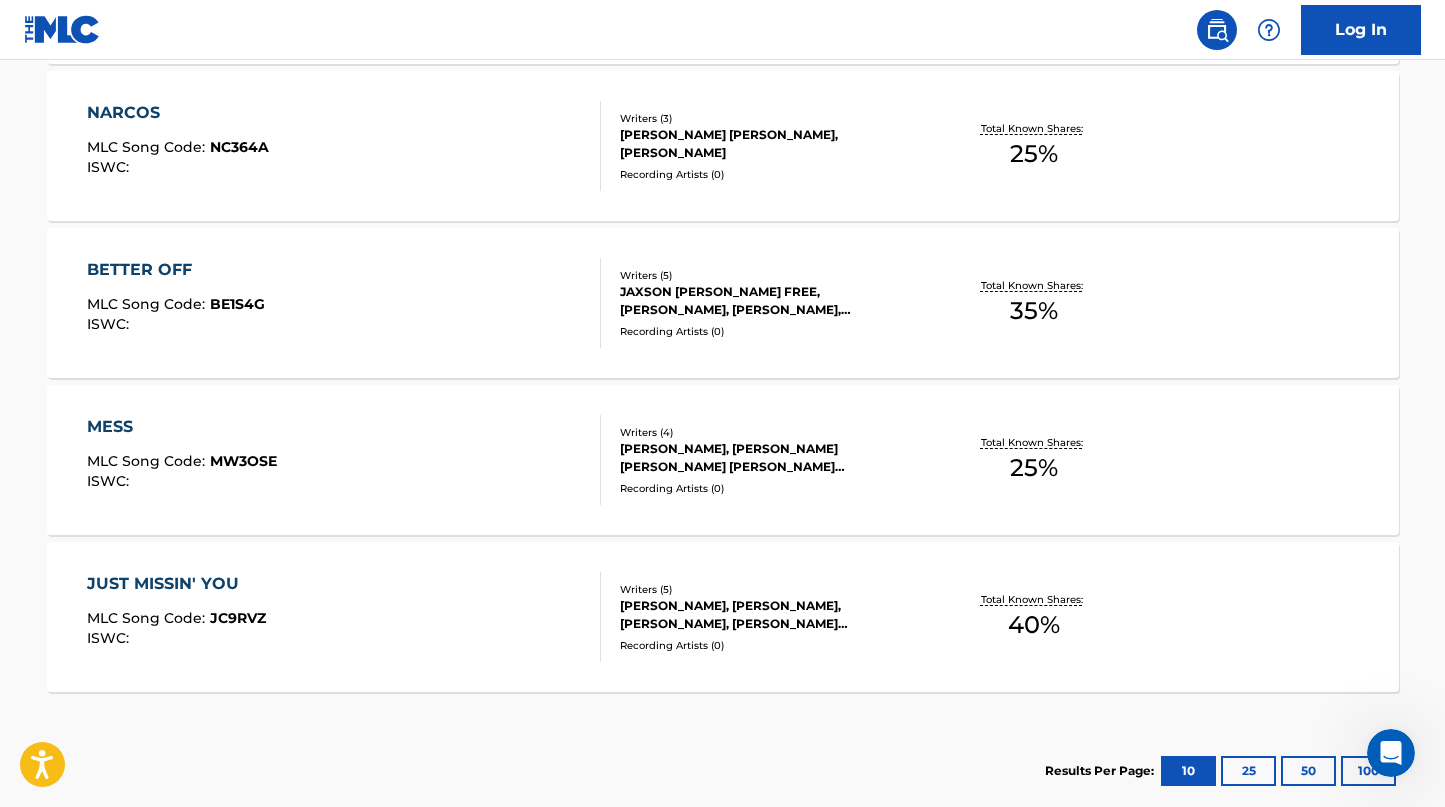 click on "MESS" at bounding box center [182, 427] 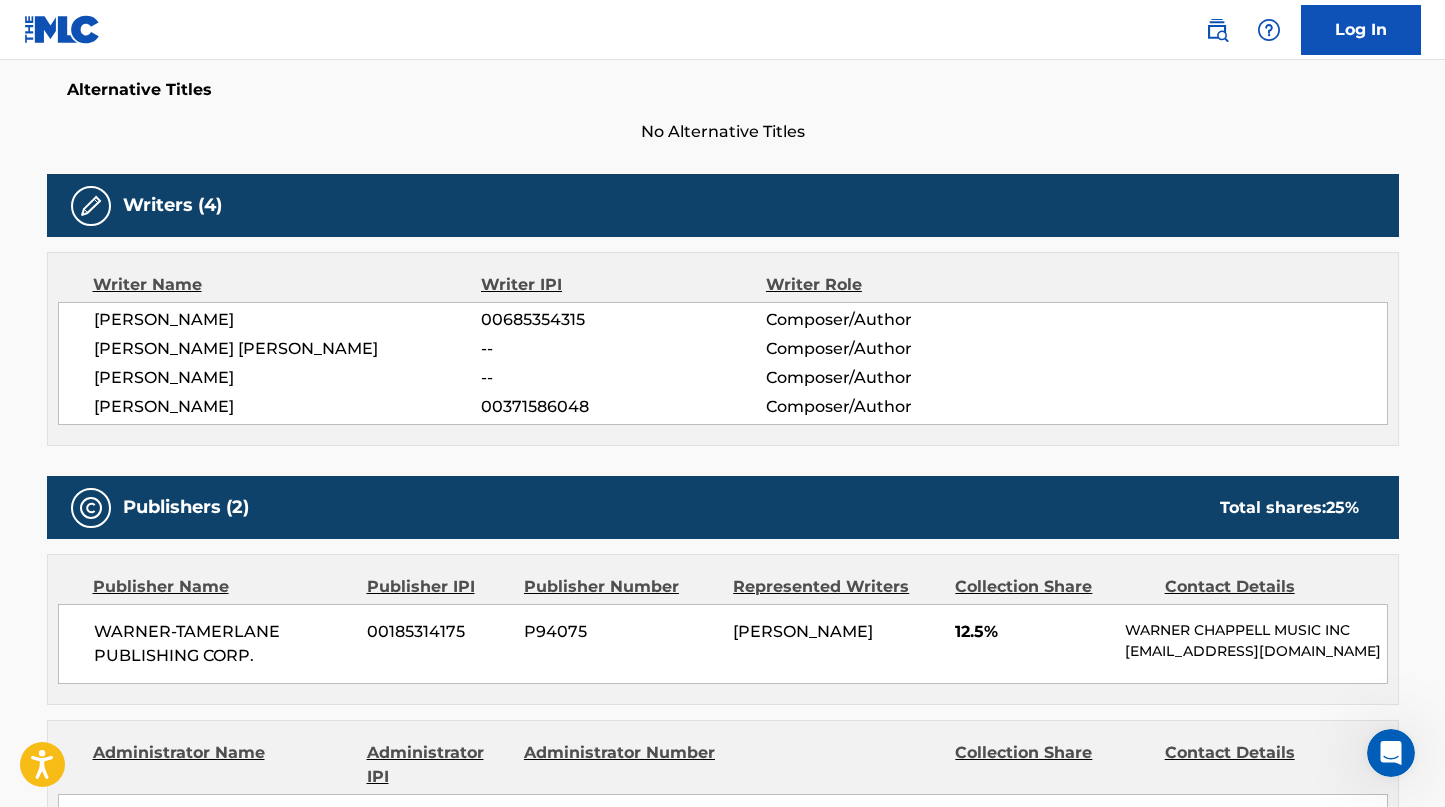 scroll, scrollTop: 505, scrollLeft: 0, axis: vertical 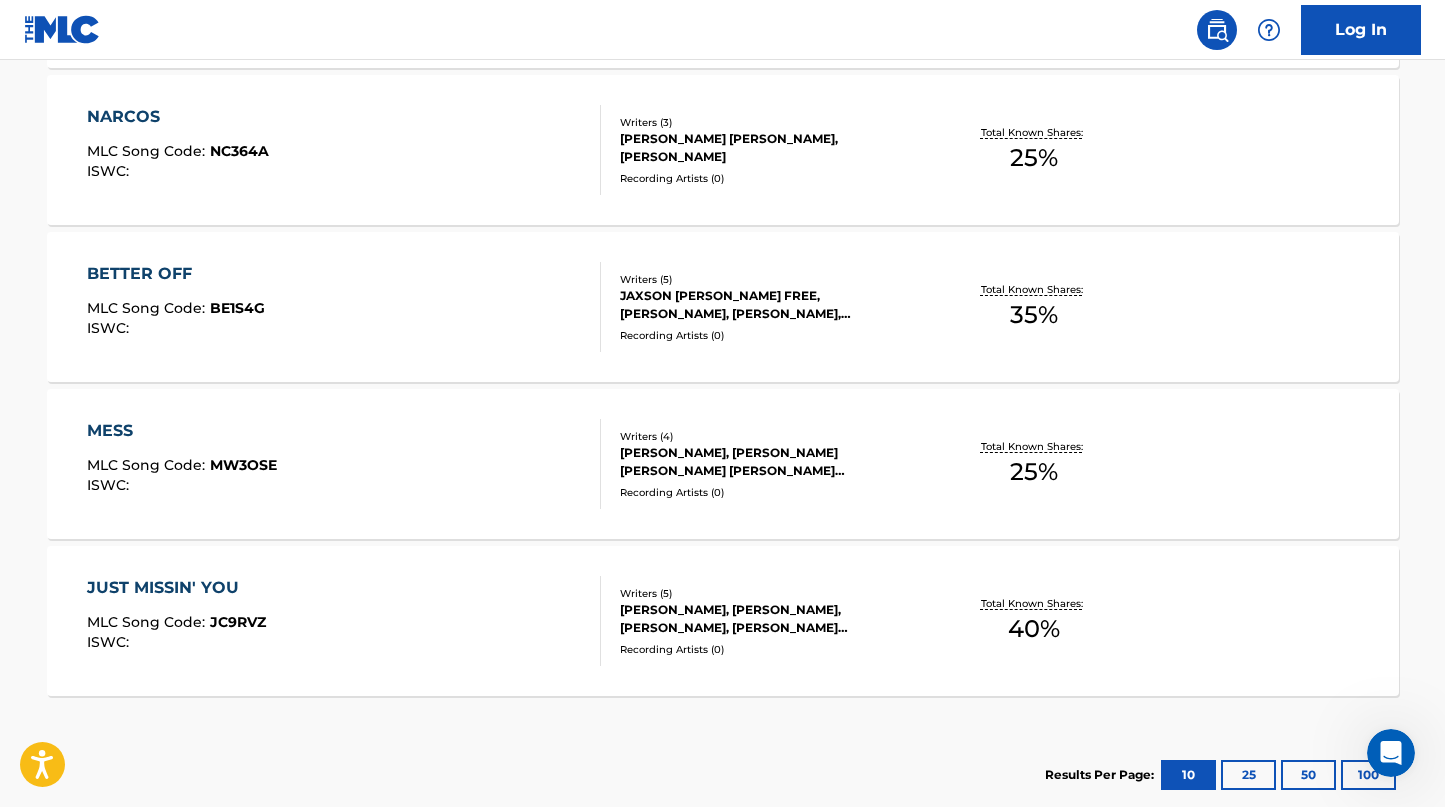 click on "MESS" at bounding box center [182, 431] 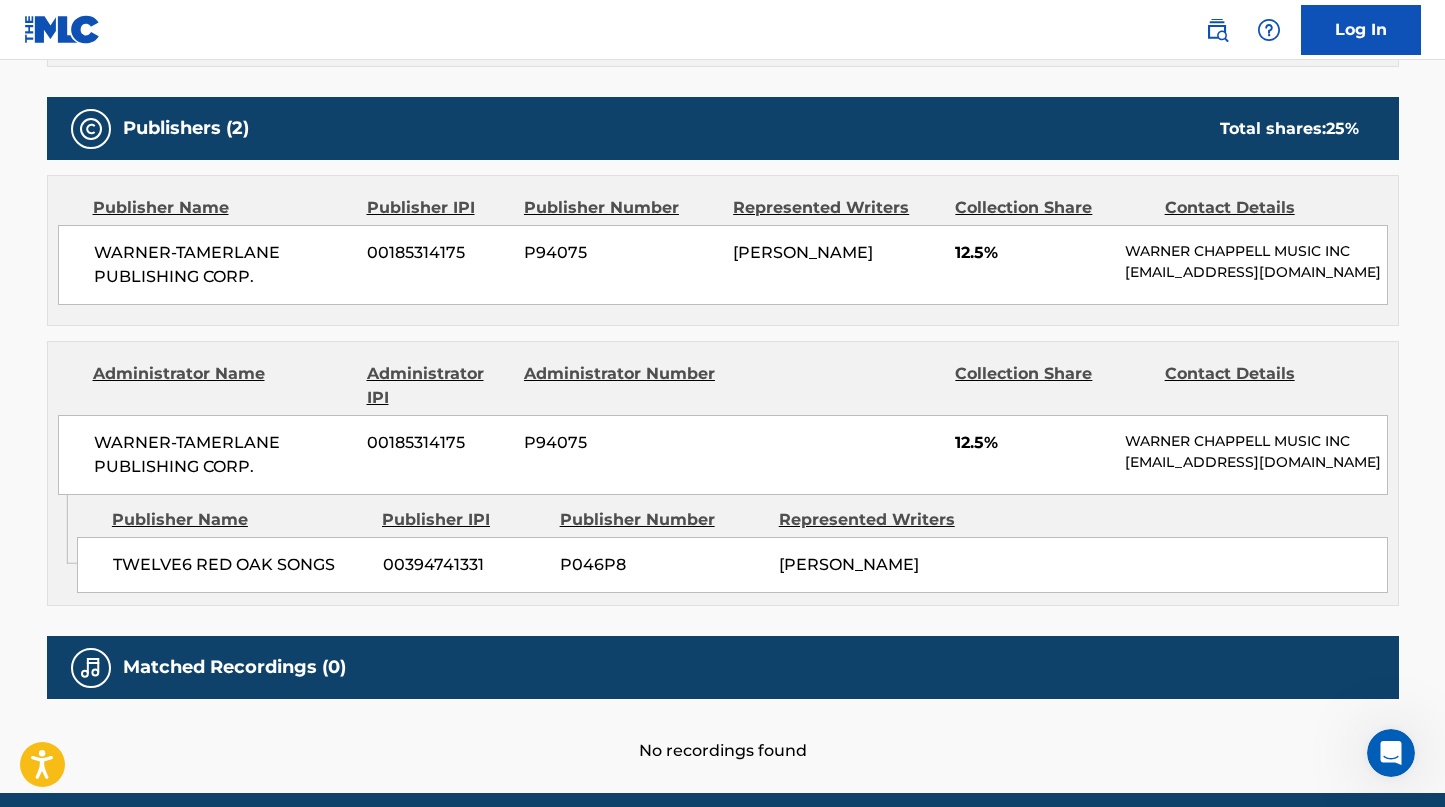 scroll, scrollTop: 935, scrollLeft: 0, axis: vertical 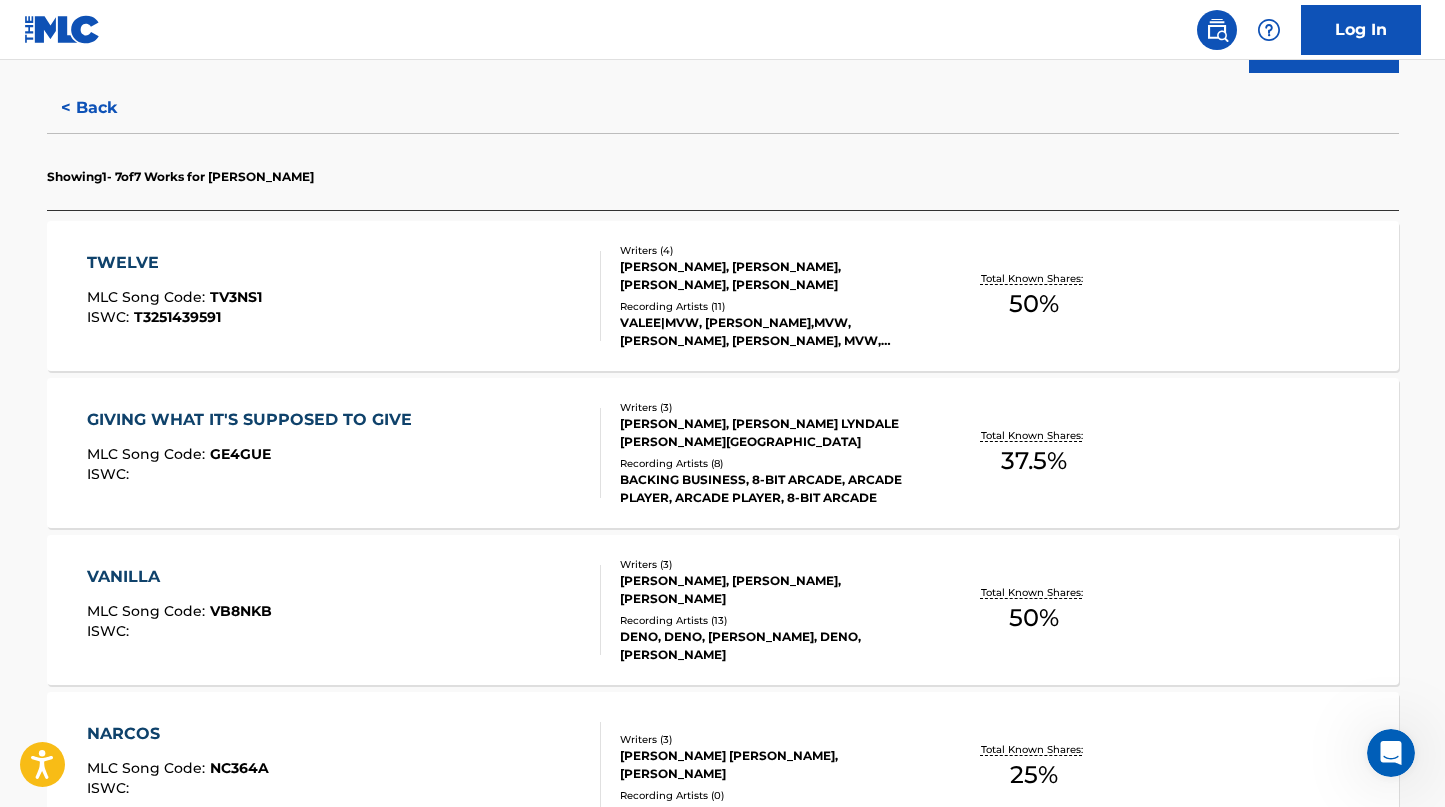click on "GIVING WHAT IT'S SUPPOSED TO GIVE" at bounding box center (254, 420) 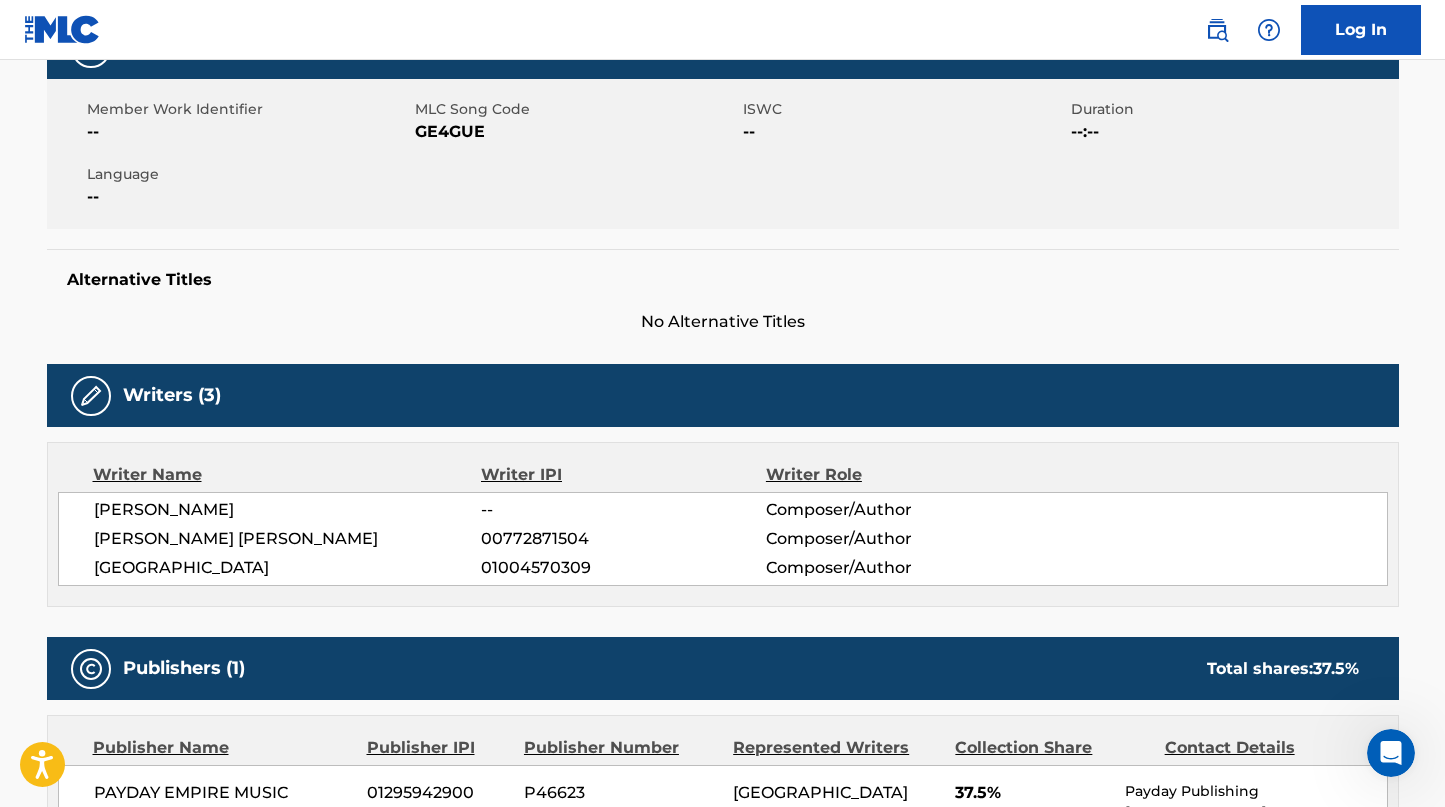 scroll, scrollTop: 333, scrollLeft: 0, axis: vertical 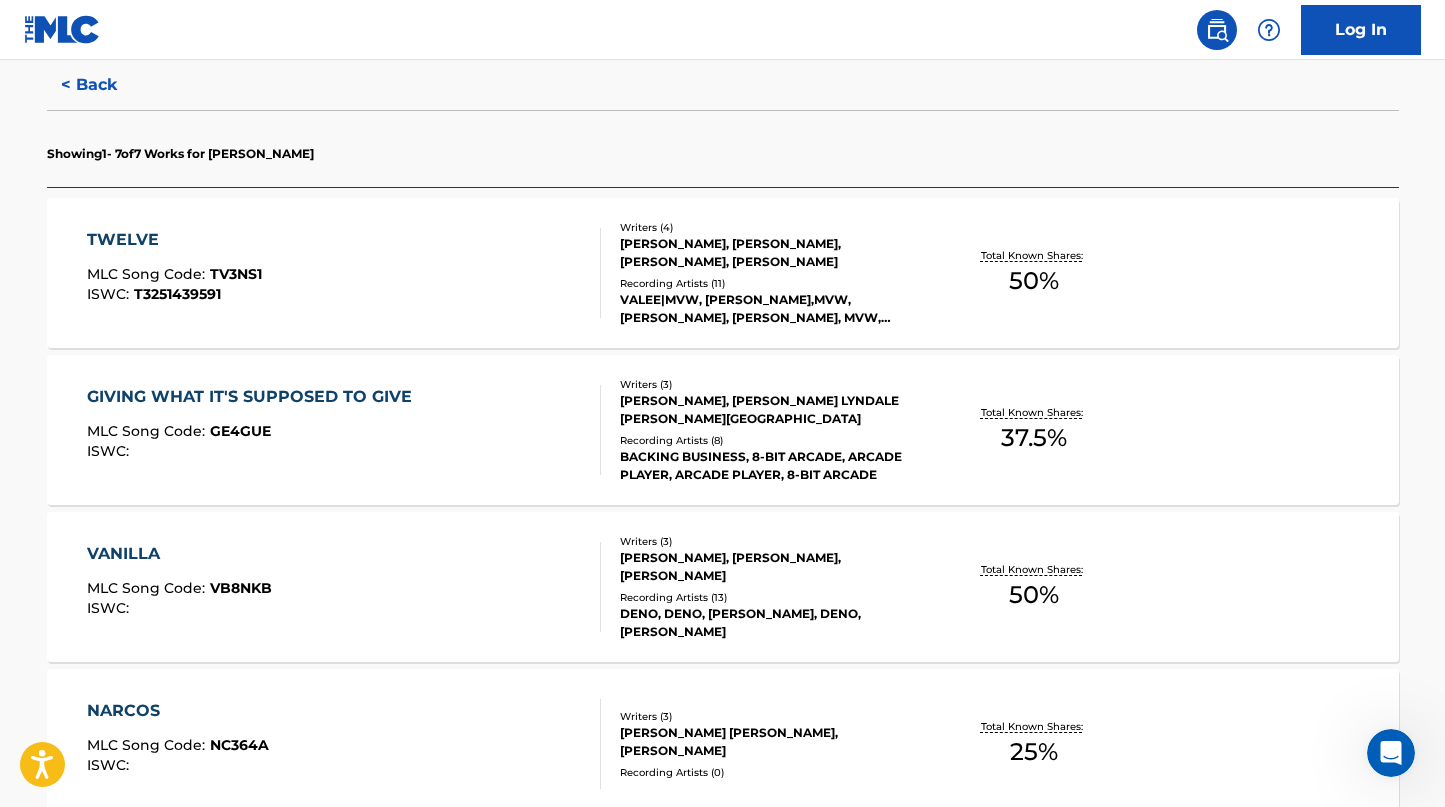 click on "VANILLA" at bounding box center (179, 554) 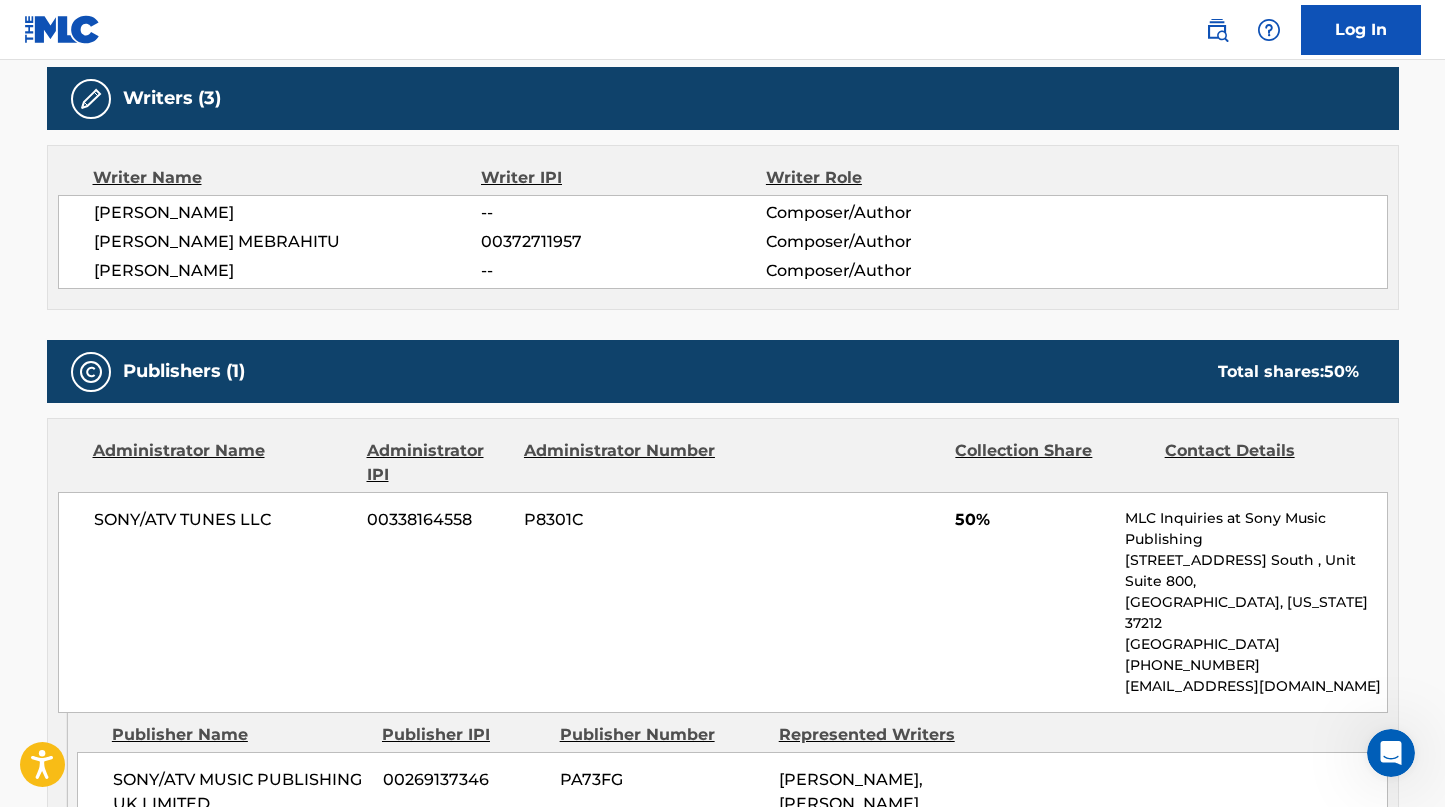 scroll, scrollTop: 633, scrollLeft: 0, axis: vertical 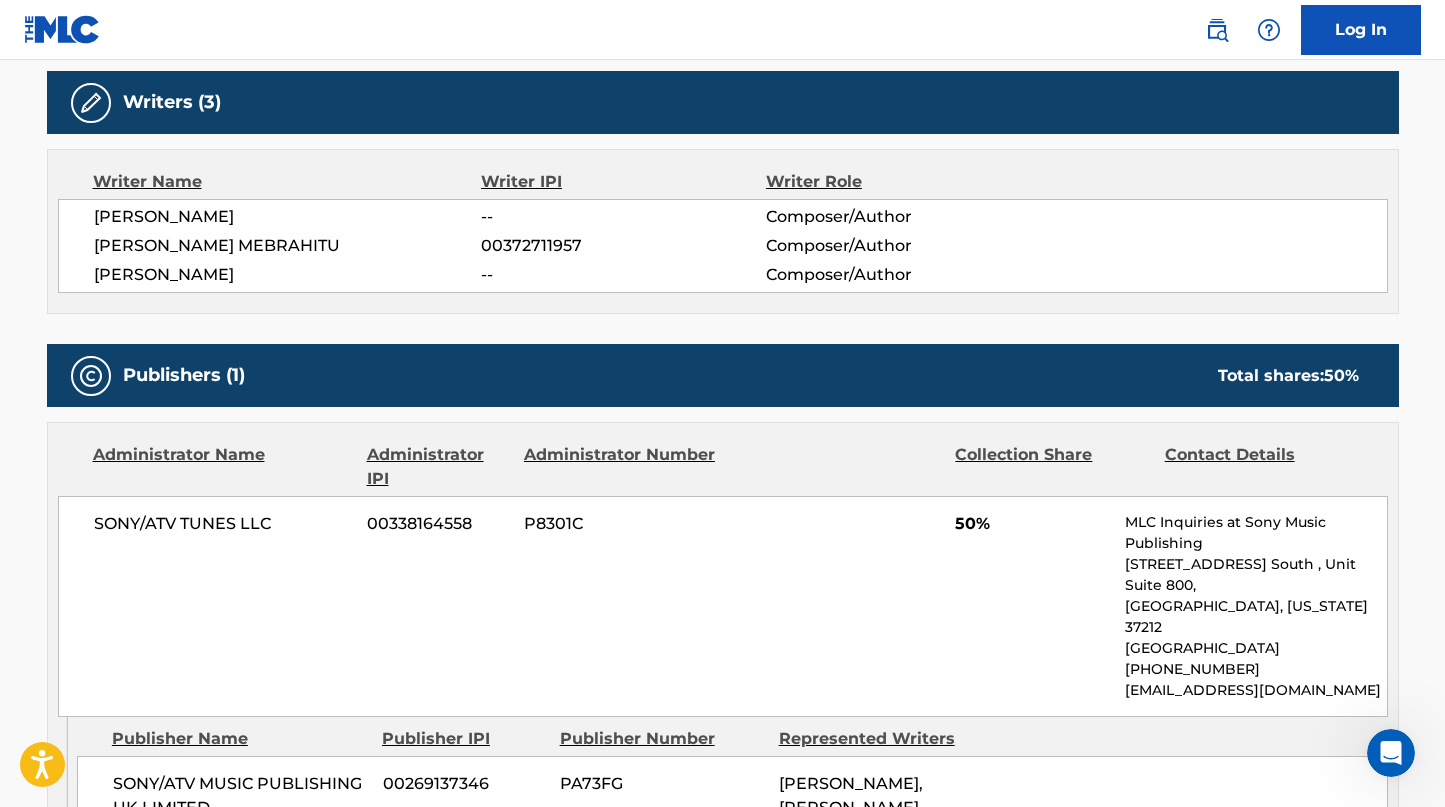 drag, startPoint x: 273, startPoint y: 275, endPoint x: 94, endPoint y: 275, distance: 179 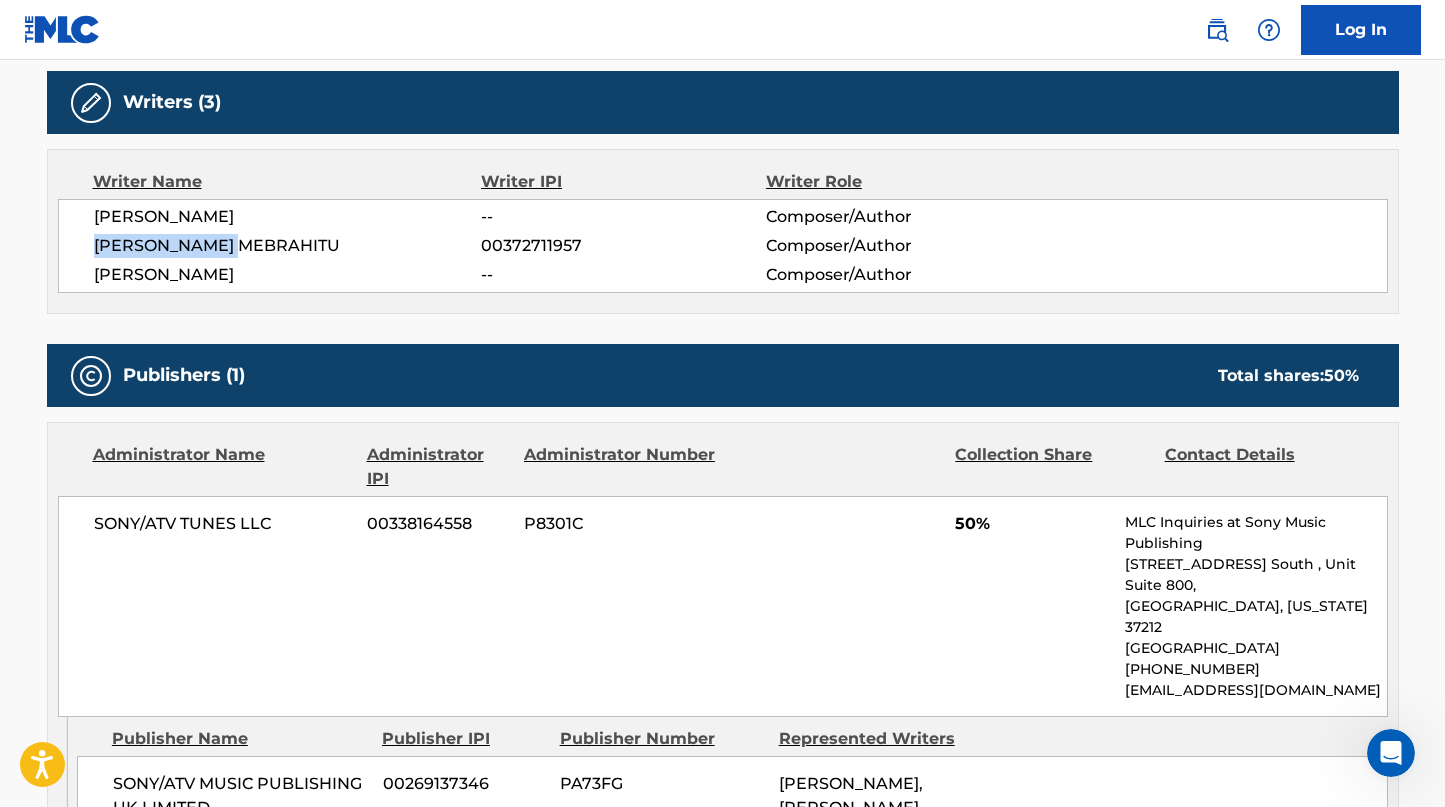 drag, startPoint x: 247, startPoint y: 249, endPoint x: 47, endPoint y: 249, distance: 200 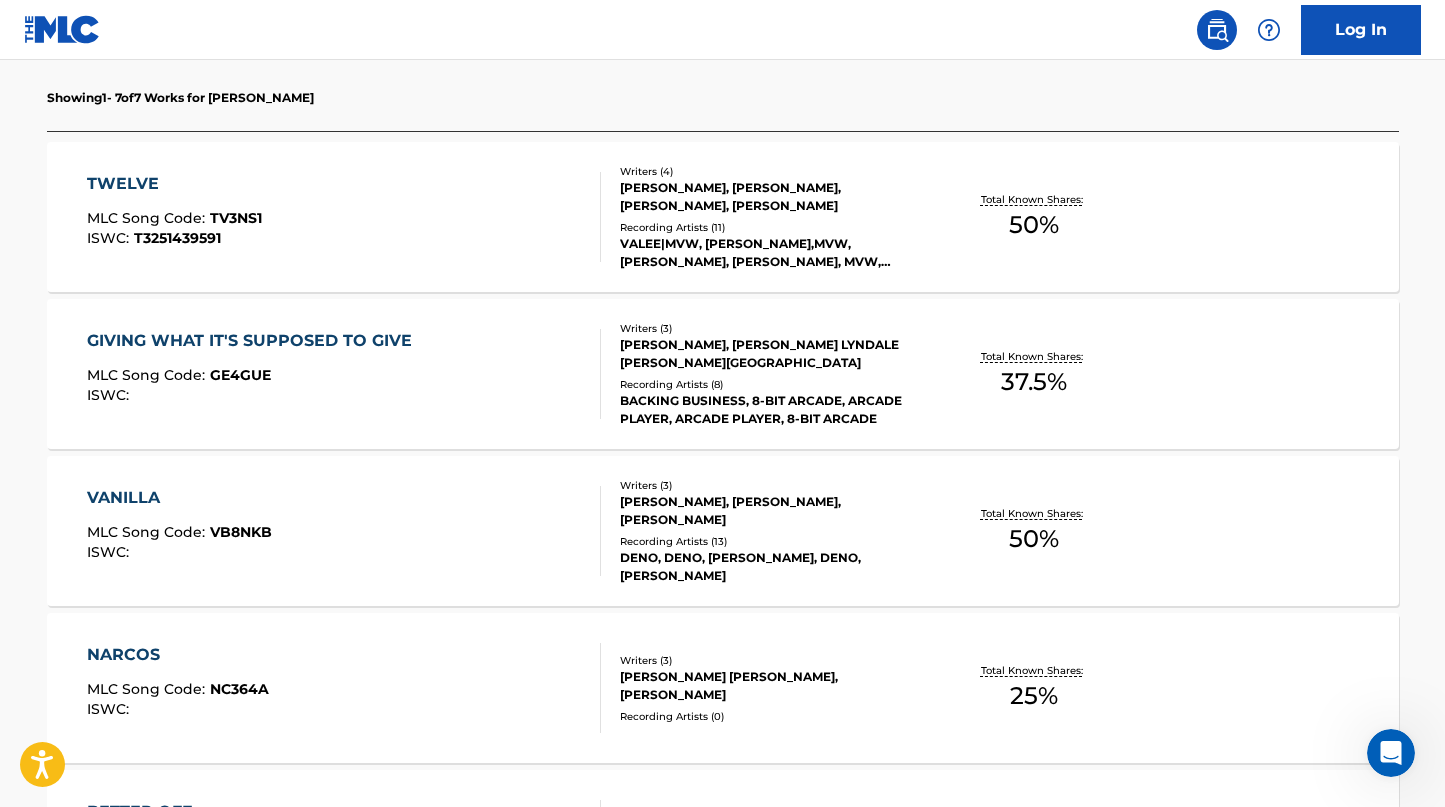 scroll, scrollTop: 659, scrollLeft: 0, axis: vertical 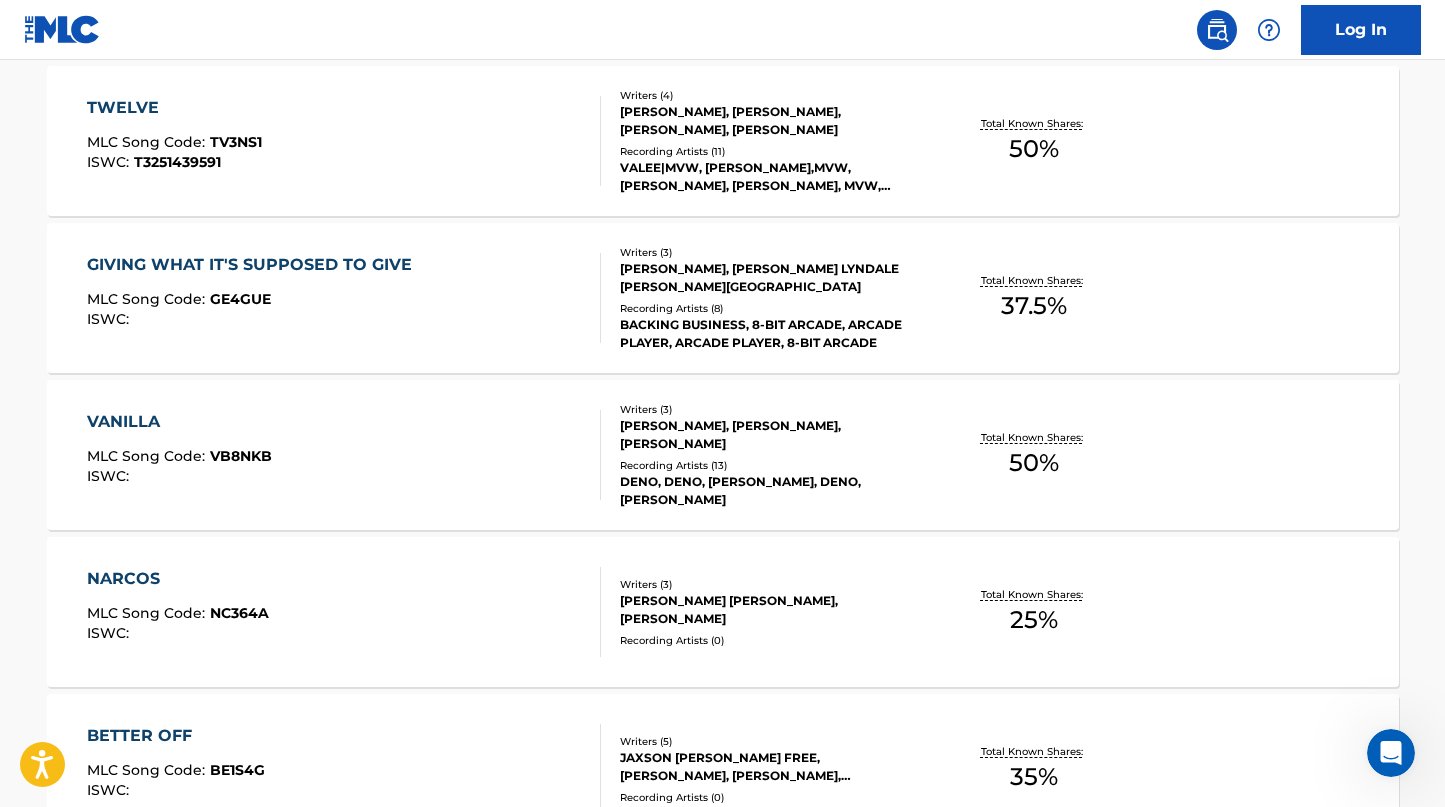 click on "NARCOS MLC Song Code : NC364A ISWC : Writers ( 3 ) [PERSON_NAME] [PERSON_NAME], [PERSON_NAME] Recording Artists ( 0 ) Total Known Shares: 25 %" at bounding box center (723, 612) 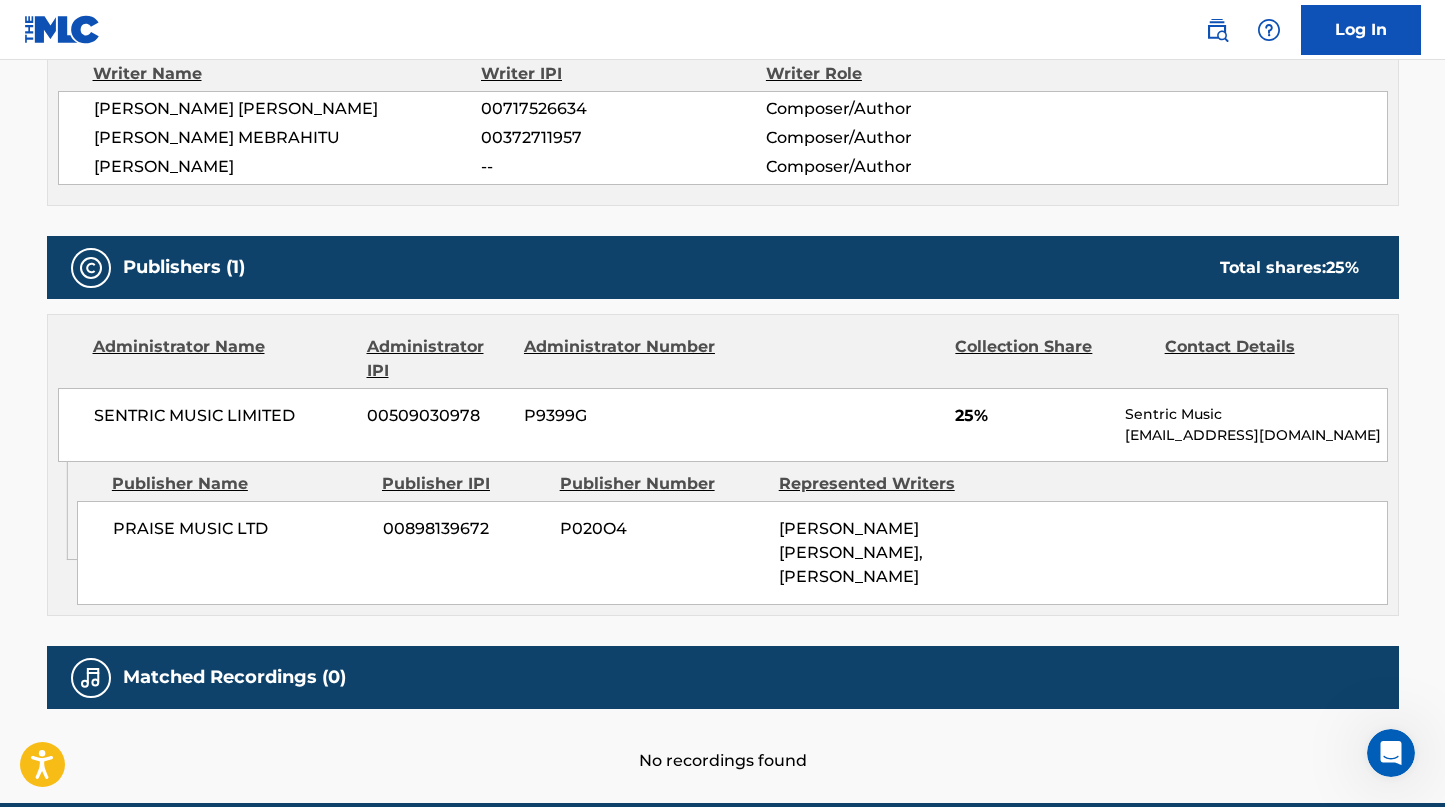 scroll, scrollTop: 833, scrollLeft: 0, axis: vertical 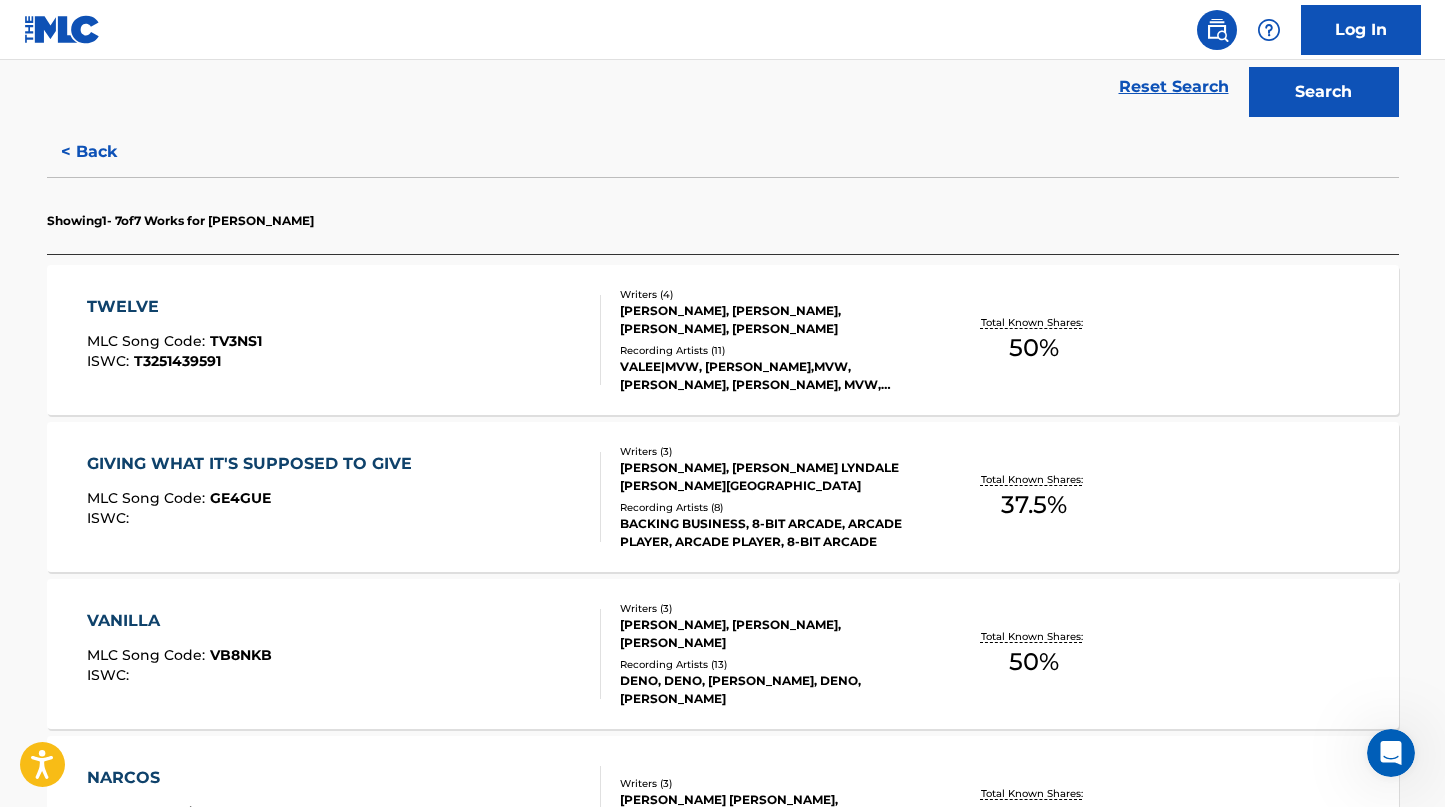 click on "TWELVE" at bounding box center (174, 307) 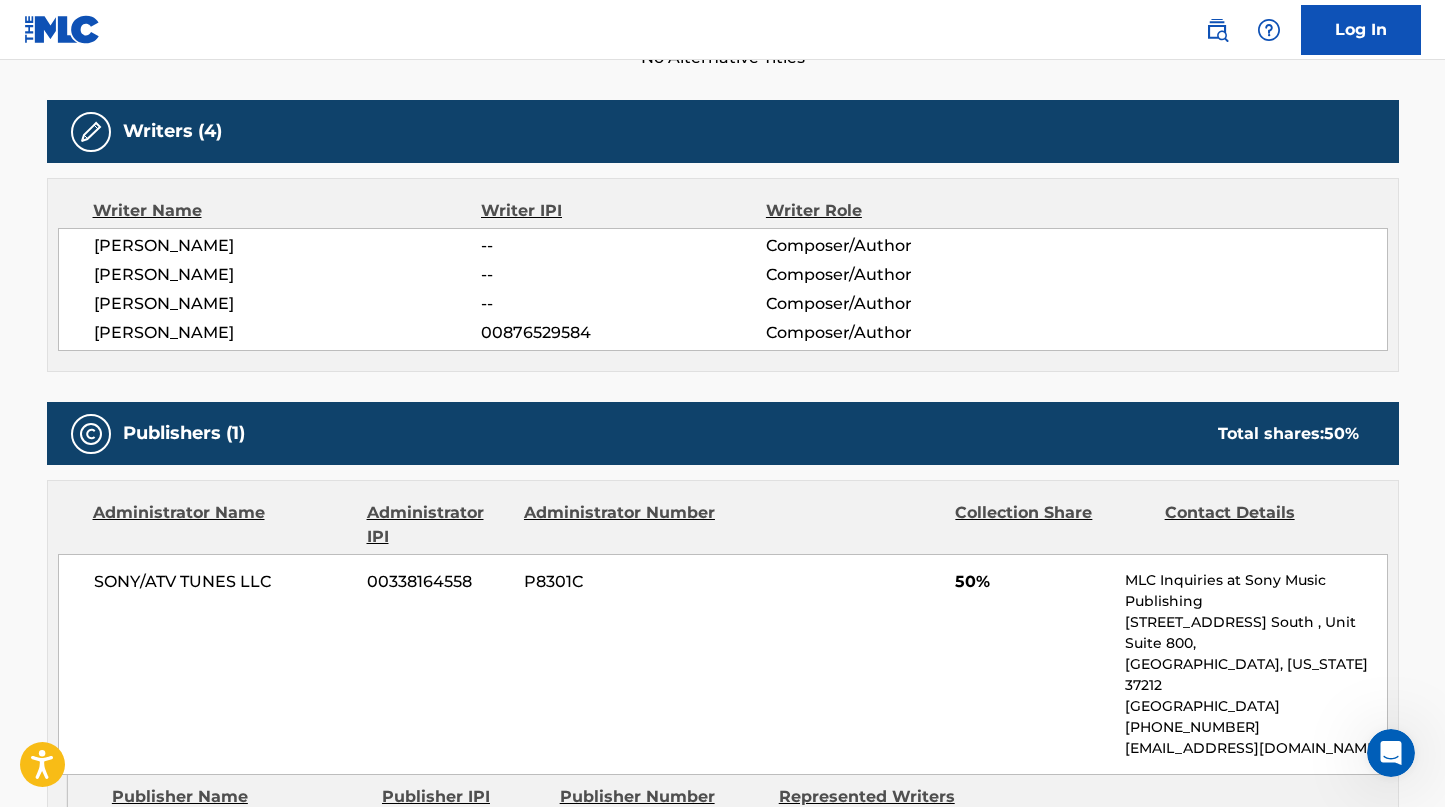 scroll, scrollTop: 557, scrollLeft: 0, axis: vertical 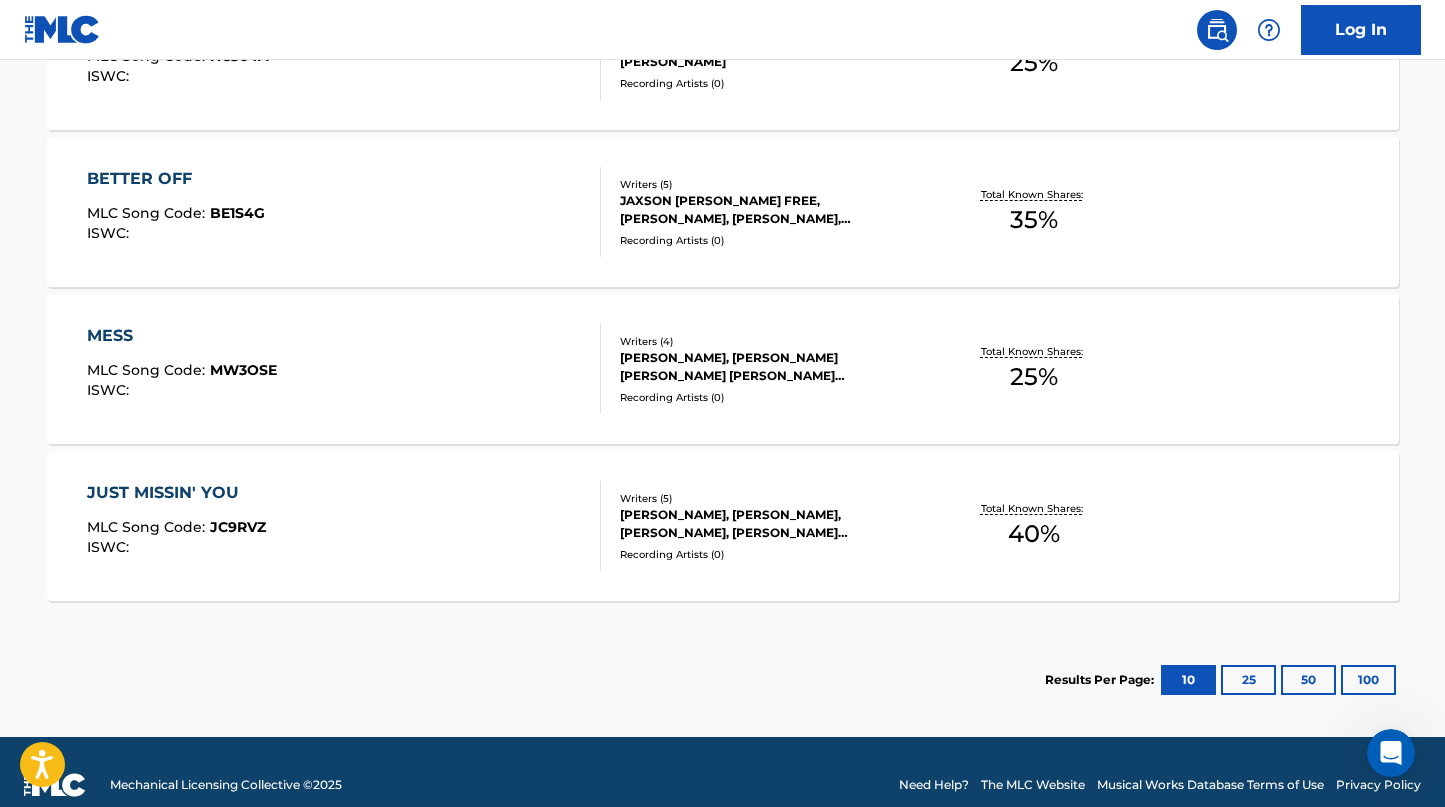 click on "JUST MISSIN' YOU" at bounding box center [176, 493] 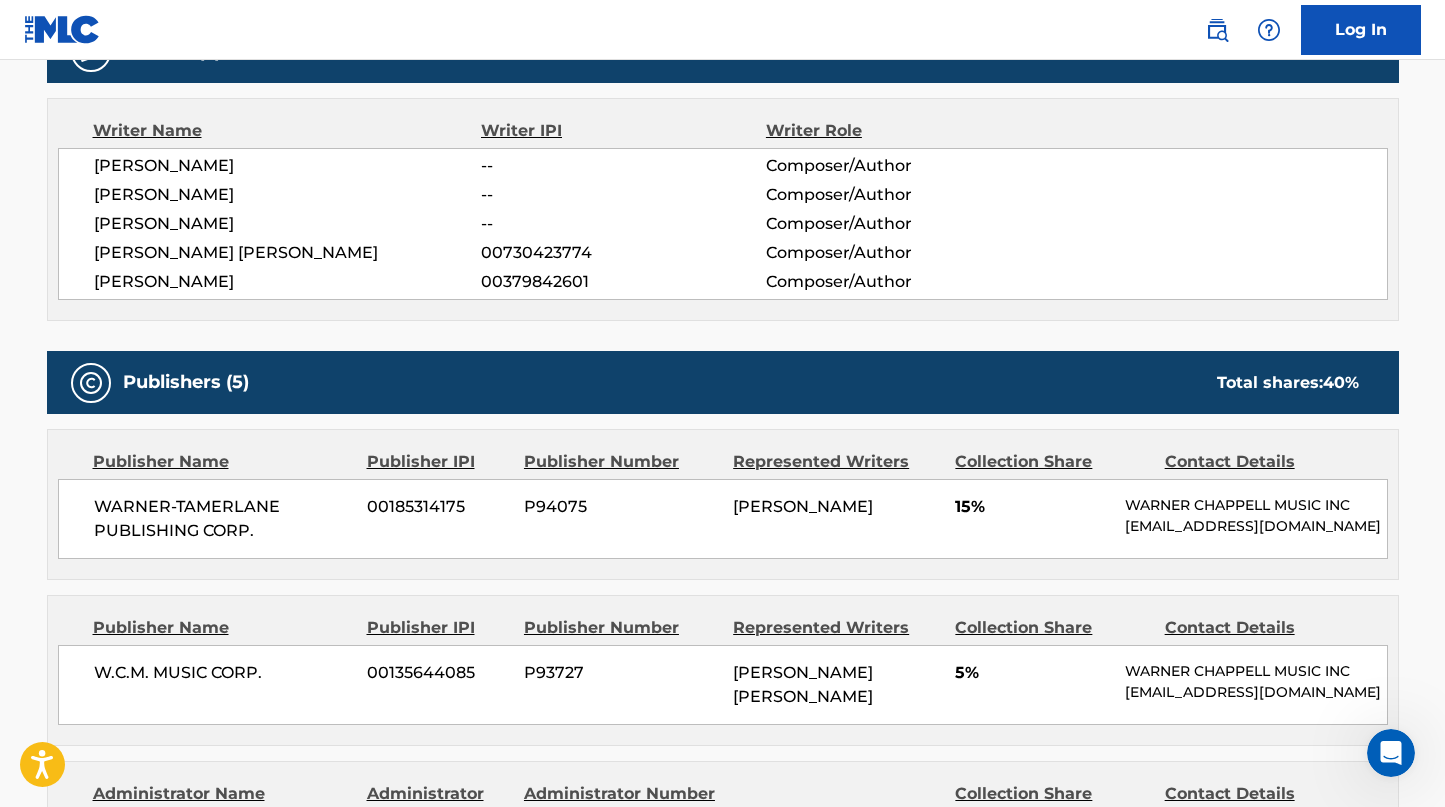 scroll, scrollTop: 543, scrollLeft: 0, axis: vertical 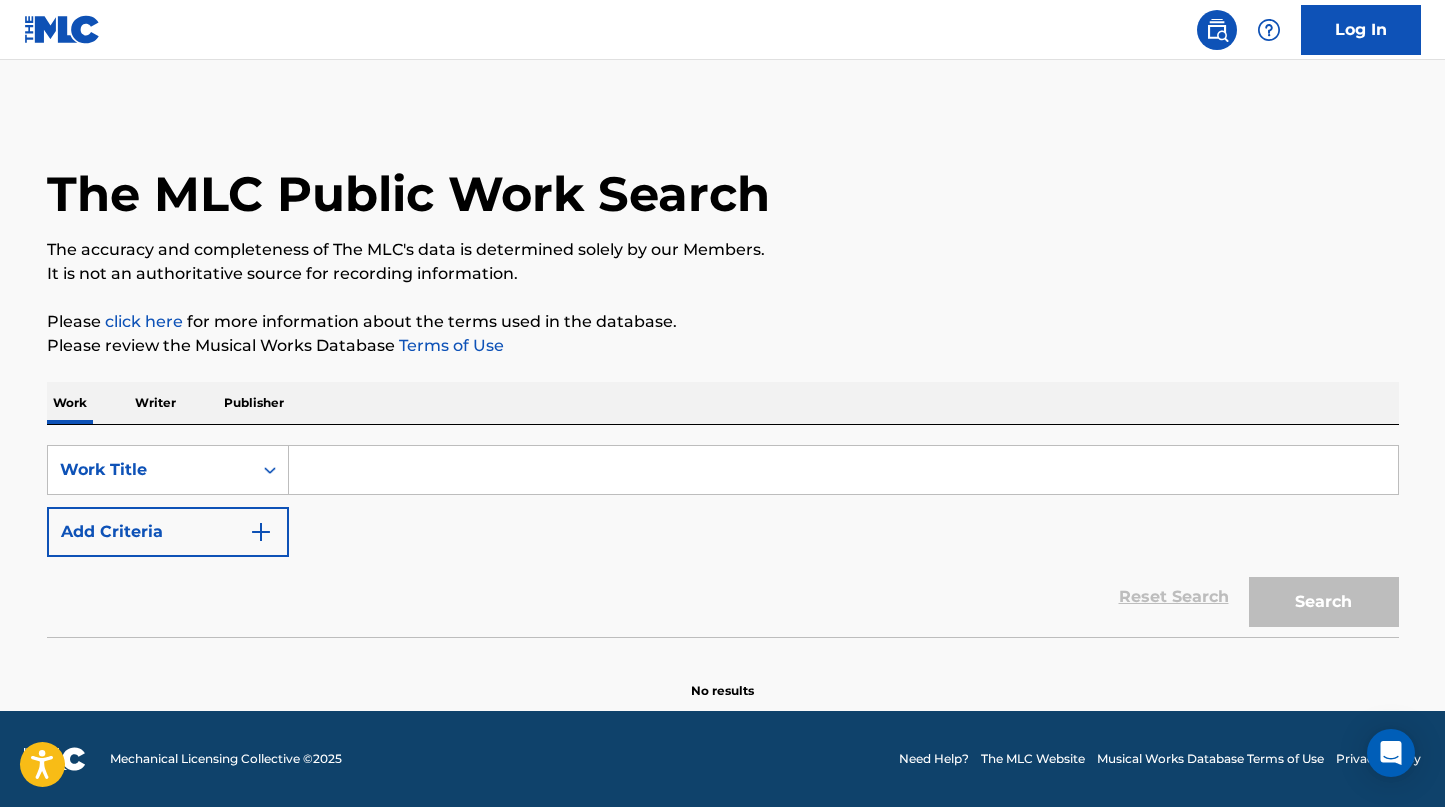 click on "Work Writer Publisher" at bounding box center [723, 403] 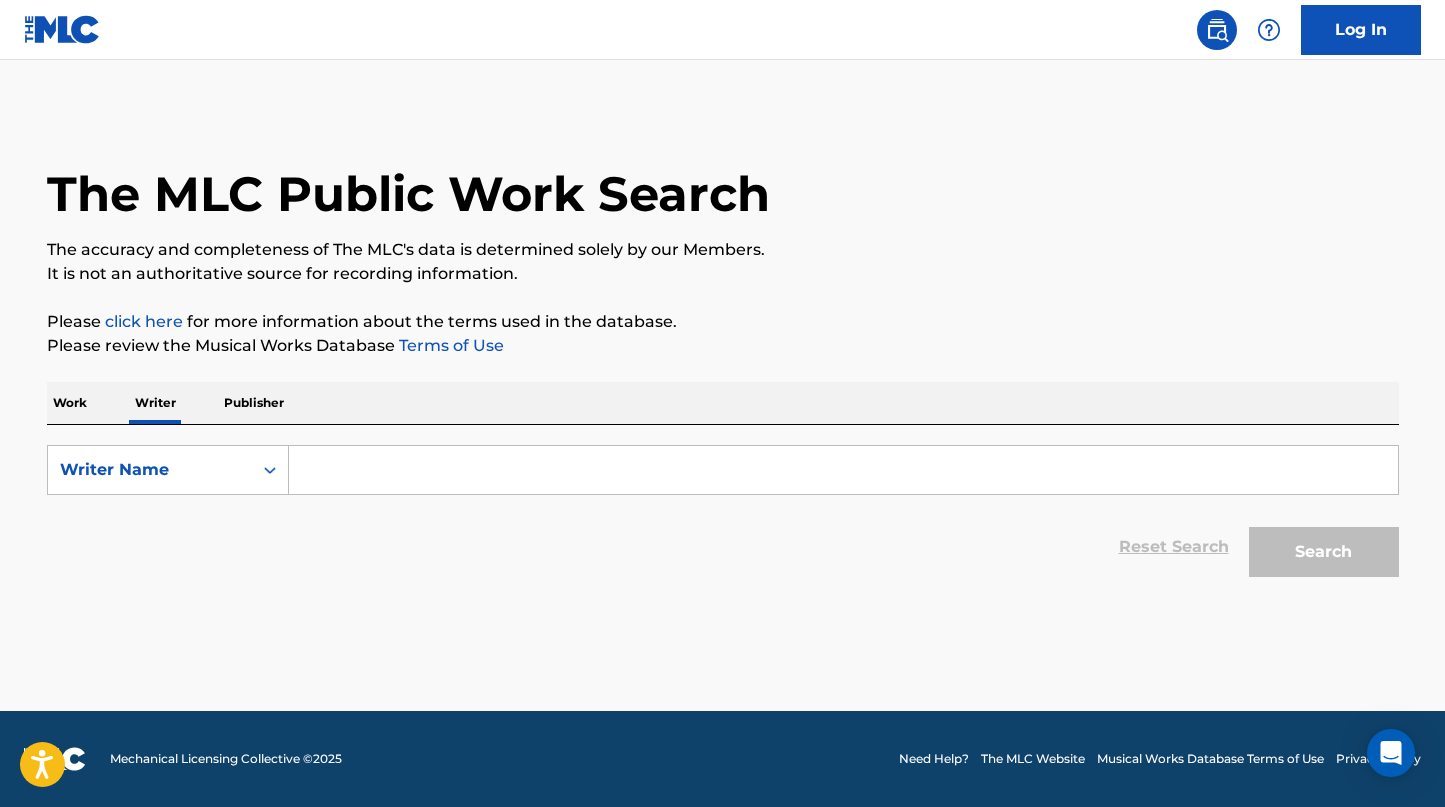click at bounding box center (844, 470) 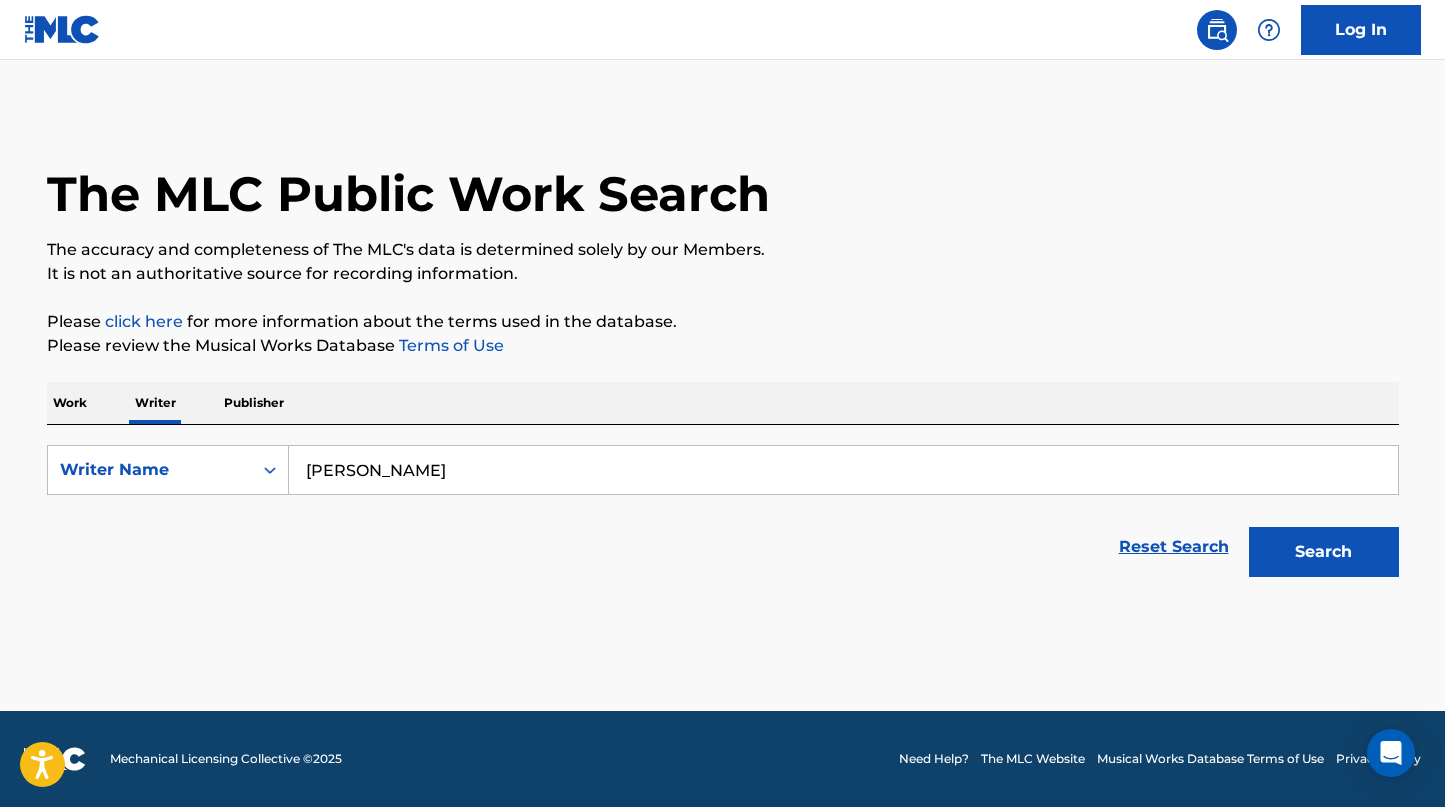 click on "Search" at bounding box center [1324, 552] 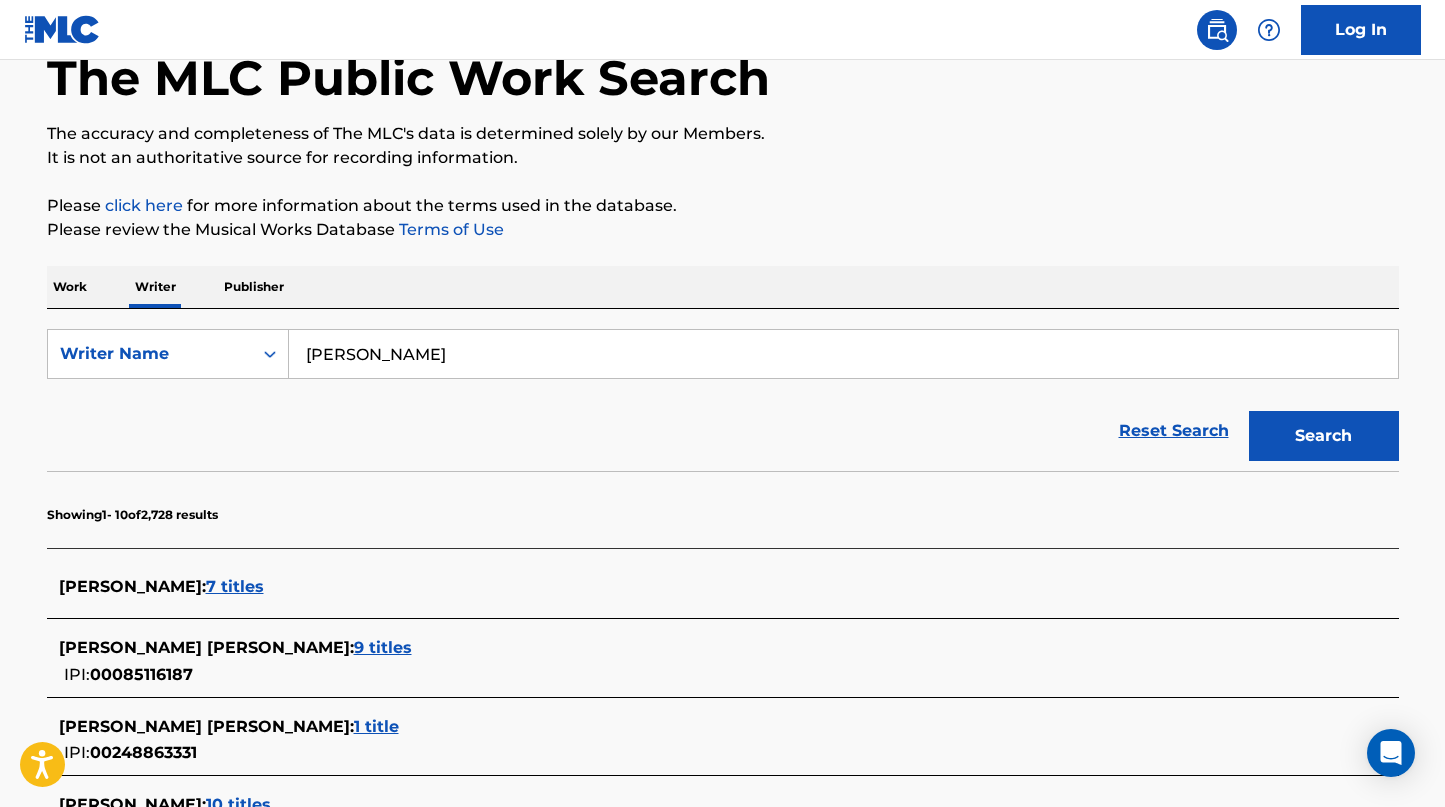 scroll, scrollTop: 402, scrollLeft: 0, axis: vertical 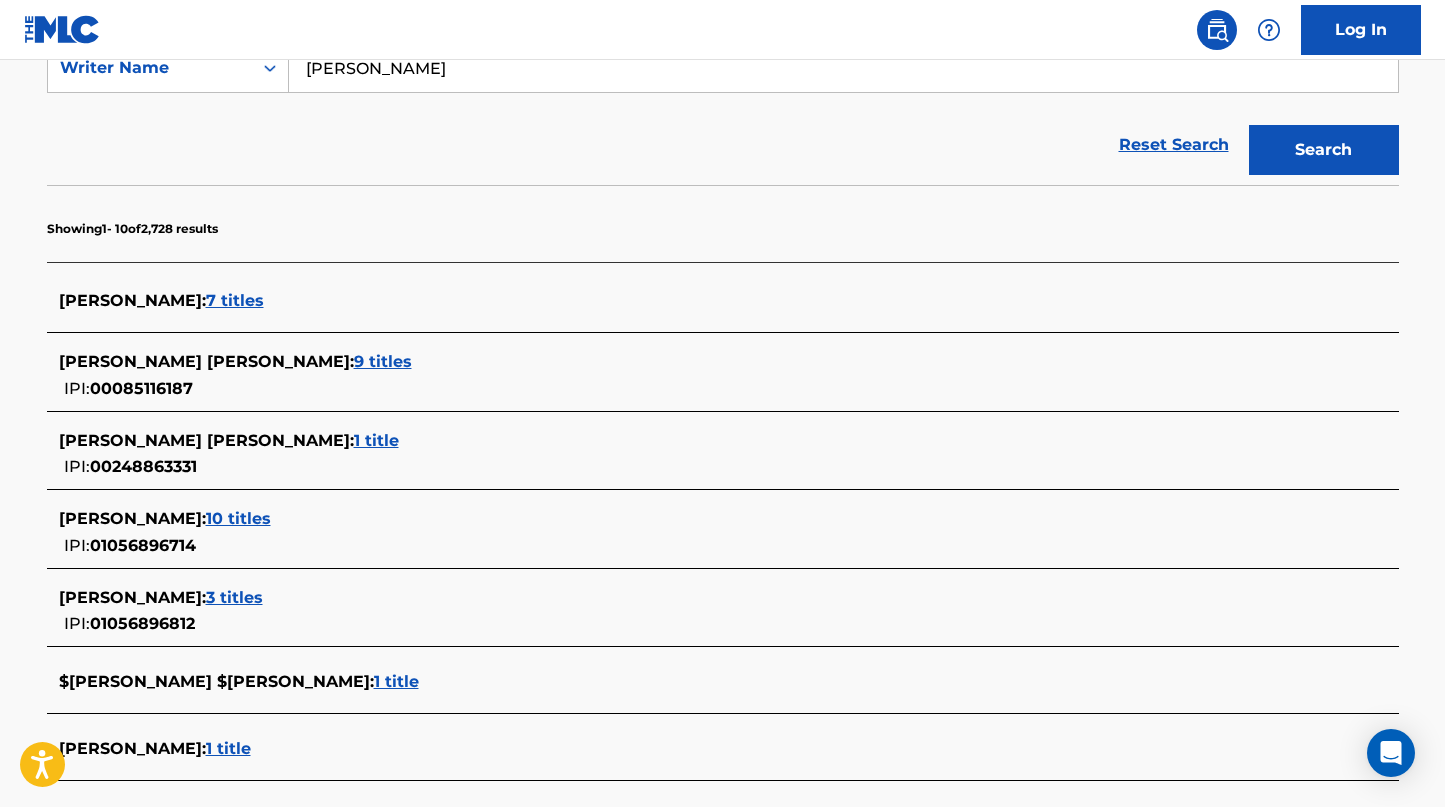 click on "7 titles" at bounding box center (235, 300) 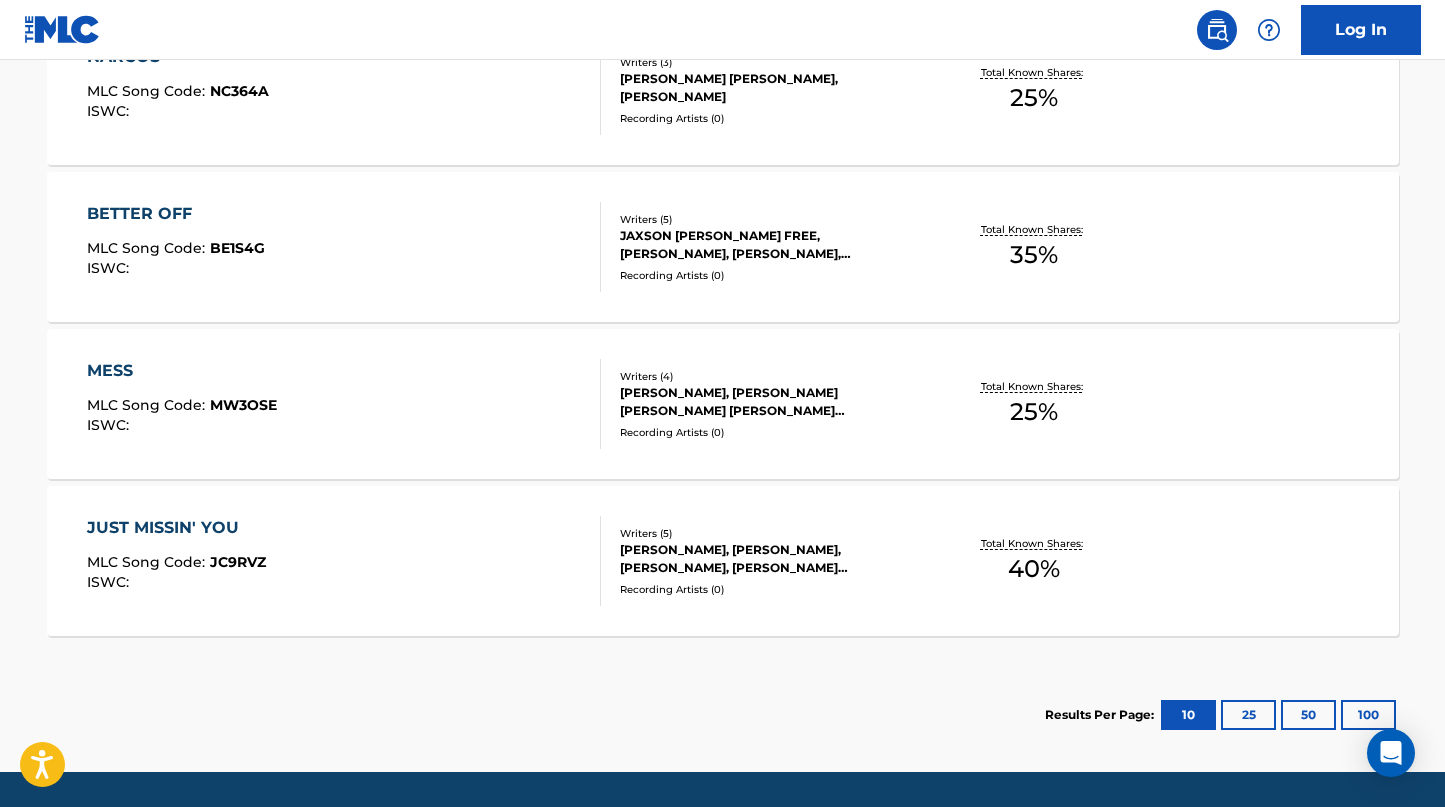 scroll, scrollTop: 1191, scrollLeft: 0, axis: vertical 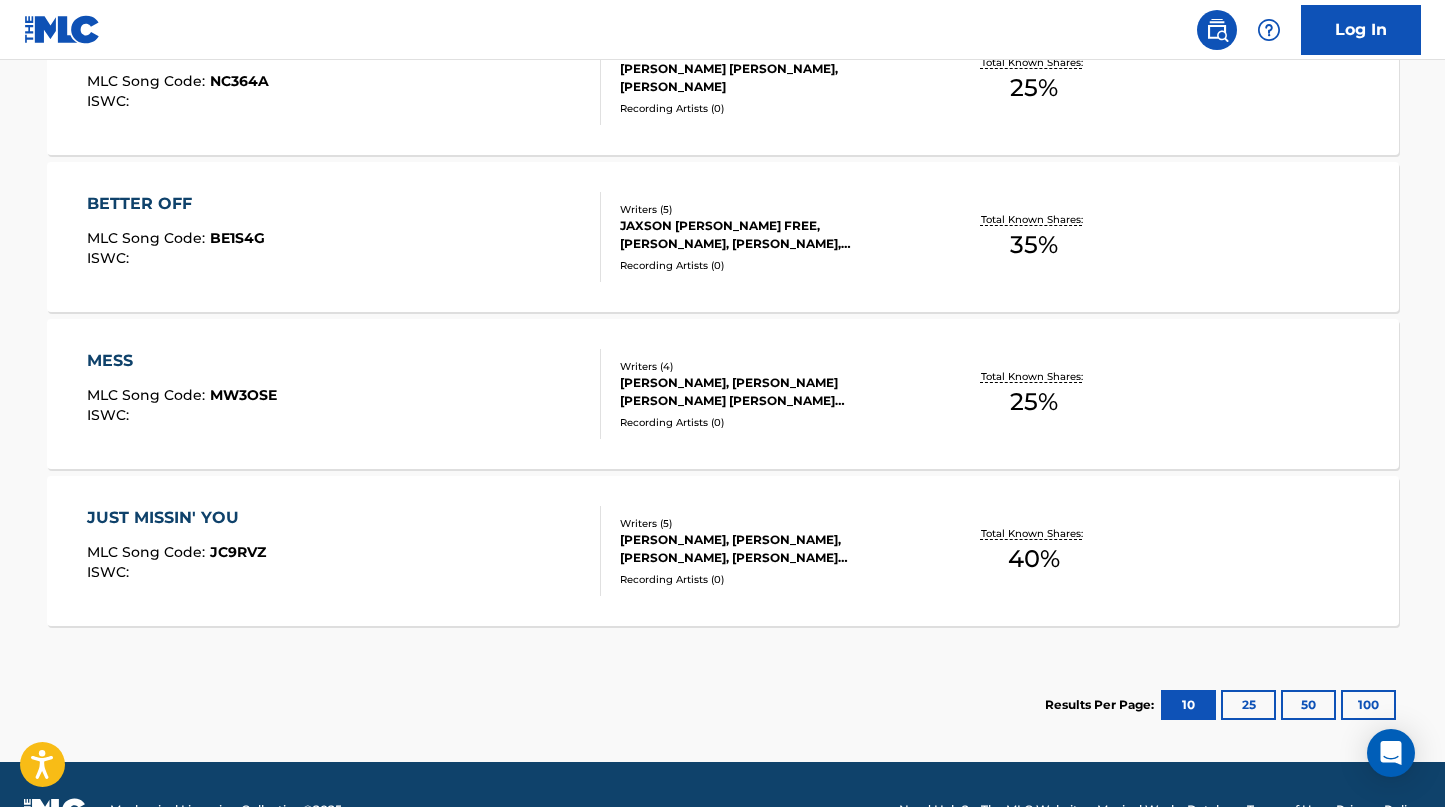 click on "MESS" at bounding box center (182, 361) 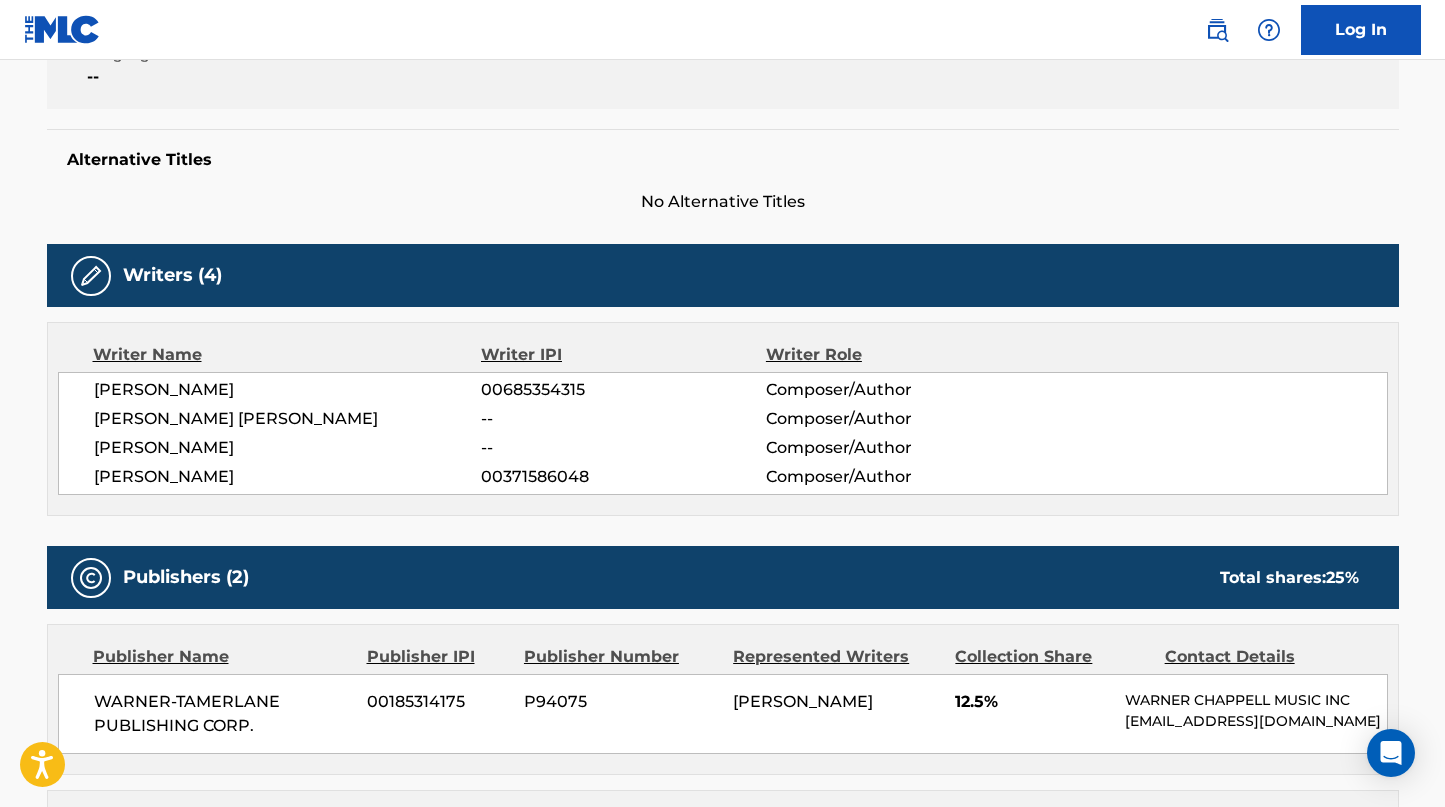 scroll, scrollTop: 468, scrollLeft: 0, axis: vertical 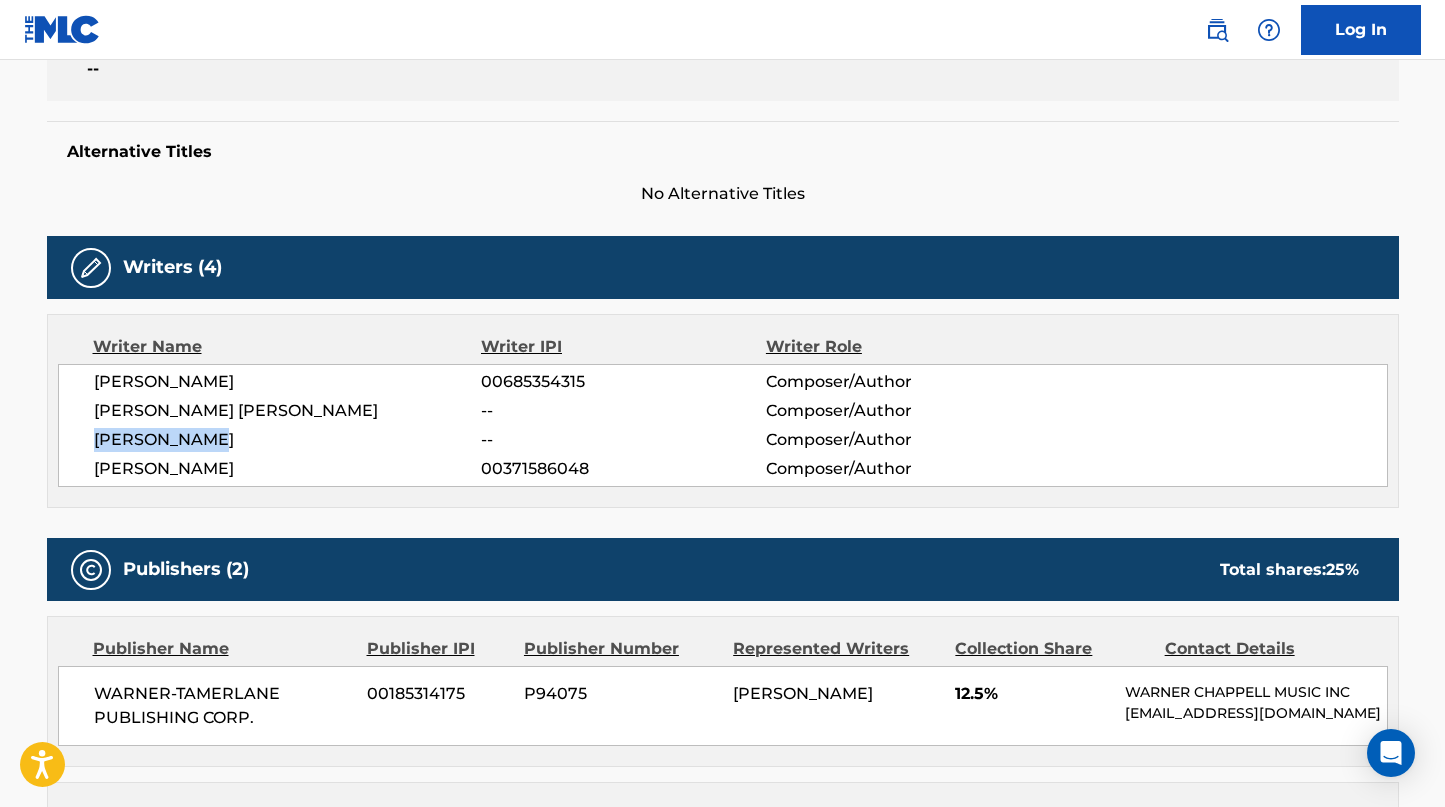 drag, startPoint x: 213, startPoint y: 440, endPoint x: 80, endPoint y: 441, distance: 133.00375 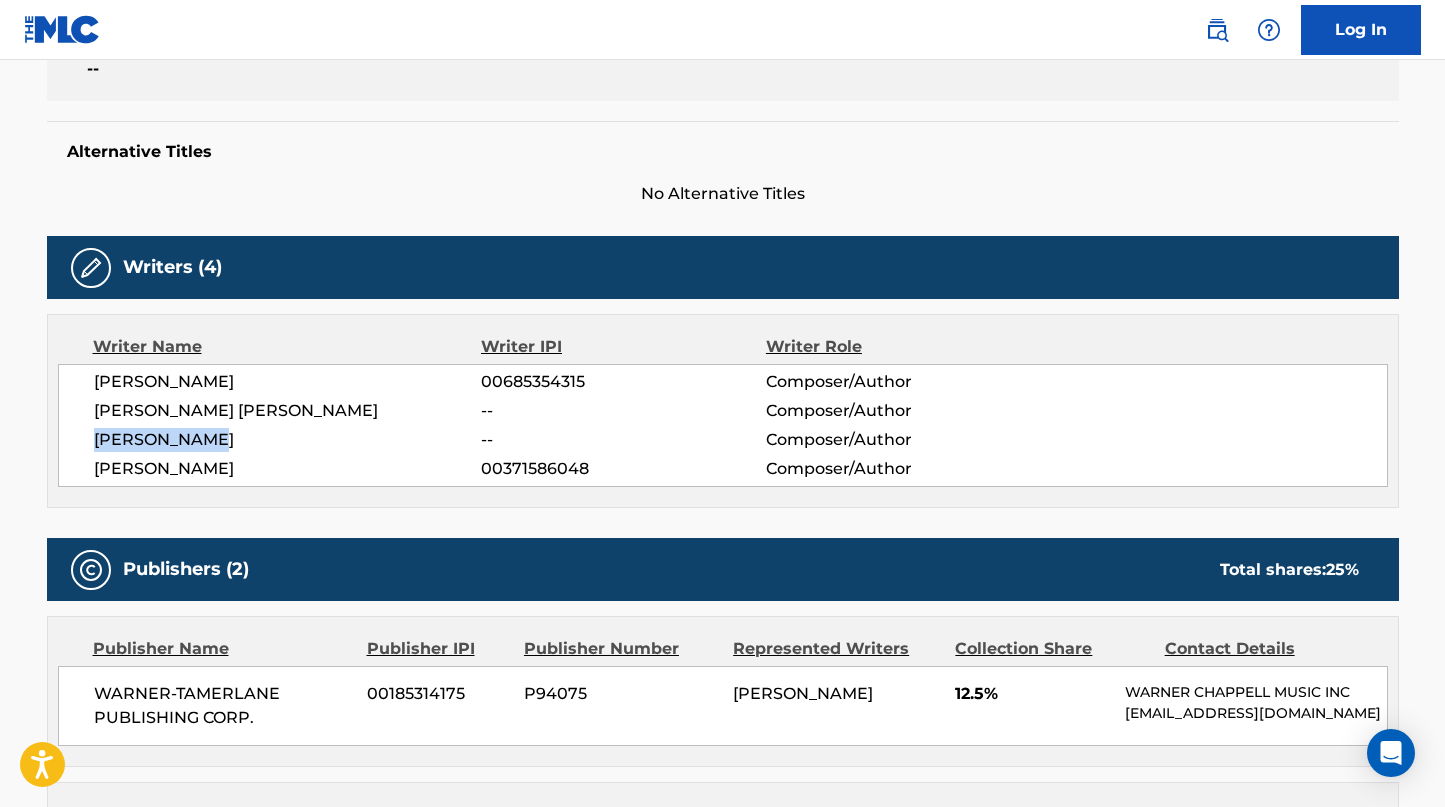 scroll, scrollTop: 0, scrollLeft: 0, axis: both 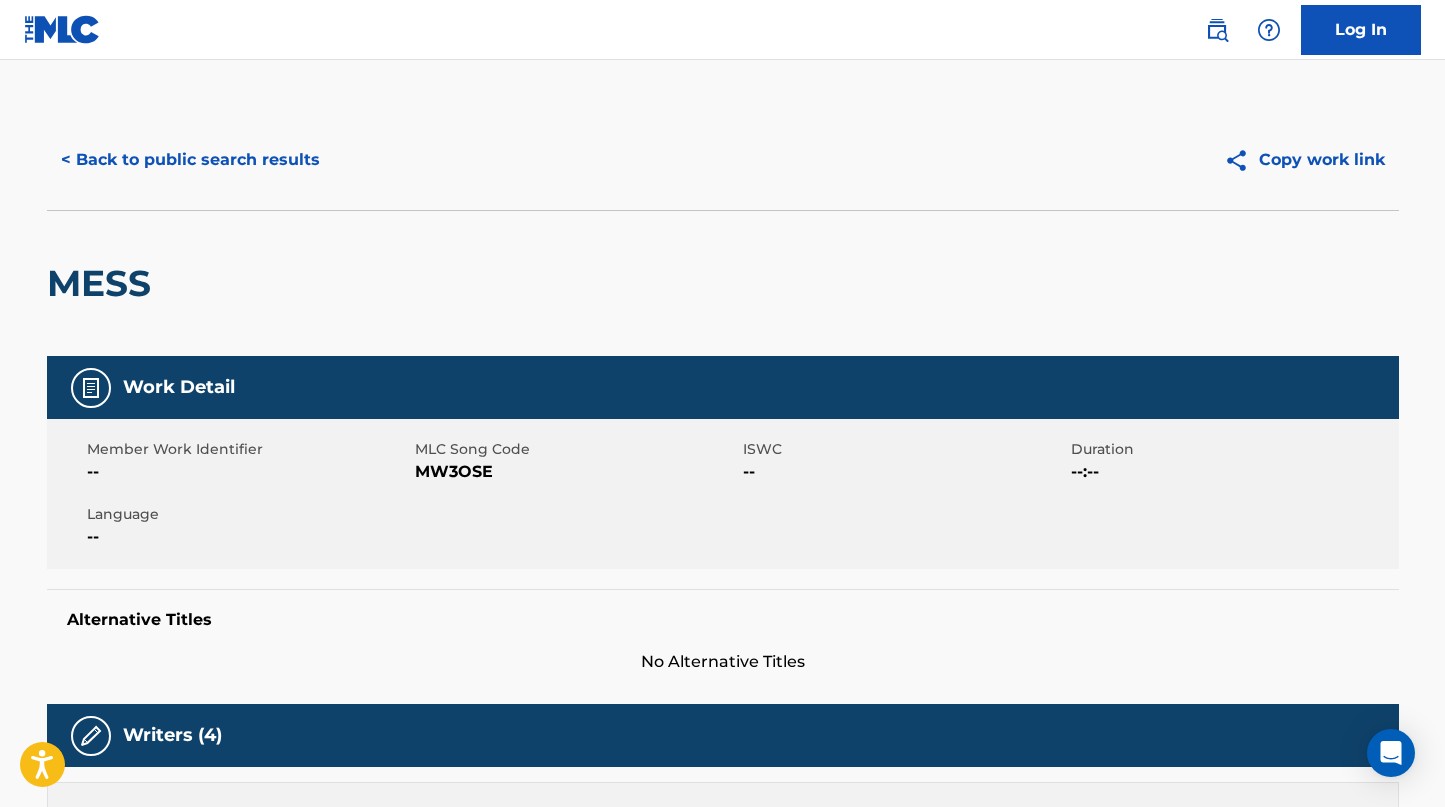 click on "< Back to public search results" at bounding box center [190, 160] 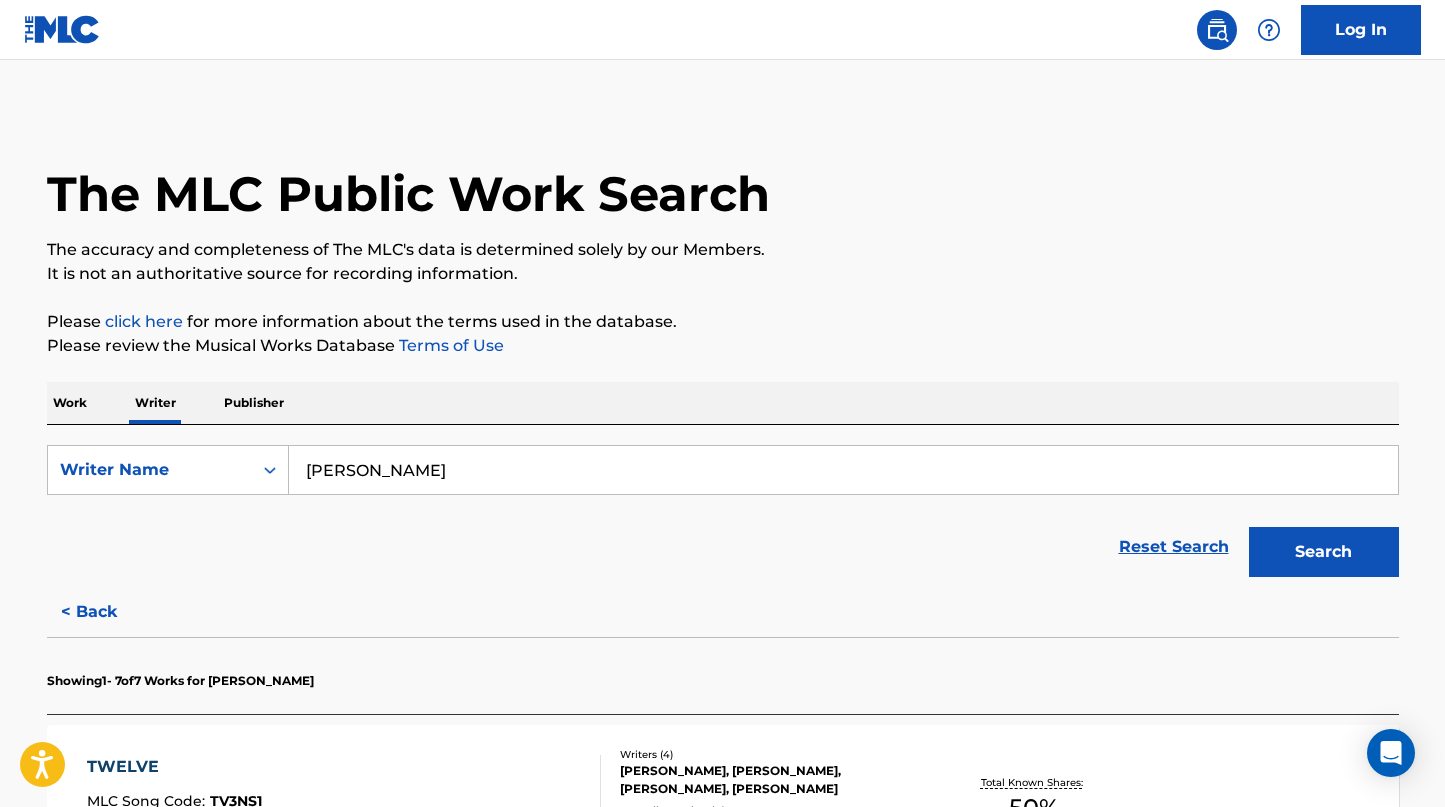 click on "[PERSON_NAME]" at bounding box center (843, 470) 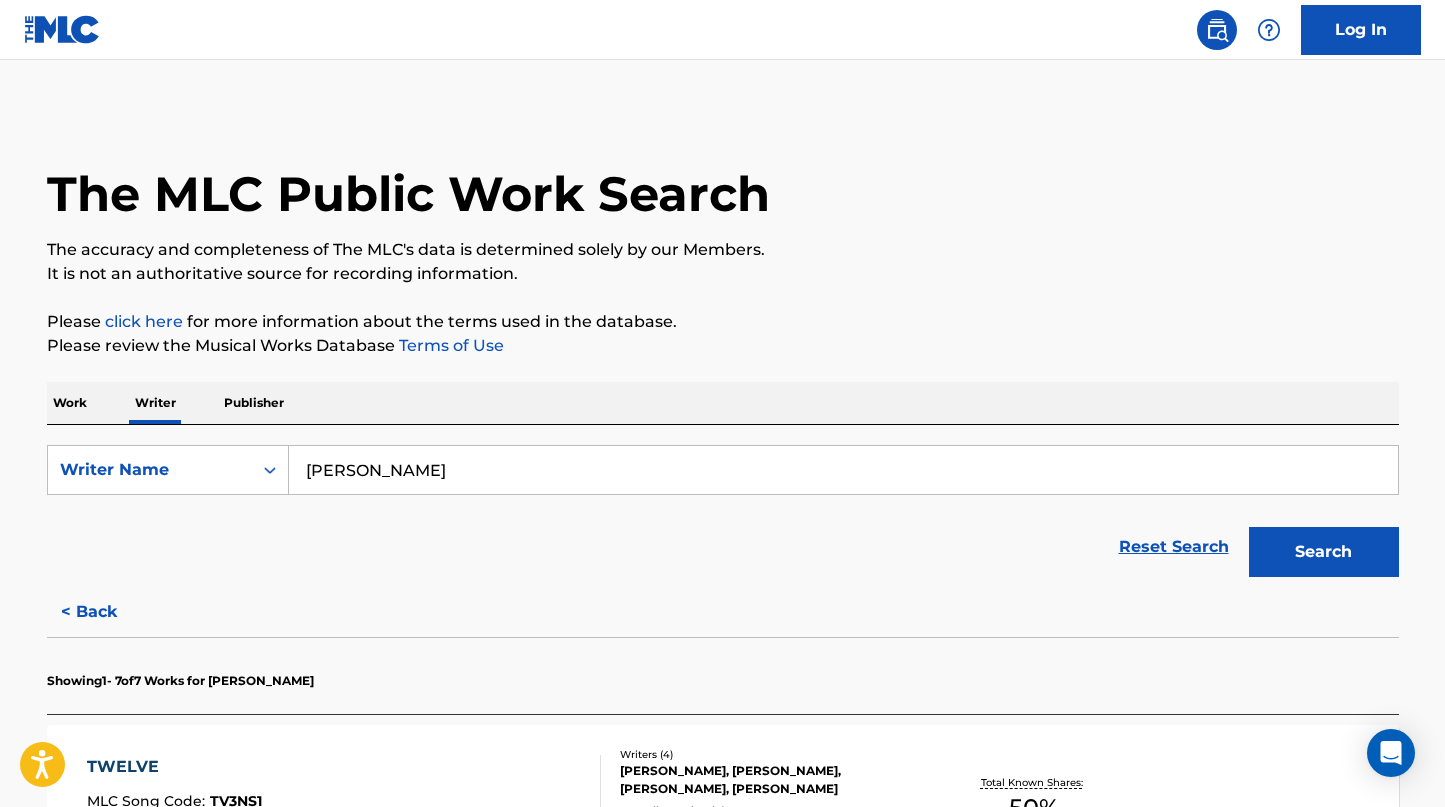 type on "dan henig" 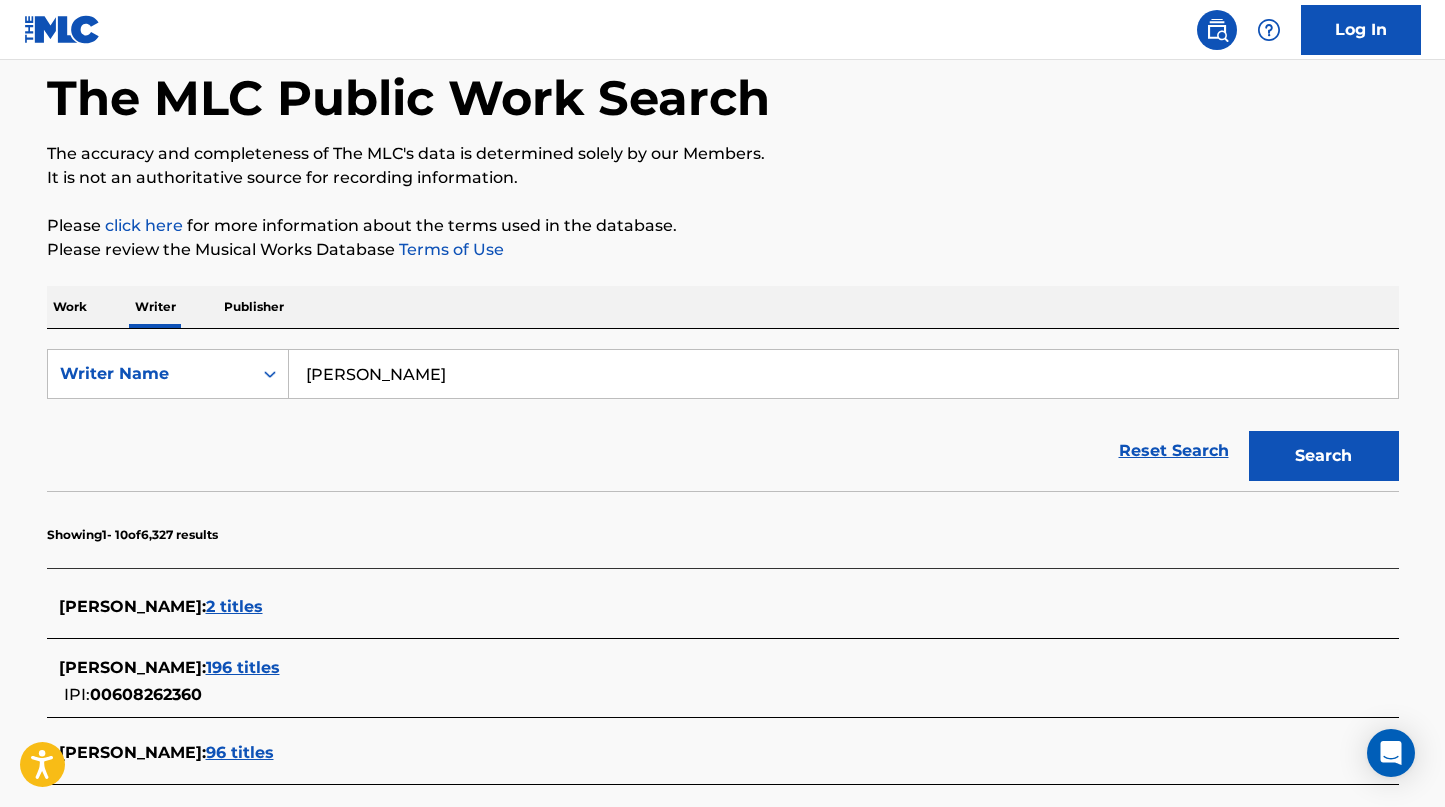 scroll, scrollTop: 114, scrollLeft: 0, axis: vertical 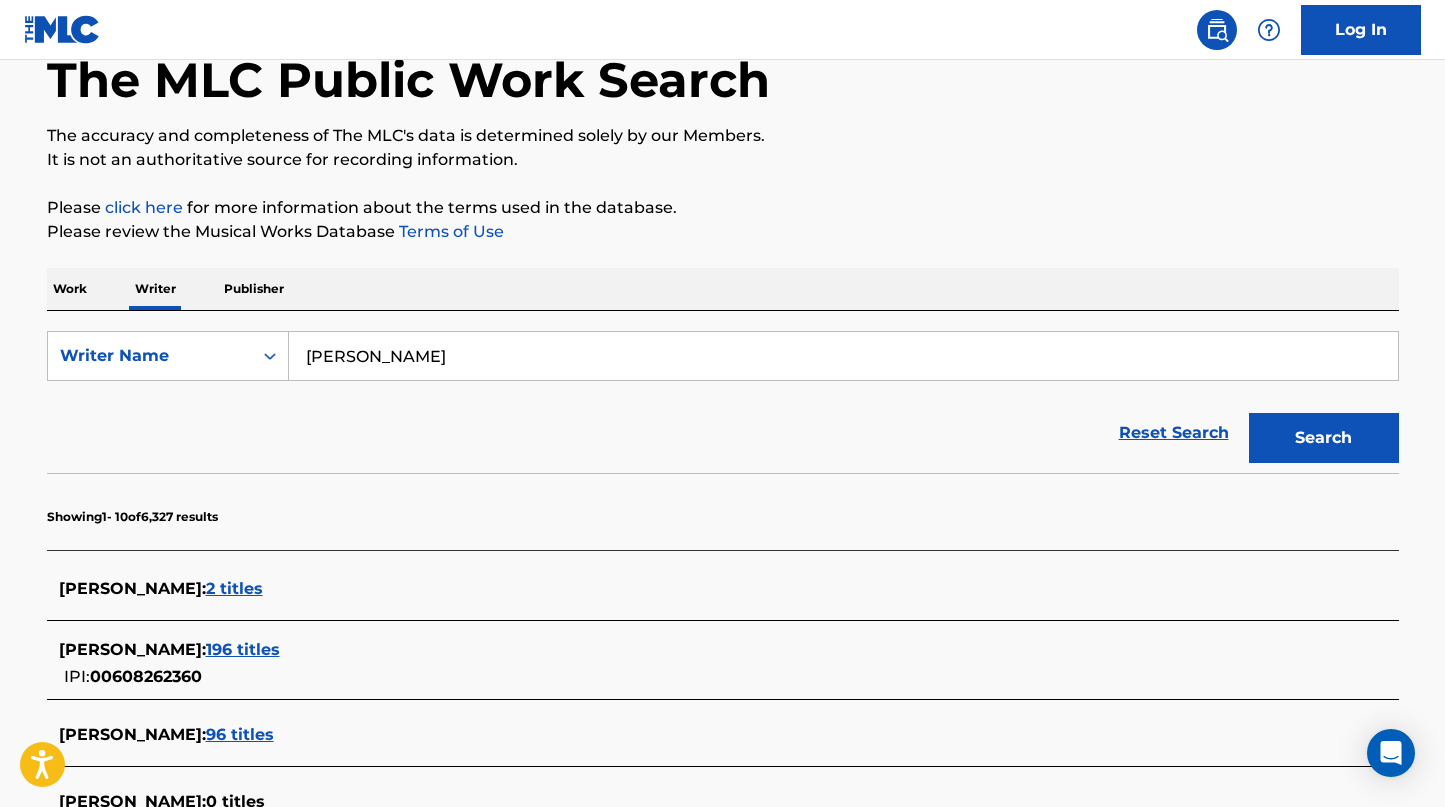 click on "2 titles" at bounding box center [234, 588] 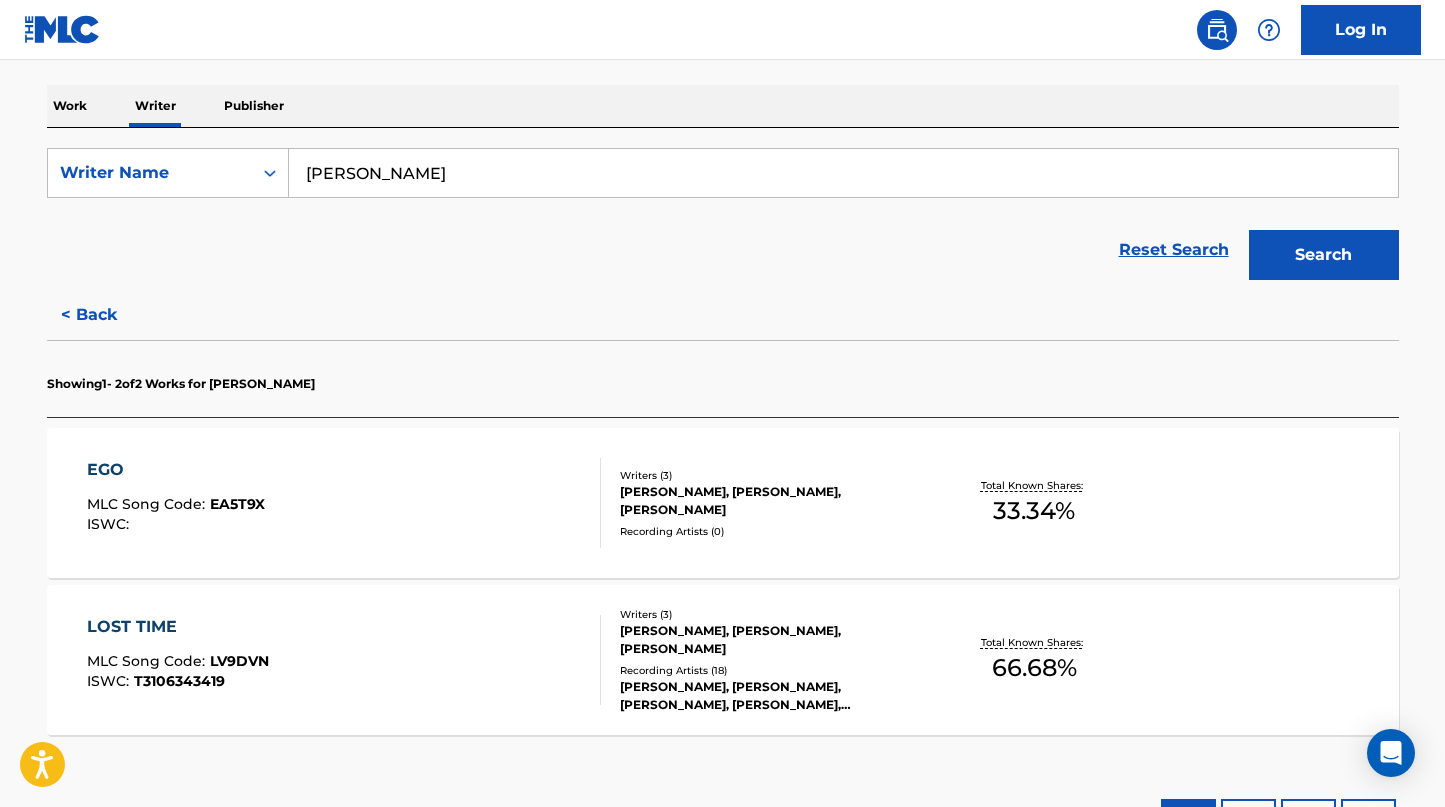 scroll, scrollTop: 303, scrollLeft: 0, axis: vertical 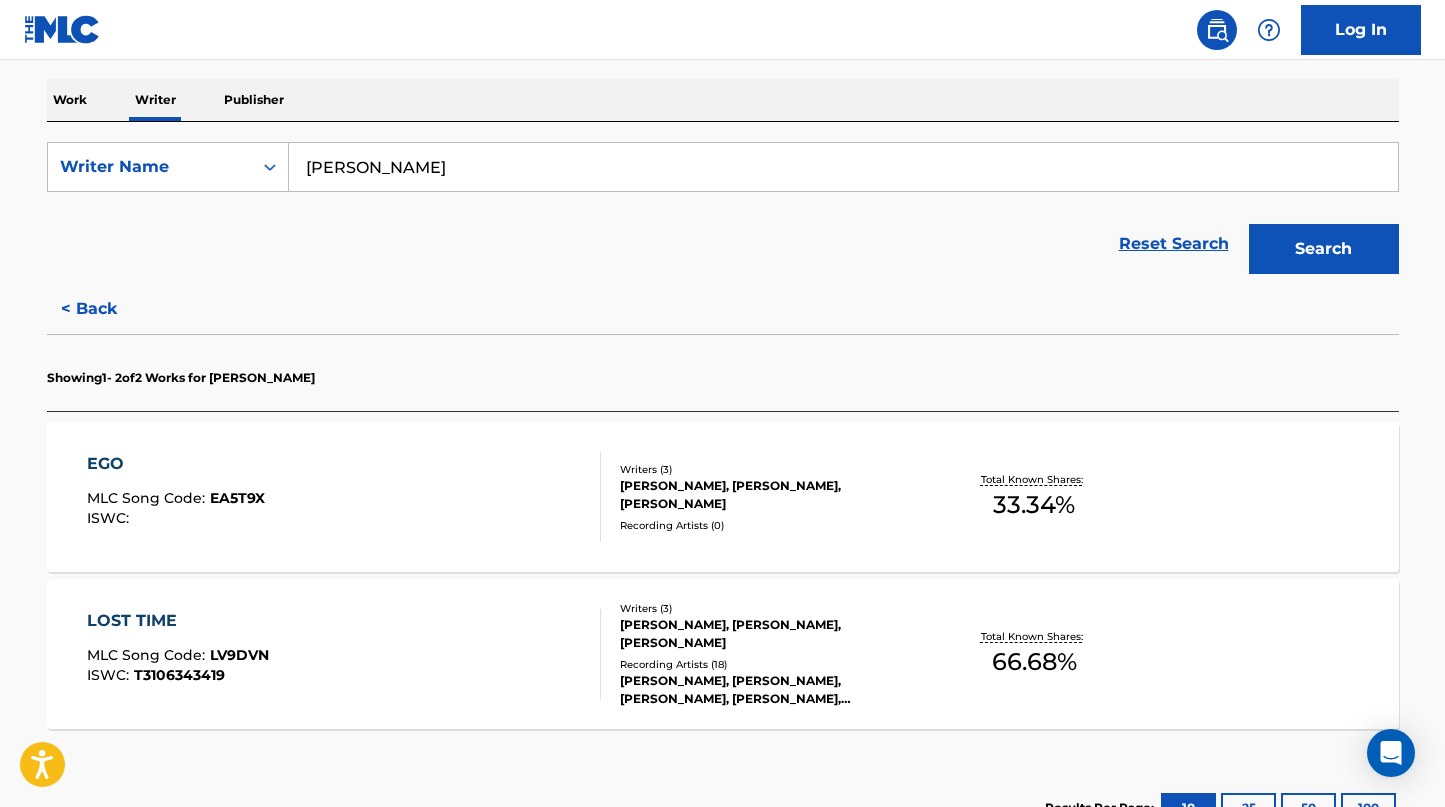 click on "EGO" at bounding box center (176, 464) 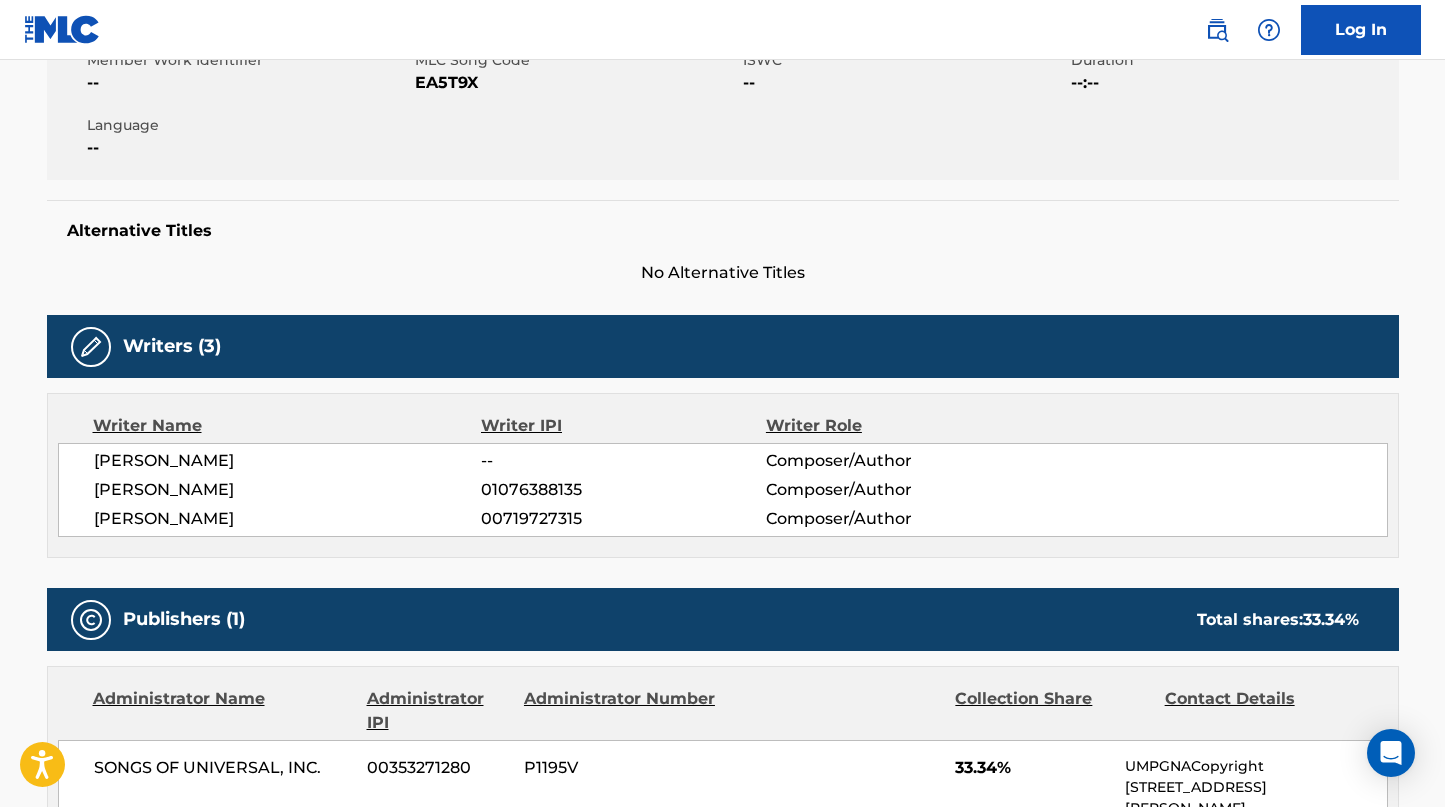 scroll, scrollTop: 287, scrollLeft: 0, axis: vertical 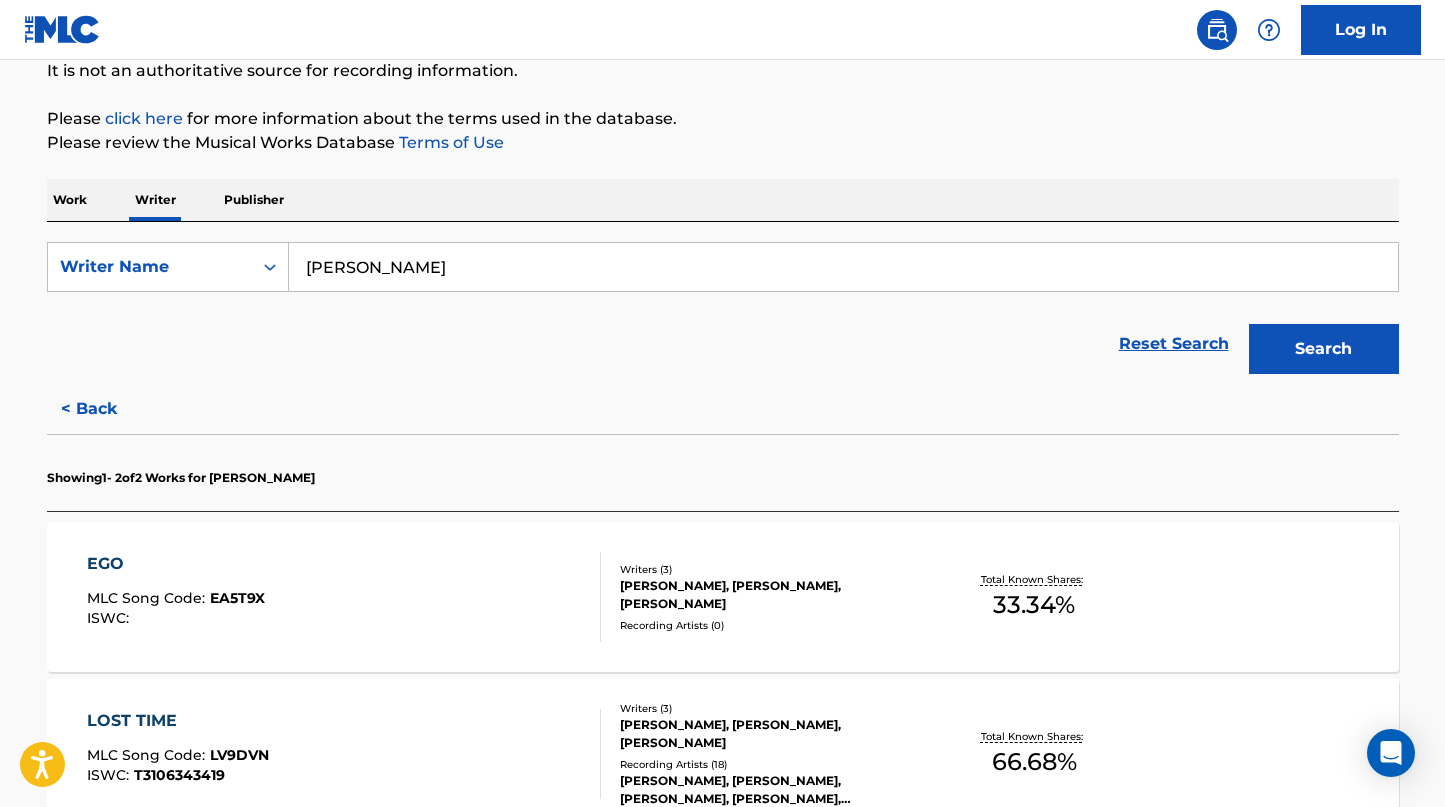 click on "< Back" at bounding box center [107, 409] 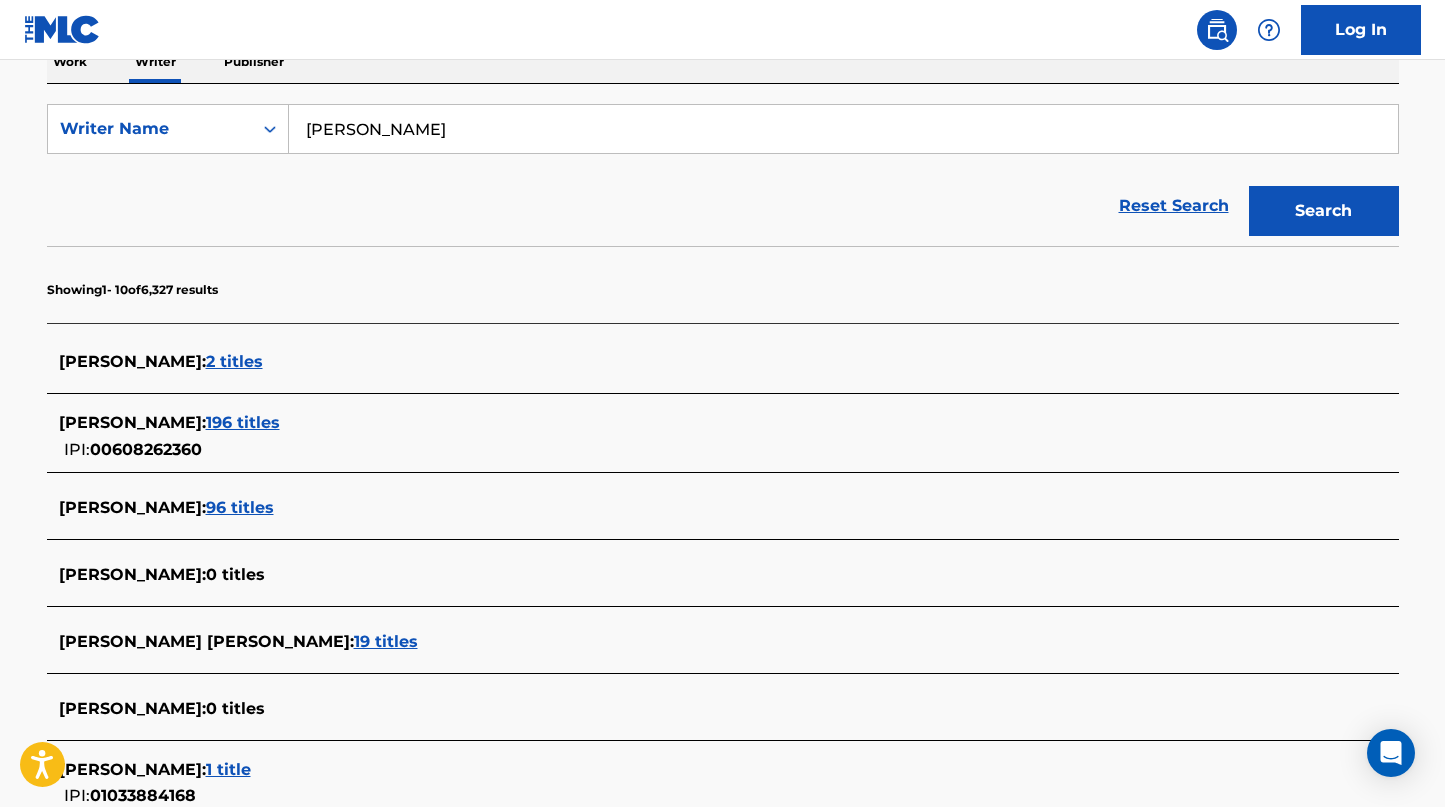 scroll, scrollTop: 349, scrollLeft: 0, axis: vertical 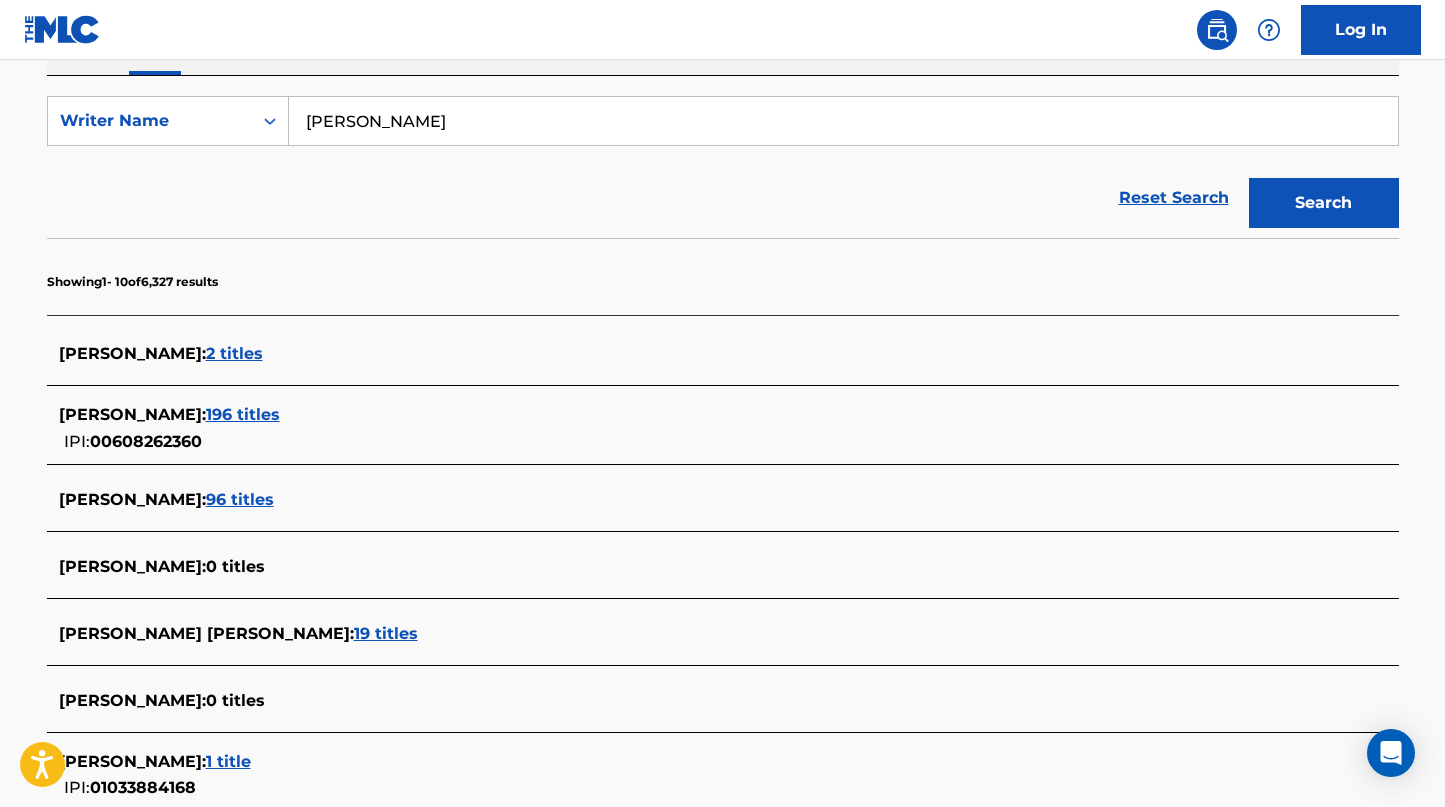 click on "DANIEL HENIG :  196 titles" at bounding box center (697, 415) 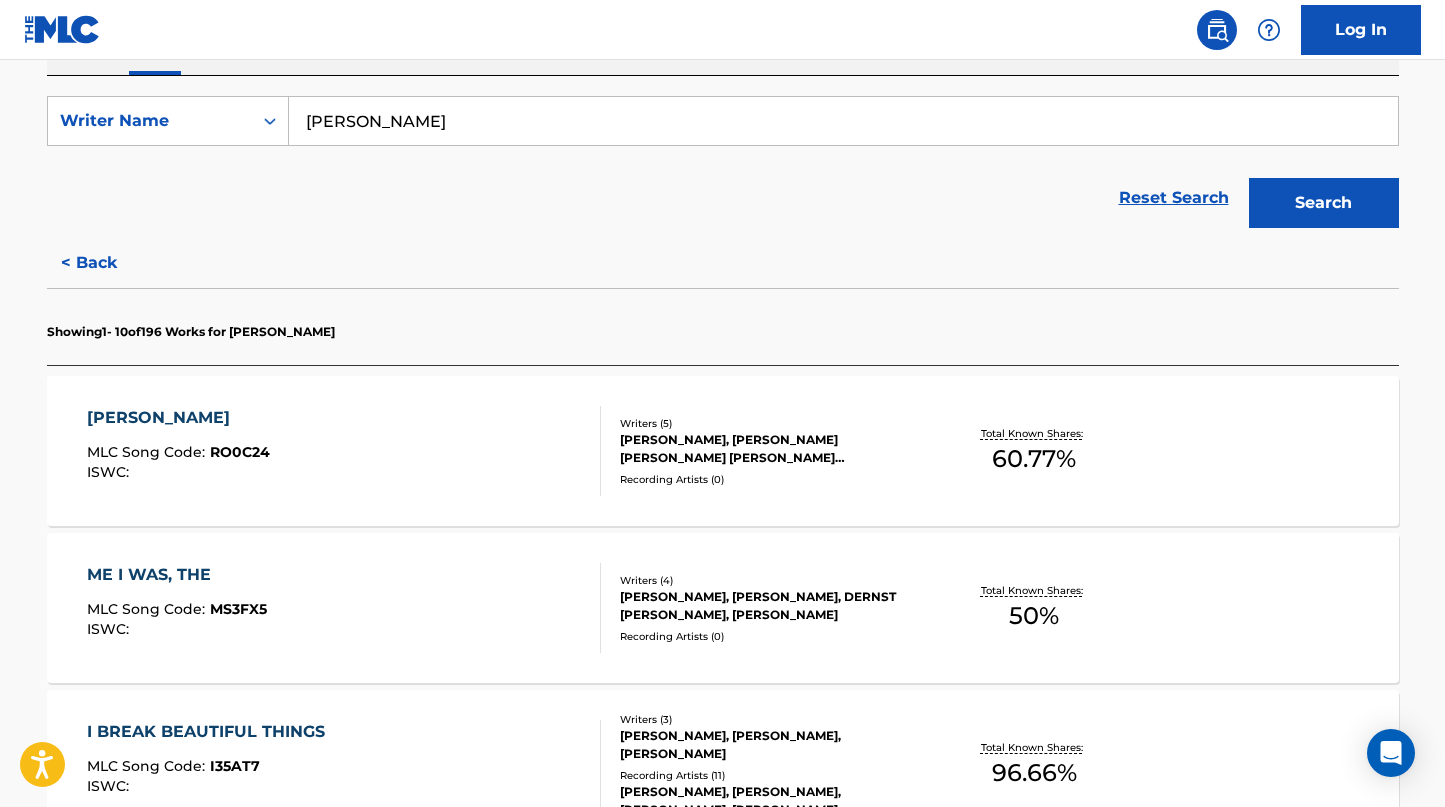 click on "ROBIN HOOD" at bounding box center [178, 418] 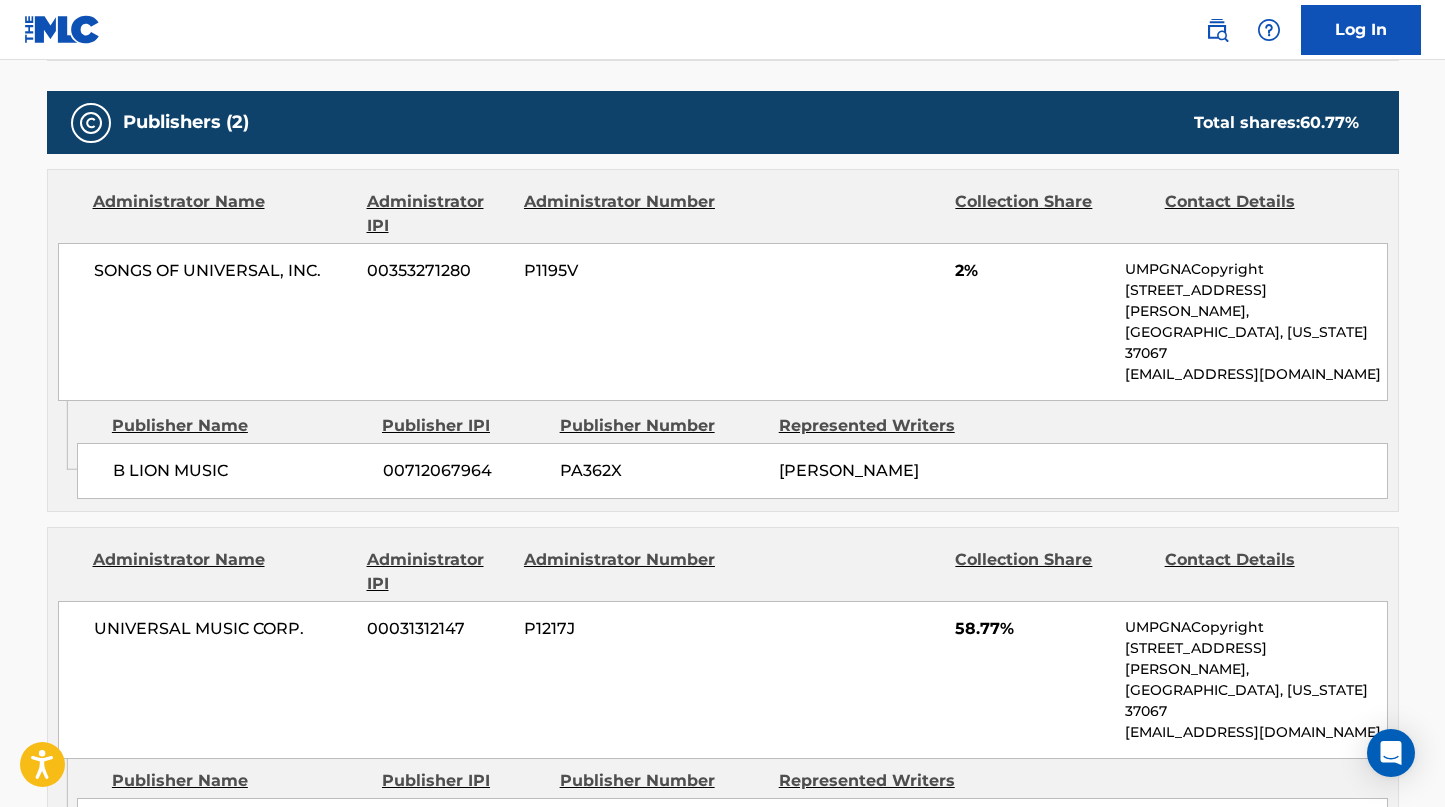 scroll, scrollTop: 940, scrollLeft: 0, axis: vertical 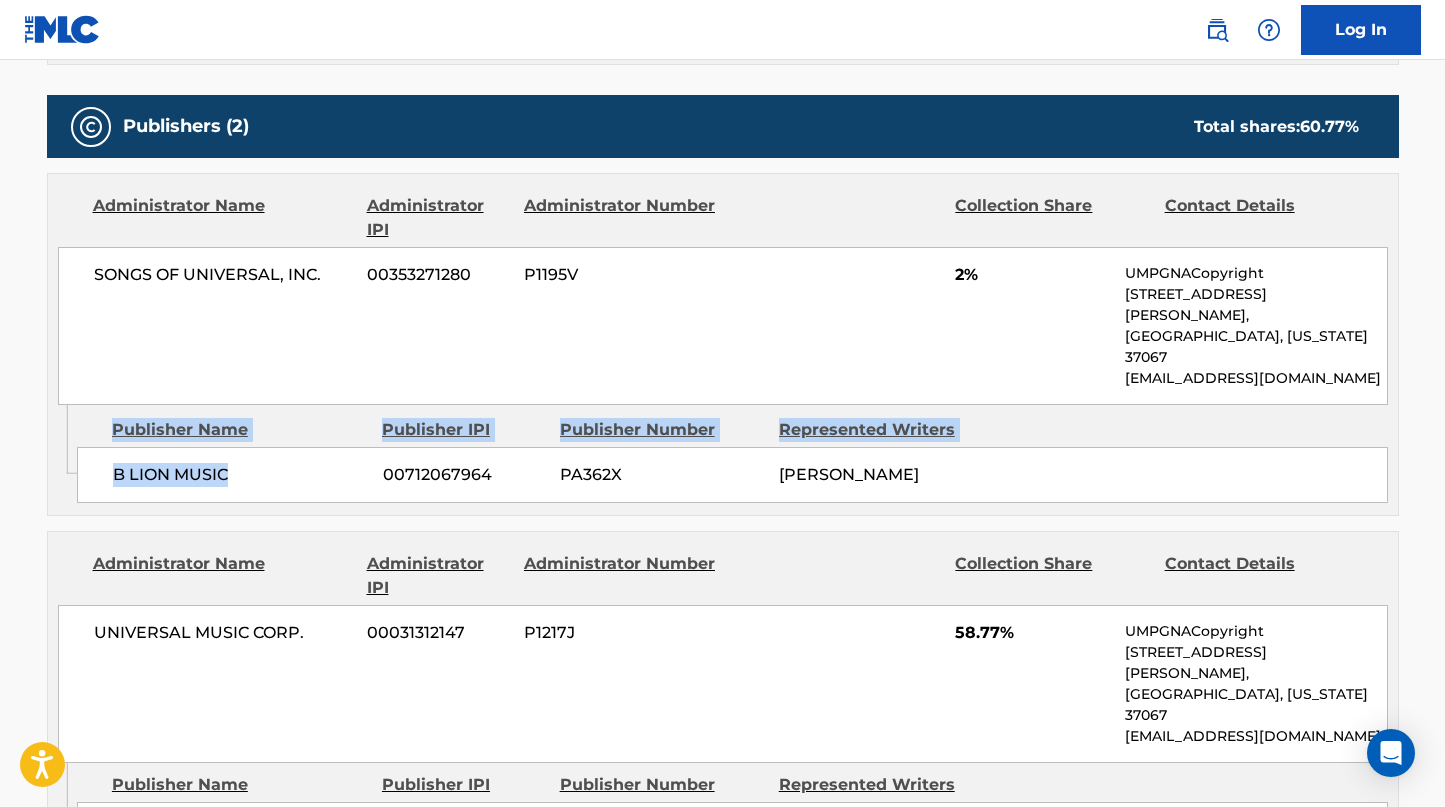 drag, startPoint x: 275, startPoint y: 427, endPoint x: 48, endPoint y: 427, distance: 227 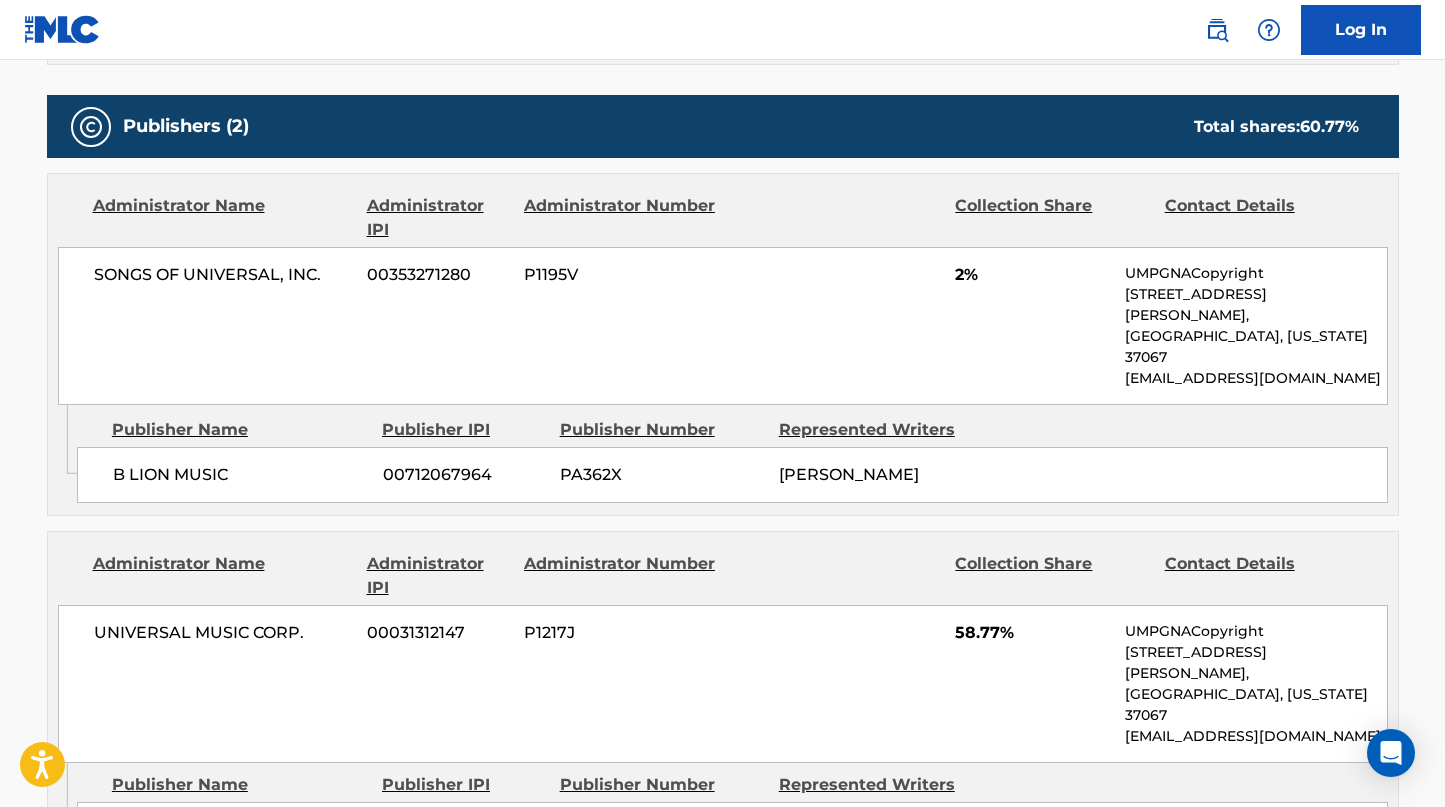 click on "Admin Original Publisher Connecting Line" 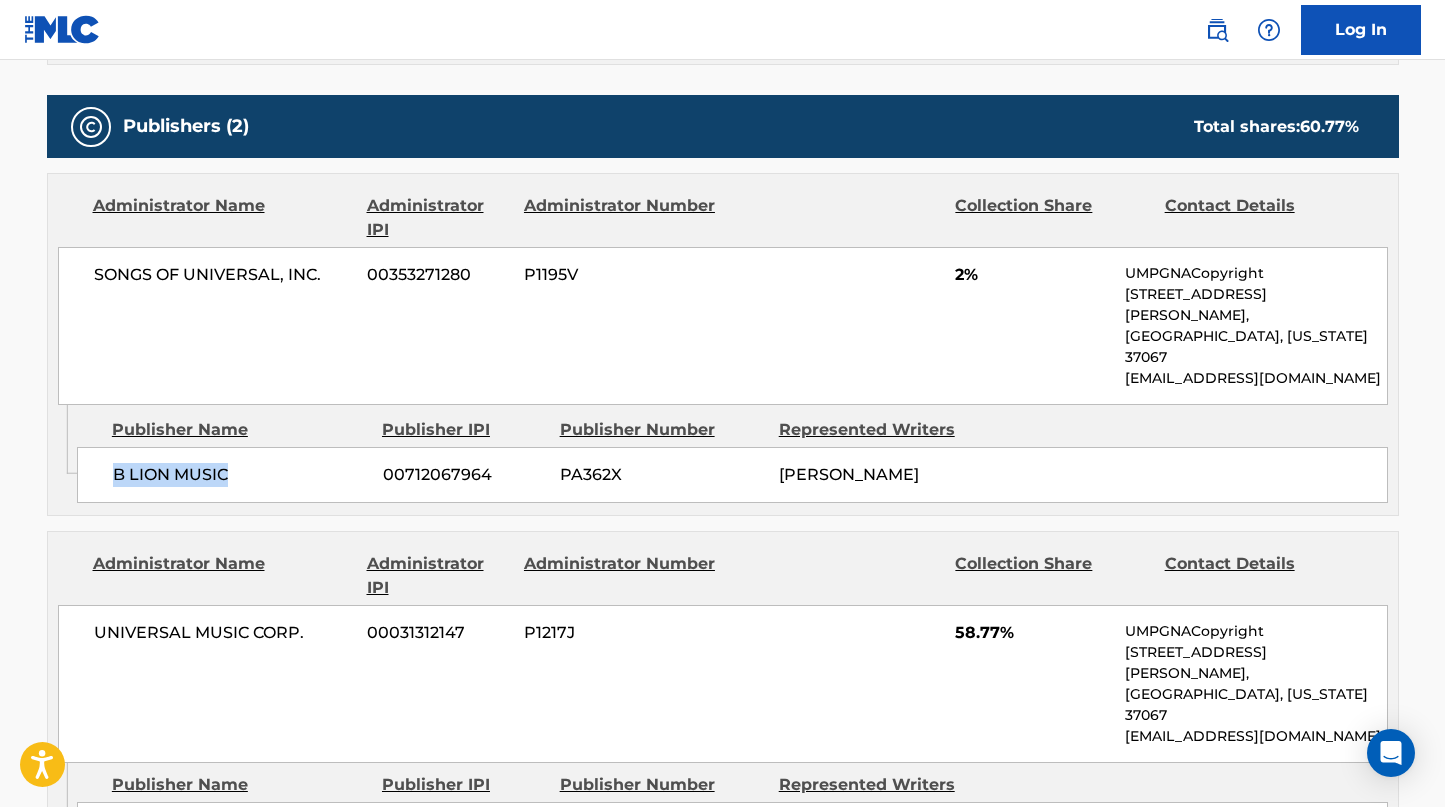drag, startPoint x: 160, startPoint y: 435, endPoint x: 84, endPoint y: 435, distance: 76 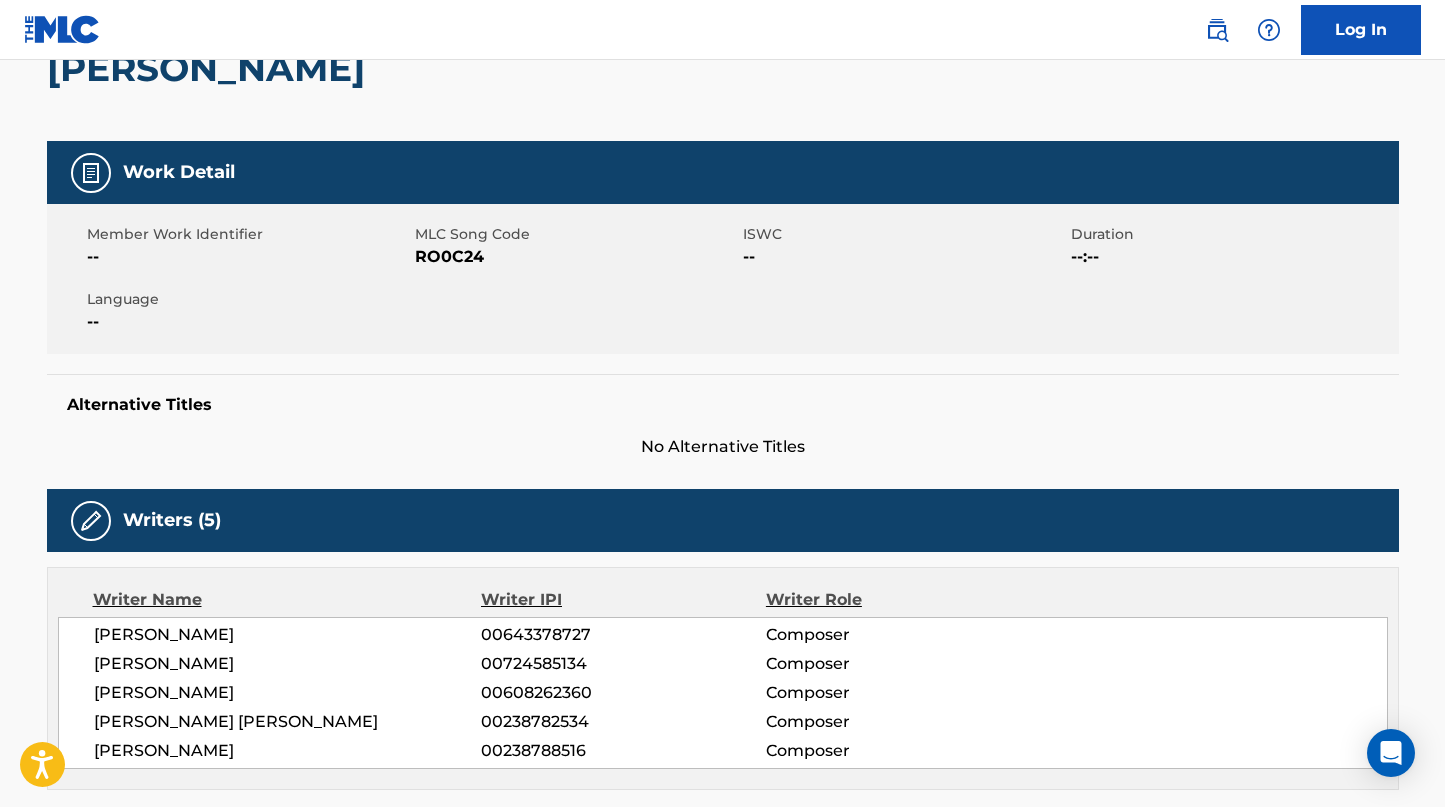 scroll, scrollTop: 0, scrollLeft: 0, axis: both 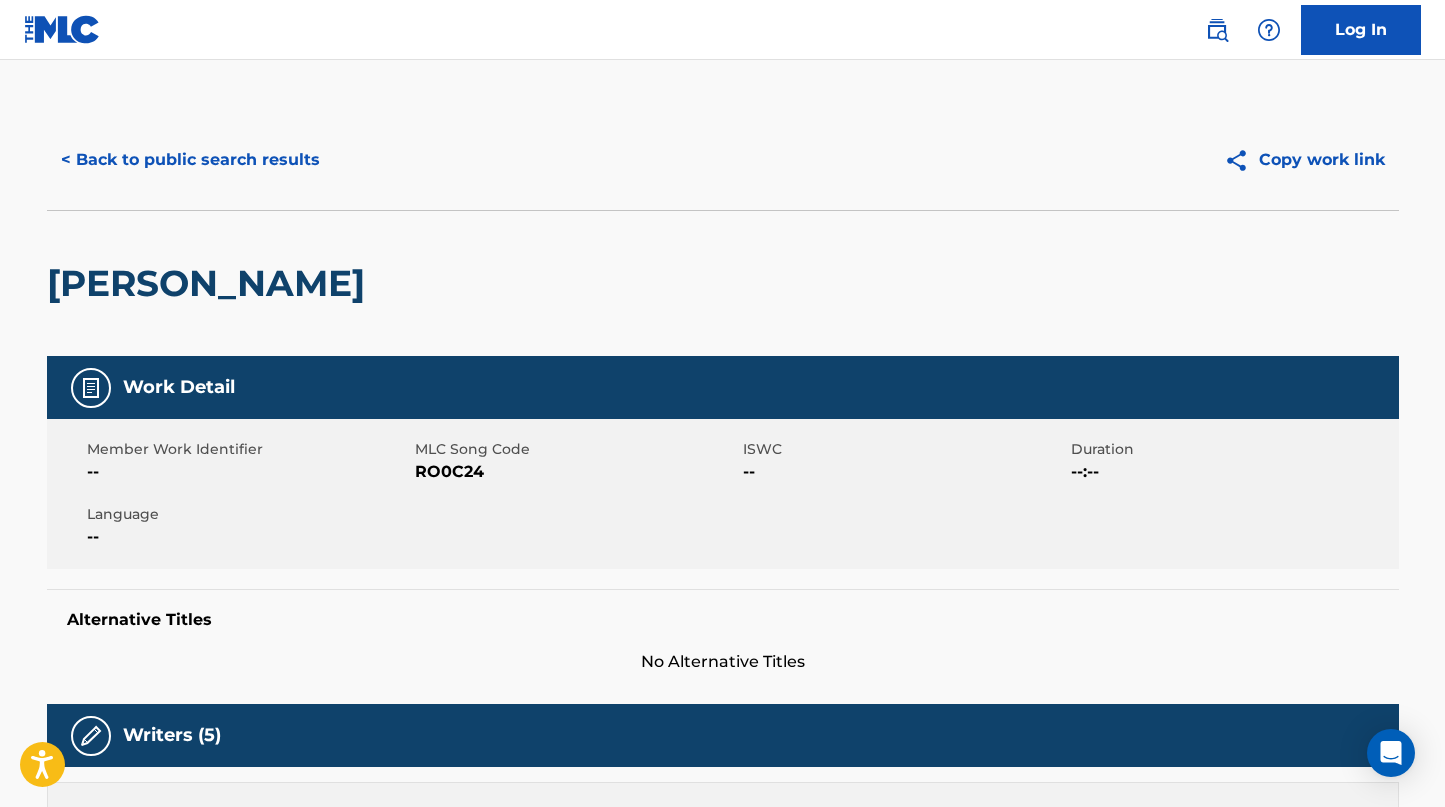 click on "< Back to public search results" at bounding box center [190, 160] 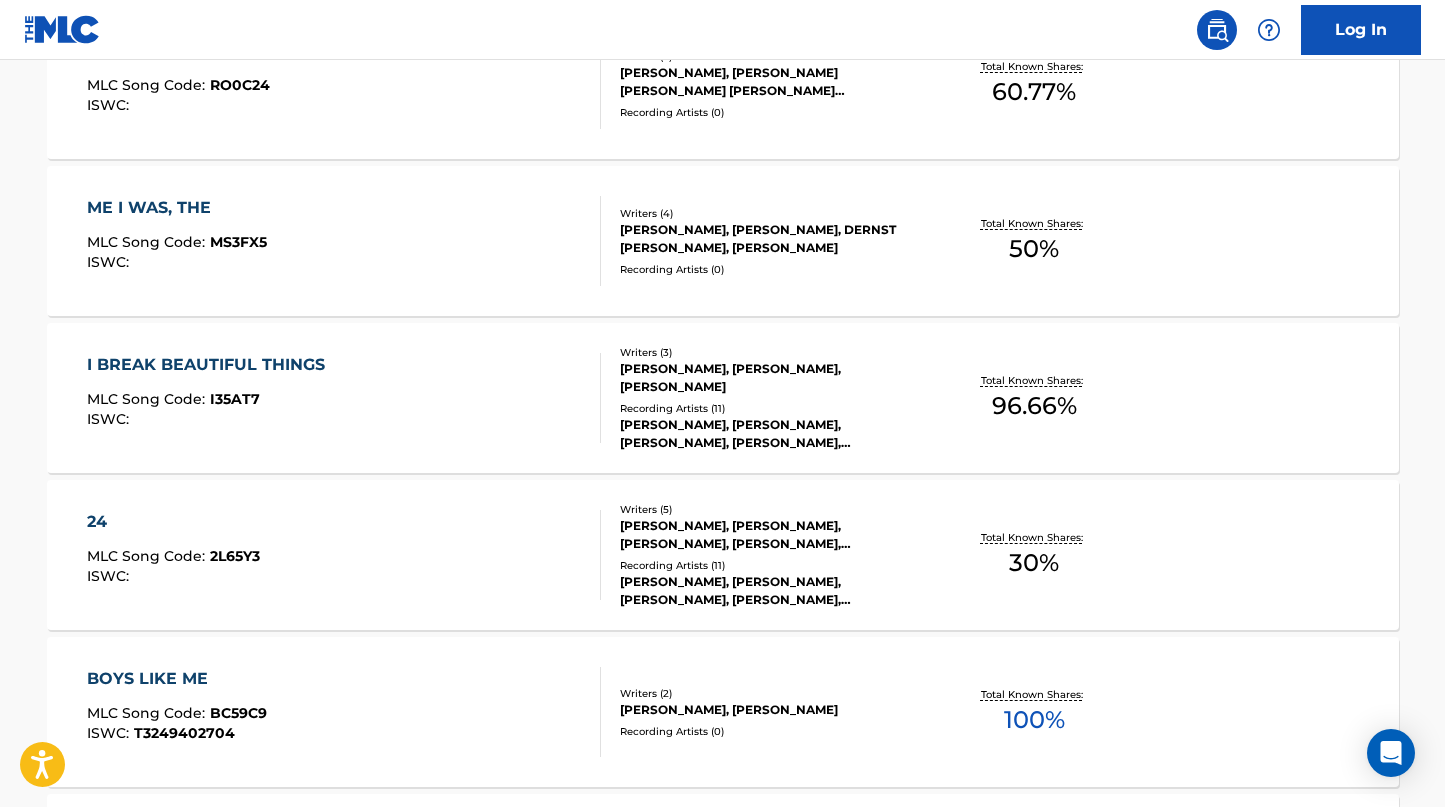 scroll, scrollTop: 738, scrollLeft: 0, axis: vertical 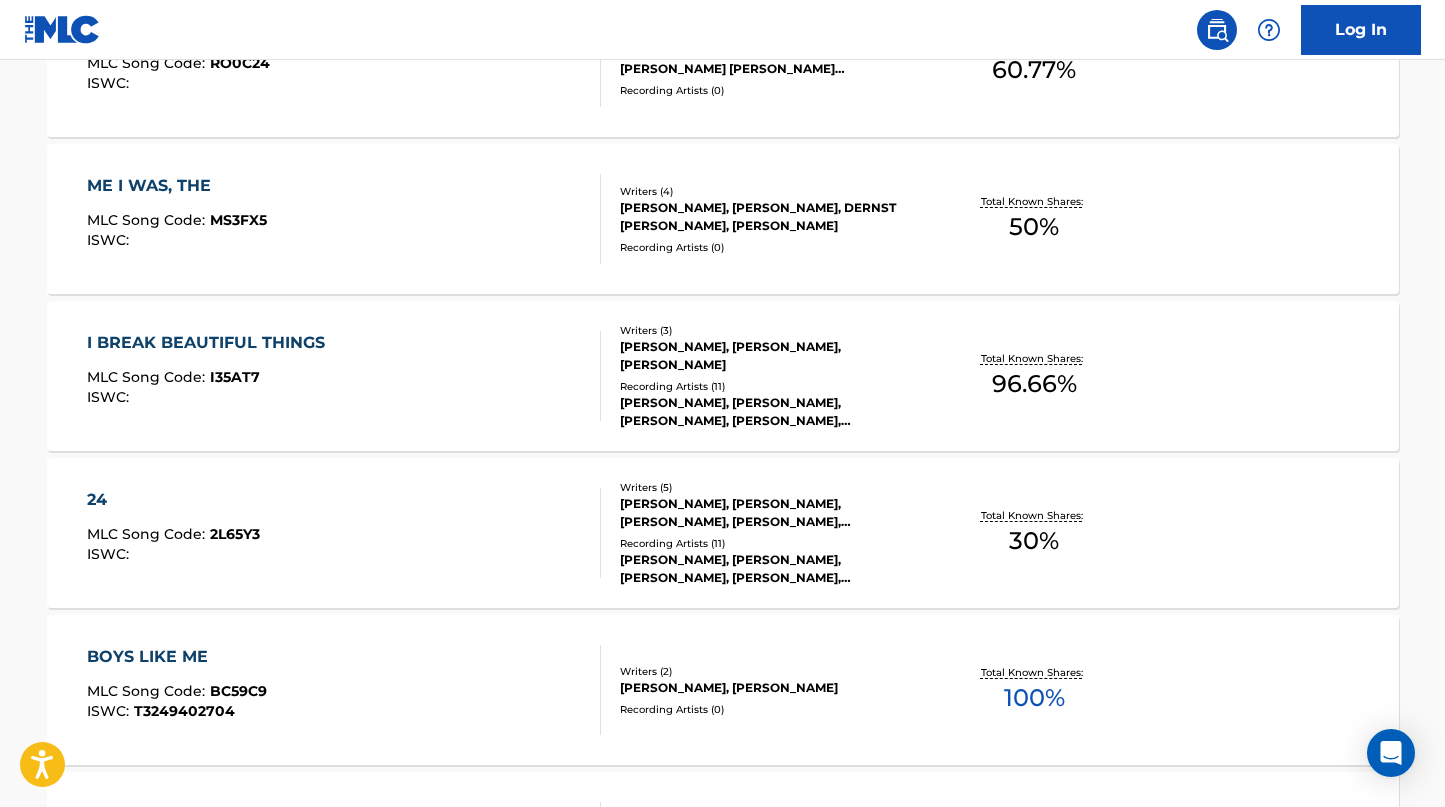 click on "I BREAK BEAUTIFUL THINGS" at bounding box center (211, 343) 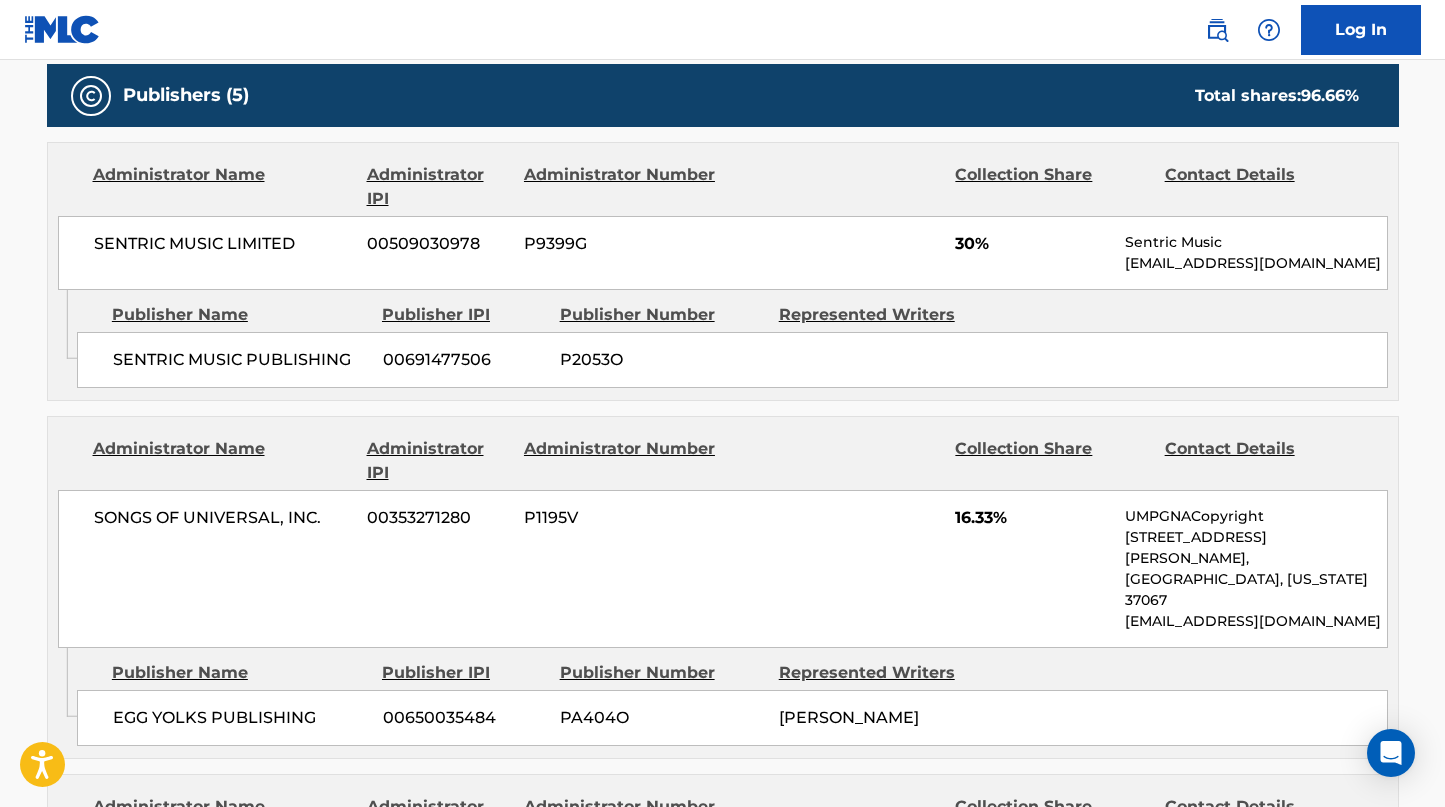 scroll, scrollTop: 640, scrollLeft: 0, axis: vertical 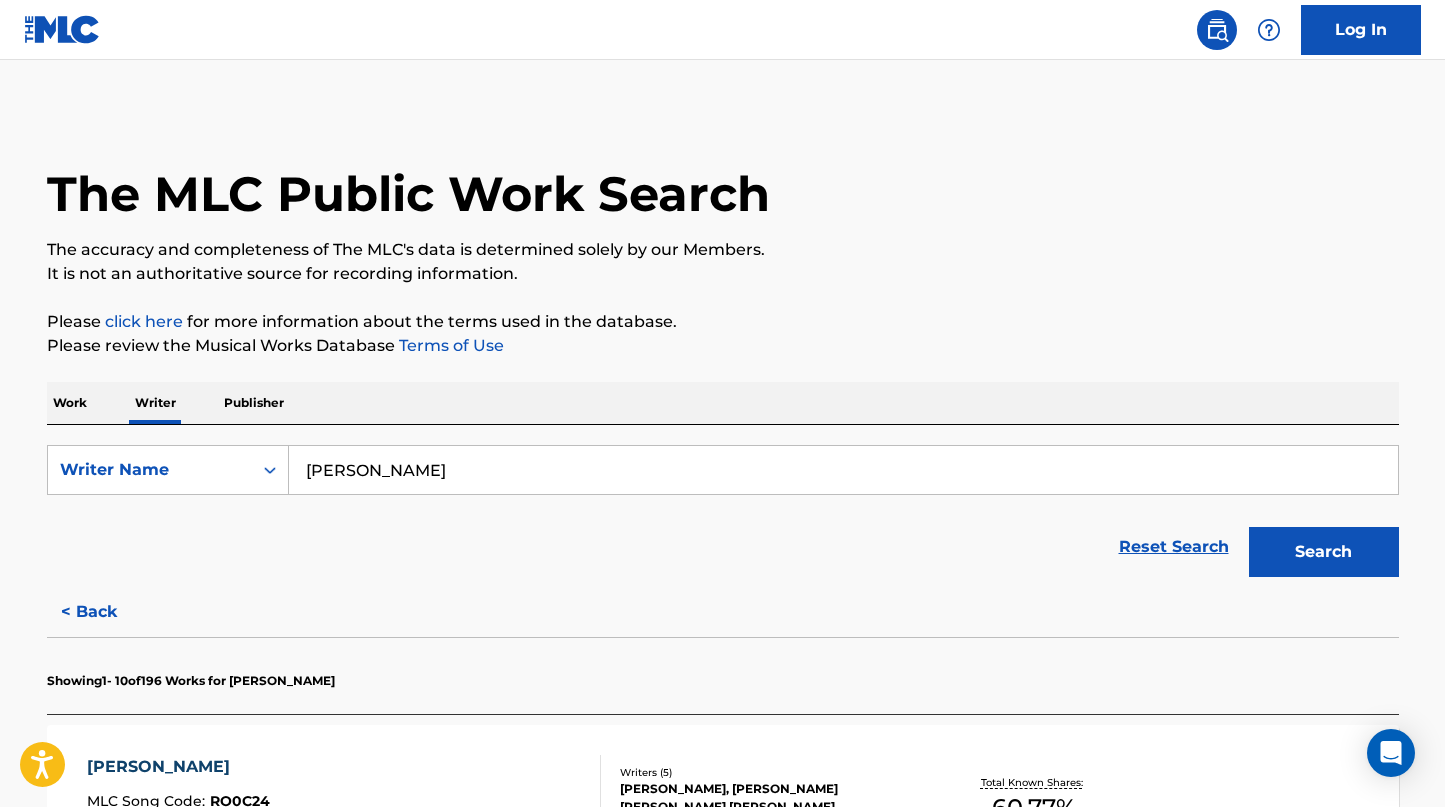 click on "dan henig" at bounding box center (843, 470) 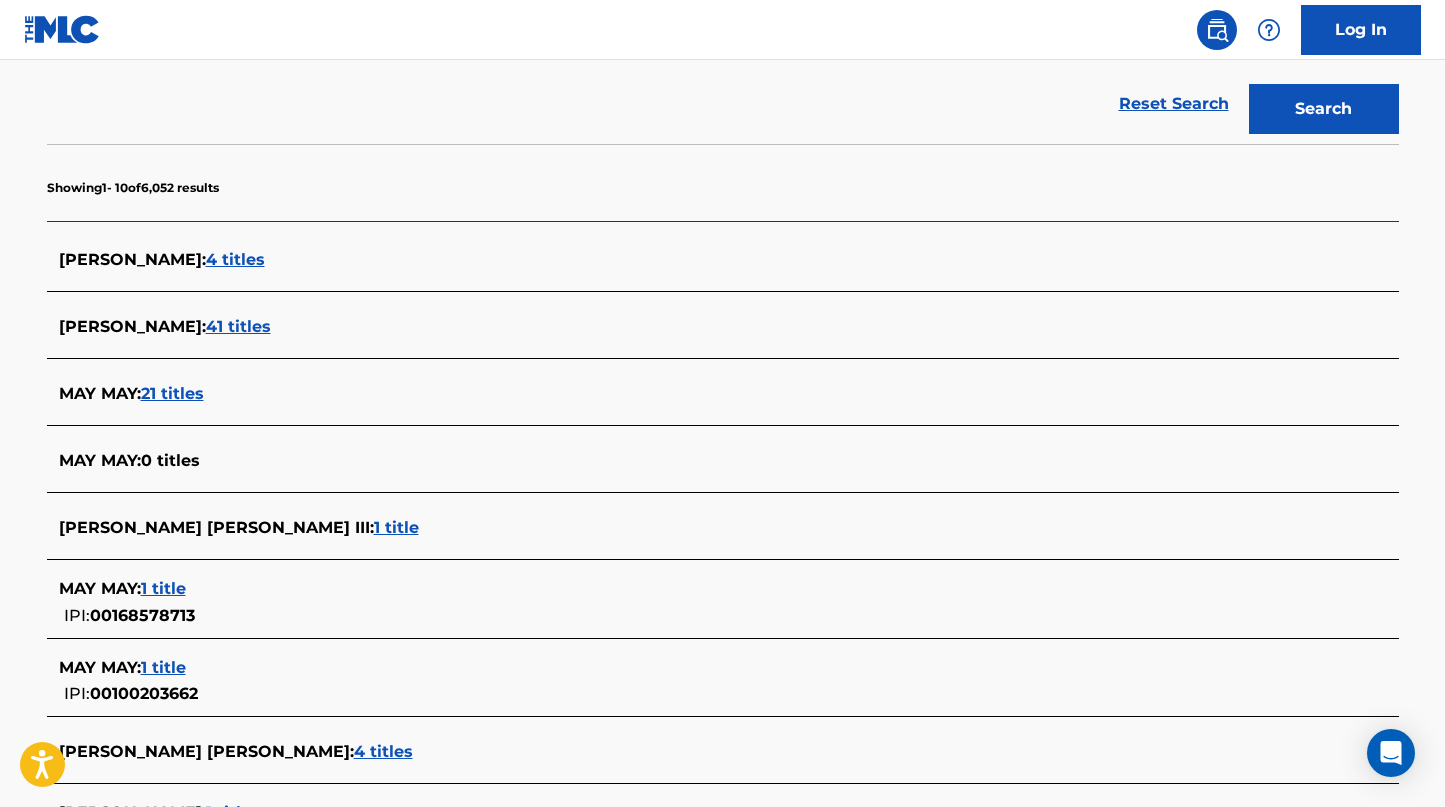 scroll, scrollTop: 465, scrollLeft: 0, axis: vertical 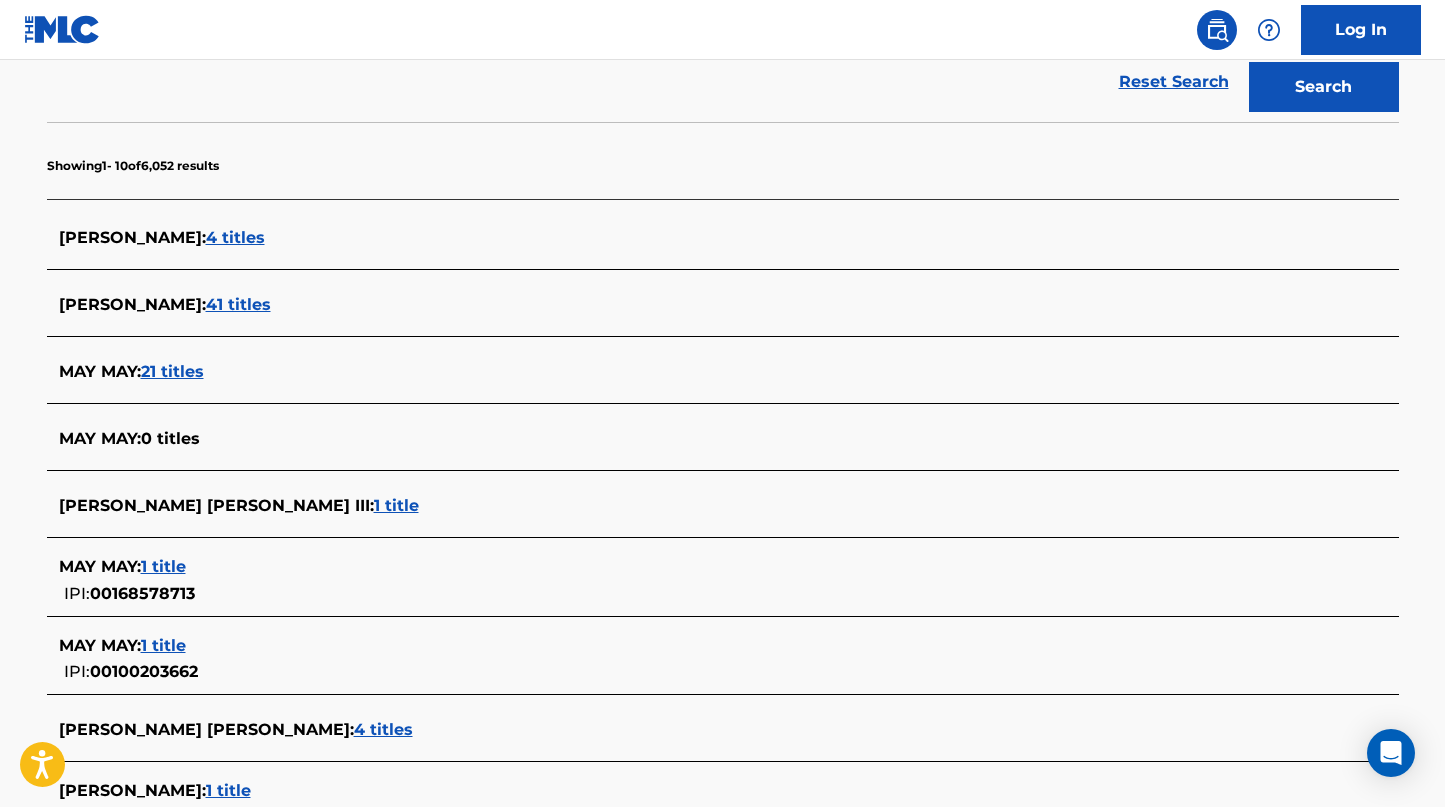 click on "1 title" at bounding box center (396, 505) 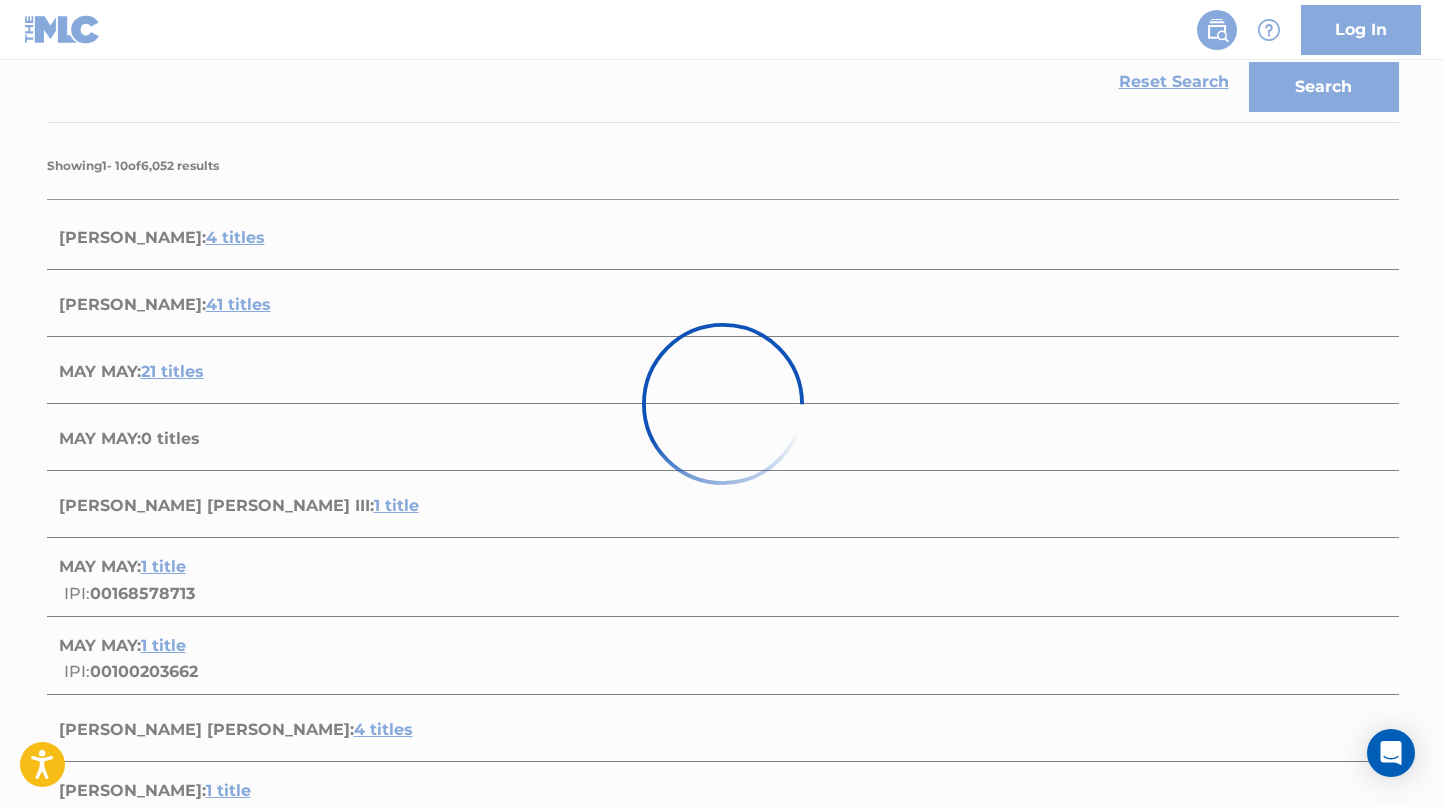 scroll, scrollTop: 300, scrollLeft: 0, axis: vertical 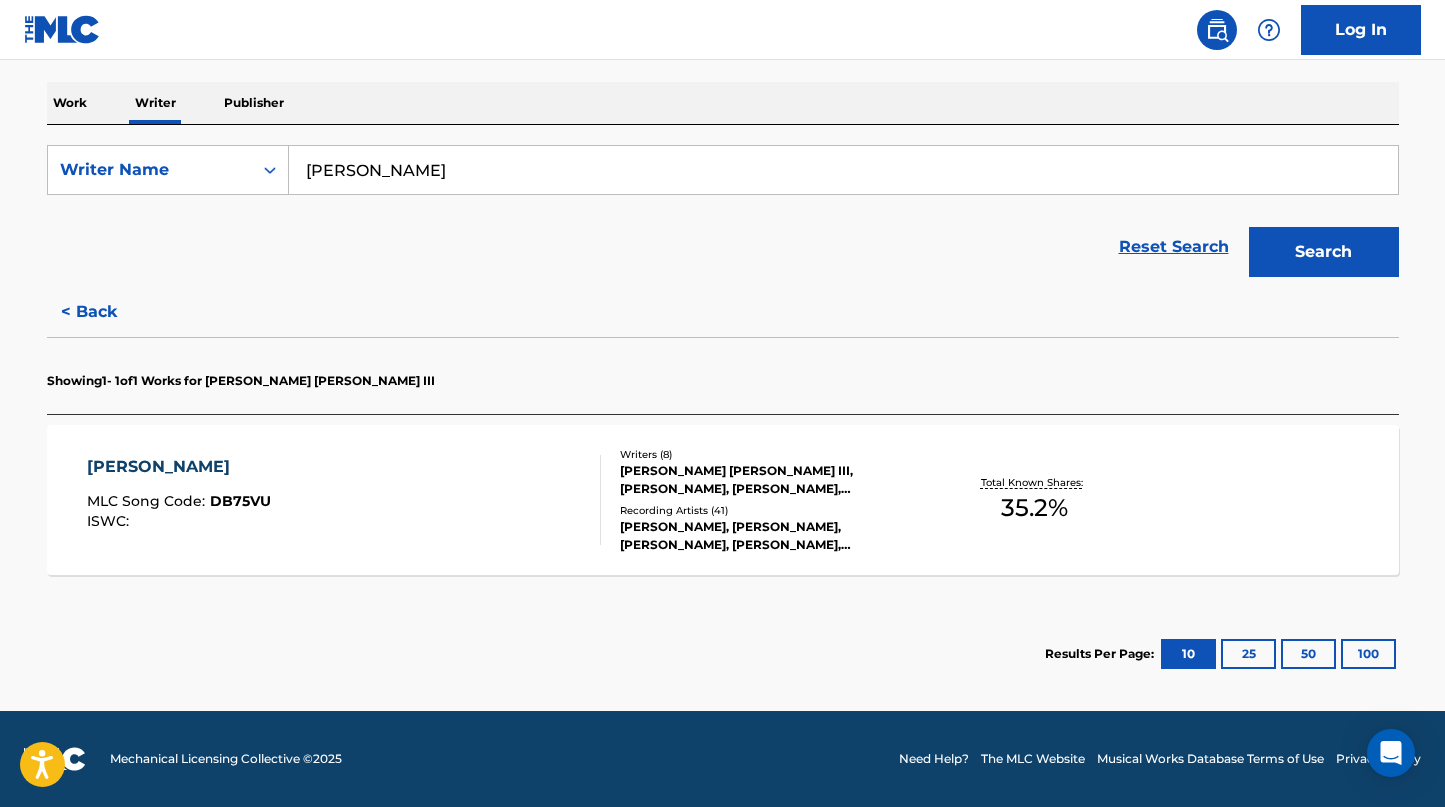 click on "DARTH VADER" at bounding box center [179, 467] 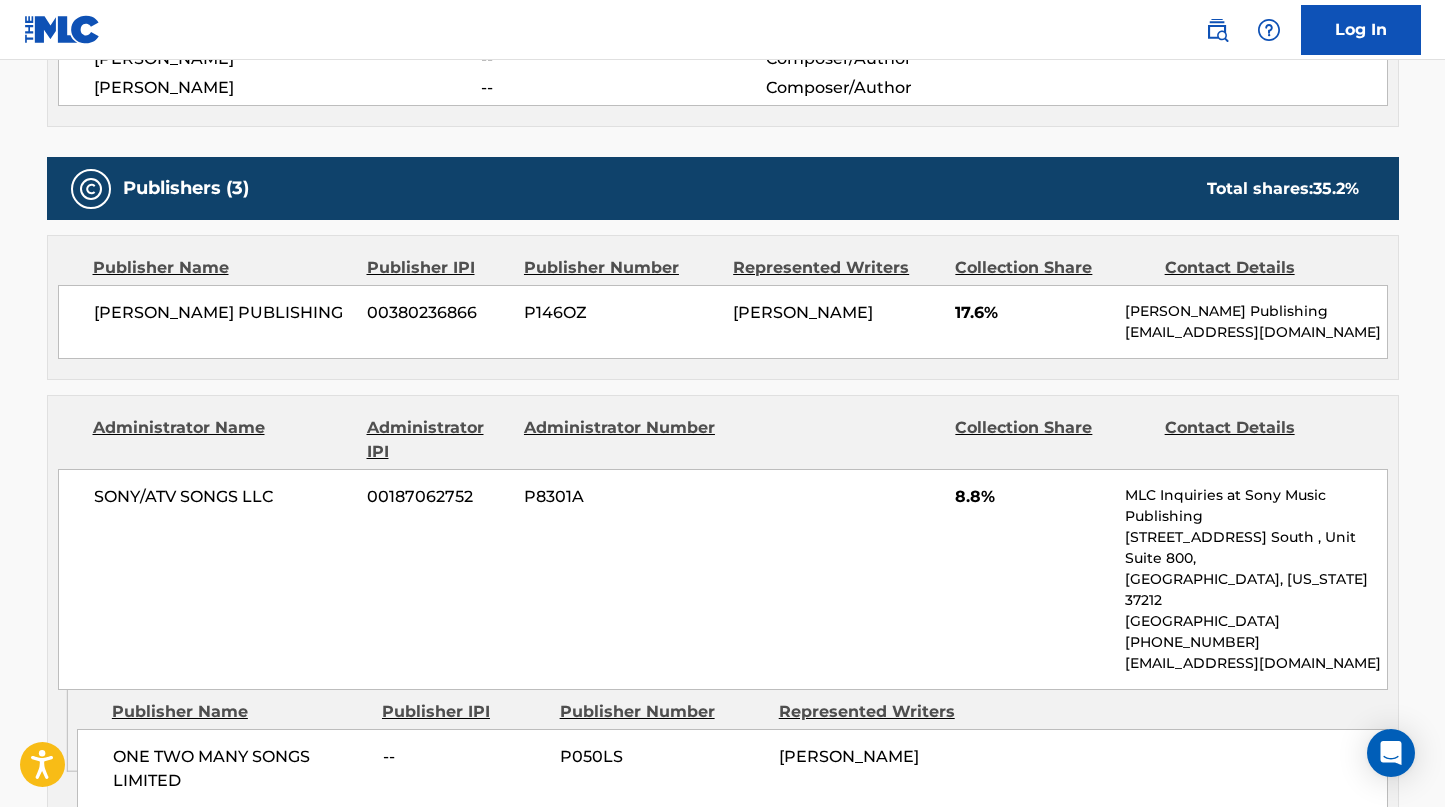 scroll, scrollTop: 692, scrollLeft: 0, axis: vertical 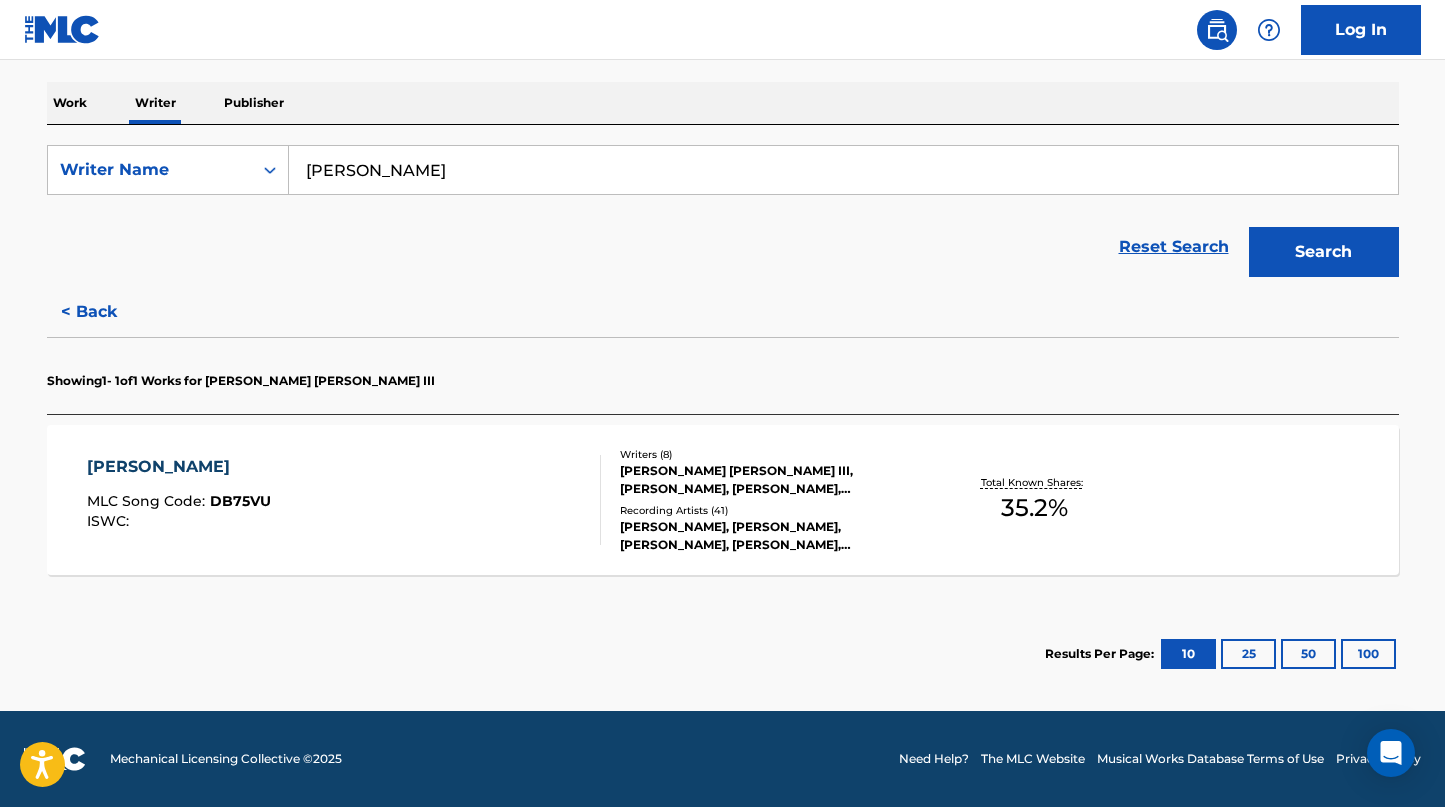 click on "< Back" at bounding box center [107, 312] 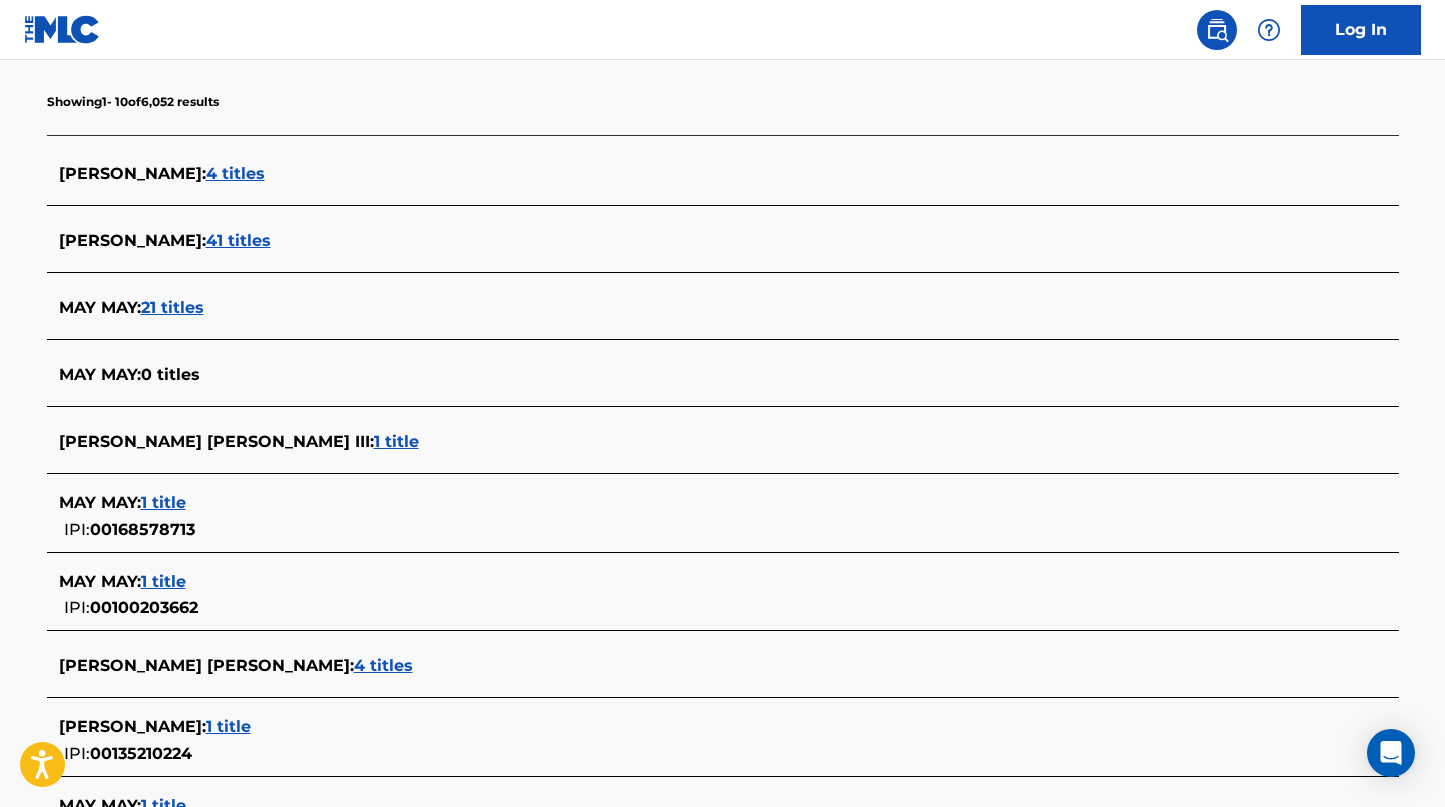 scroll, scrollTop: 632, scrollLeft: 0, axis: vertical 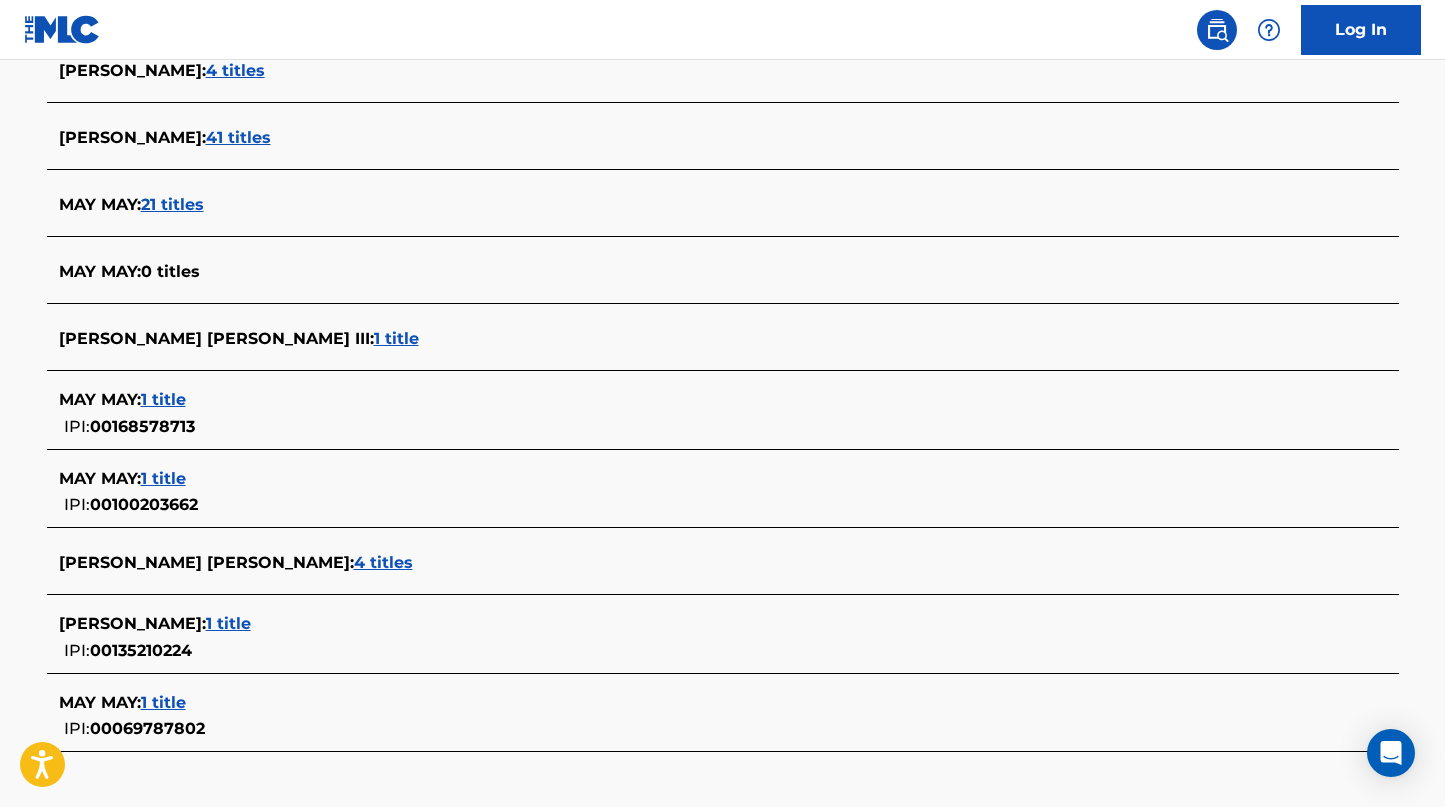 click on "4 titles" at bounding box center [383, 562] 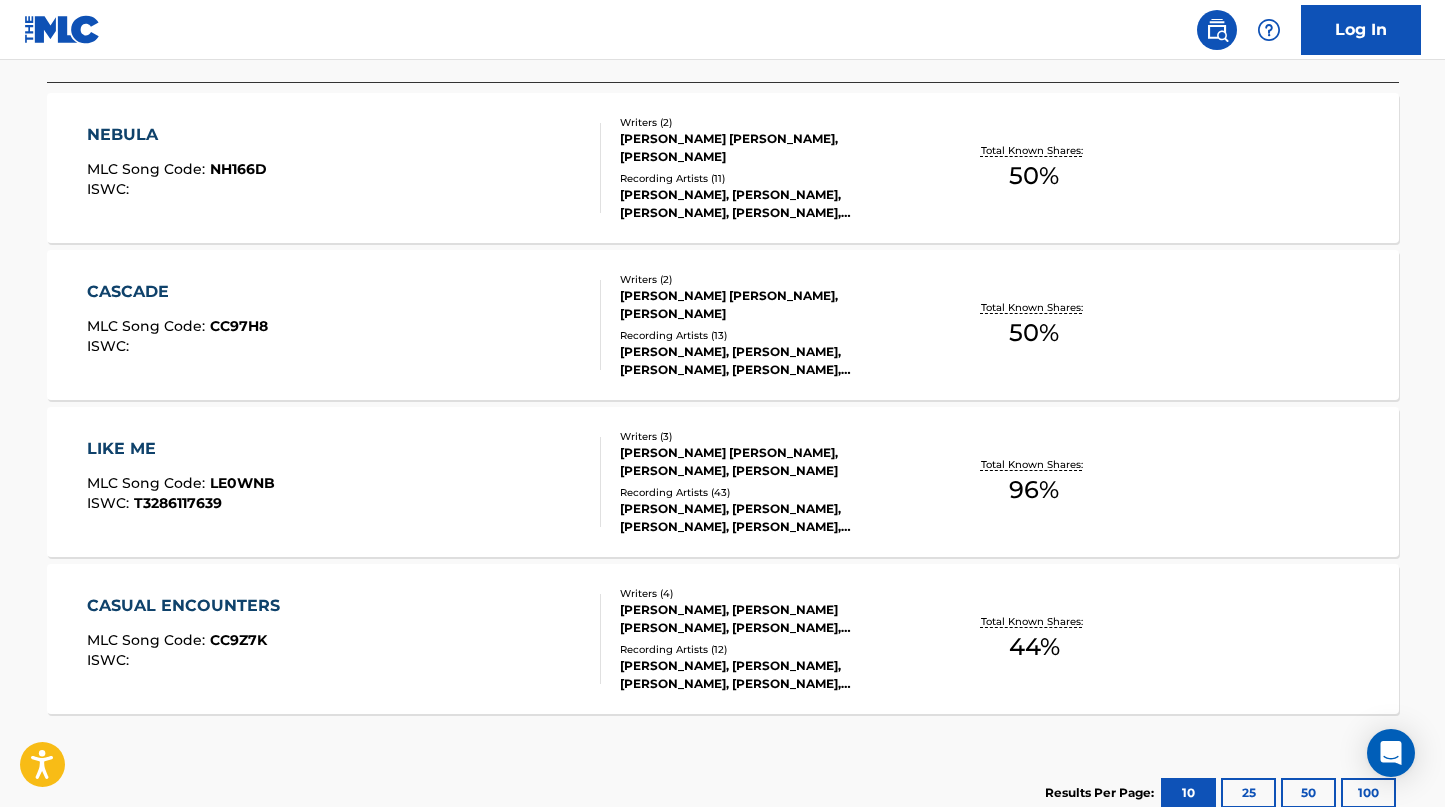 click on "NEBULA" at bounding box center [177, 135] 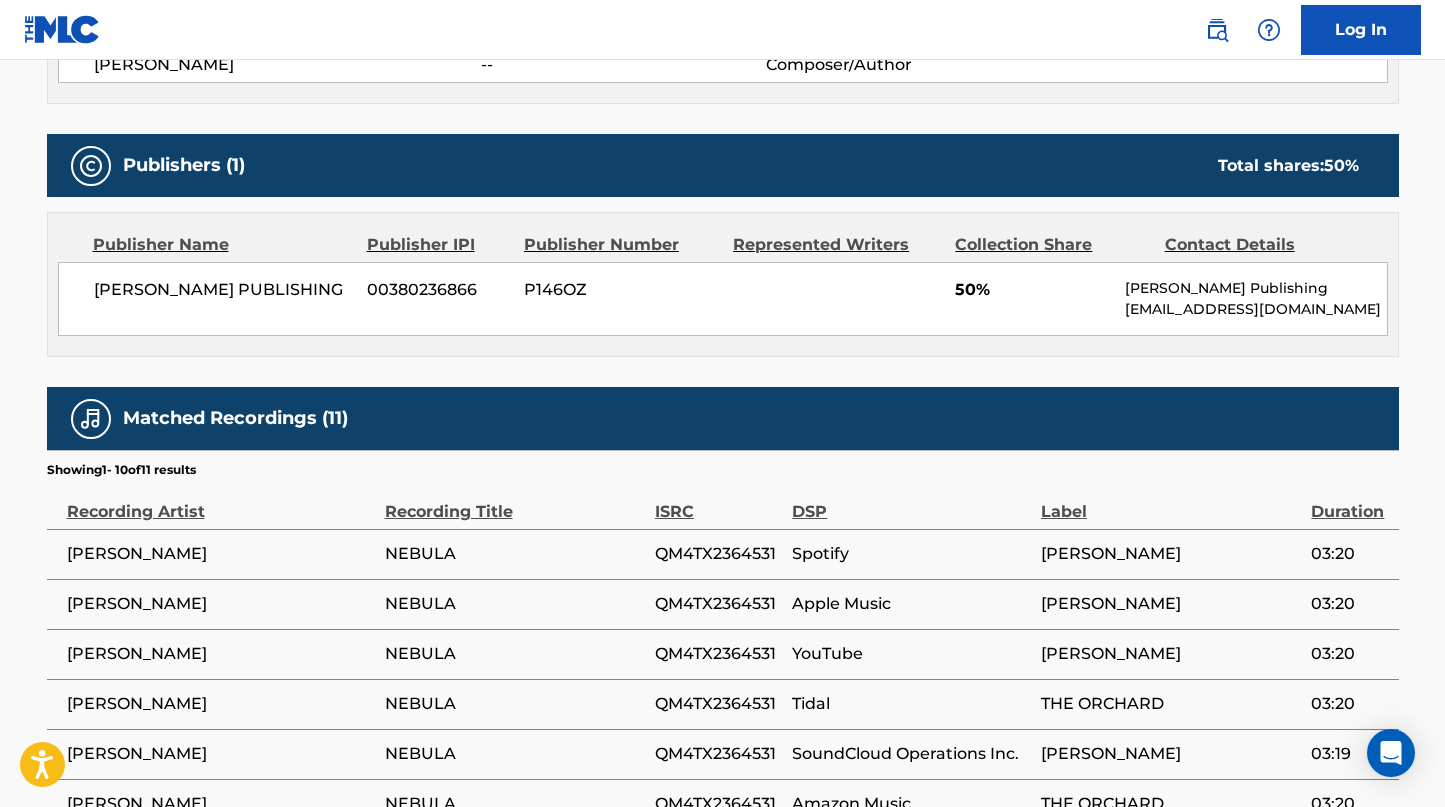 scroll, scrollTop: 1233, scrollLeft: 0, axis: vertical 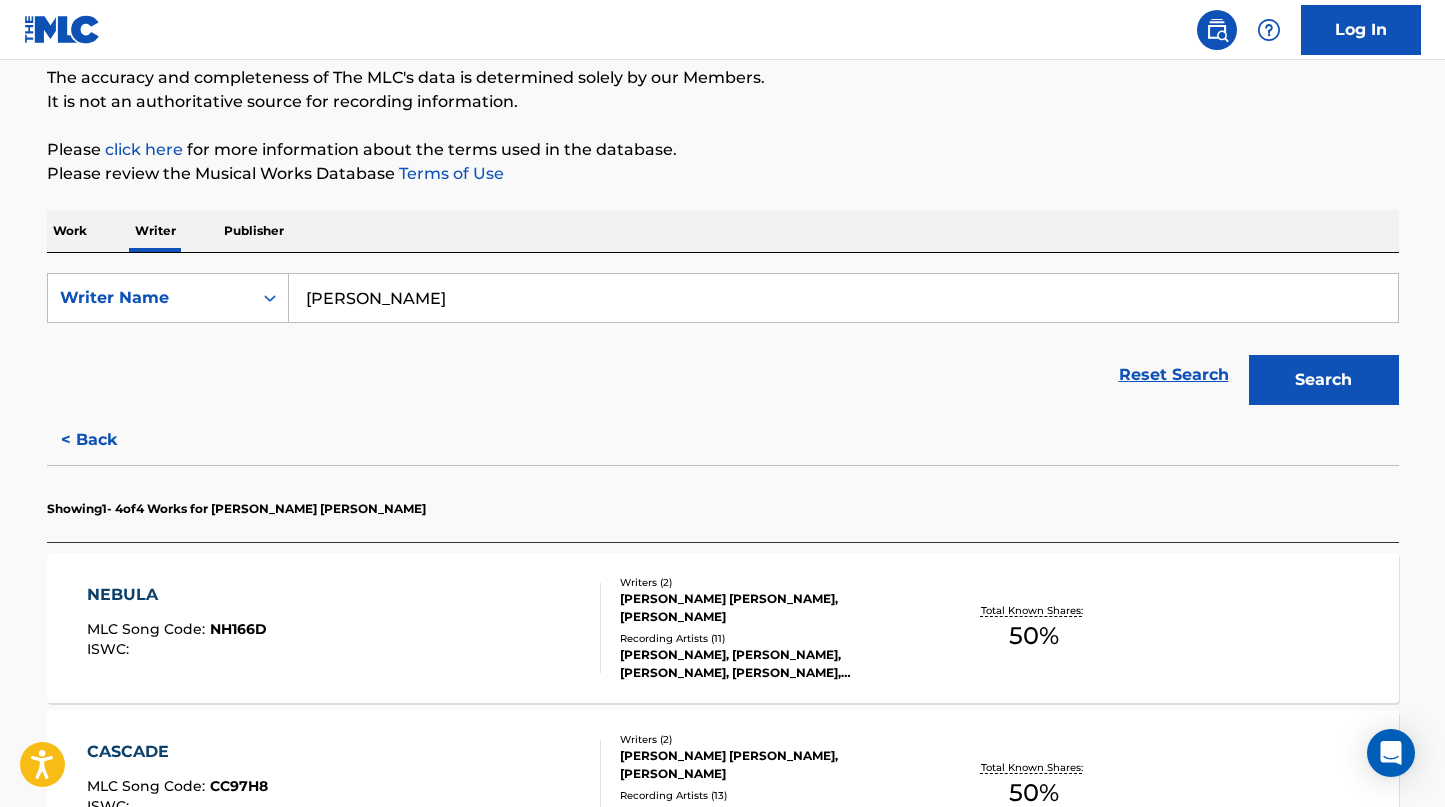 click on "< Back" at bounding box center [107, 440] 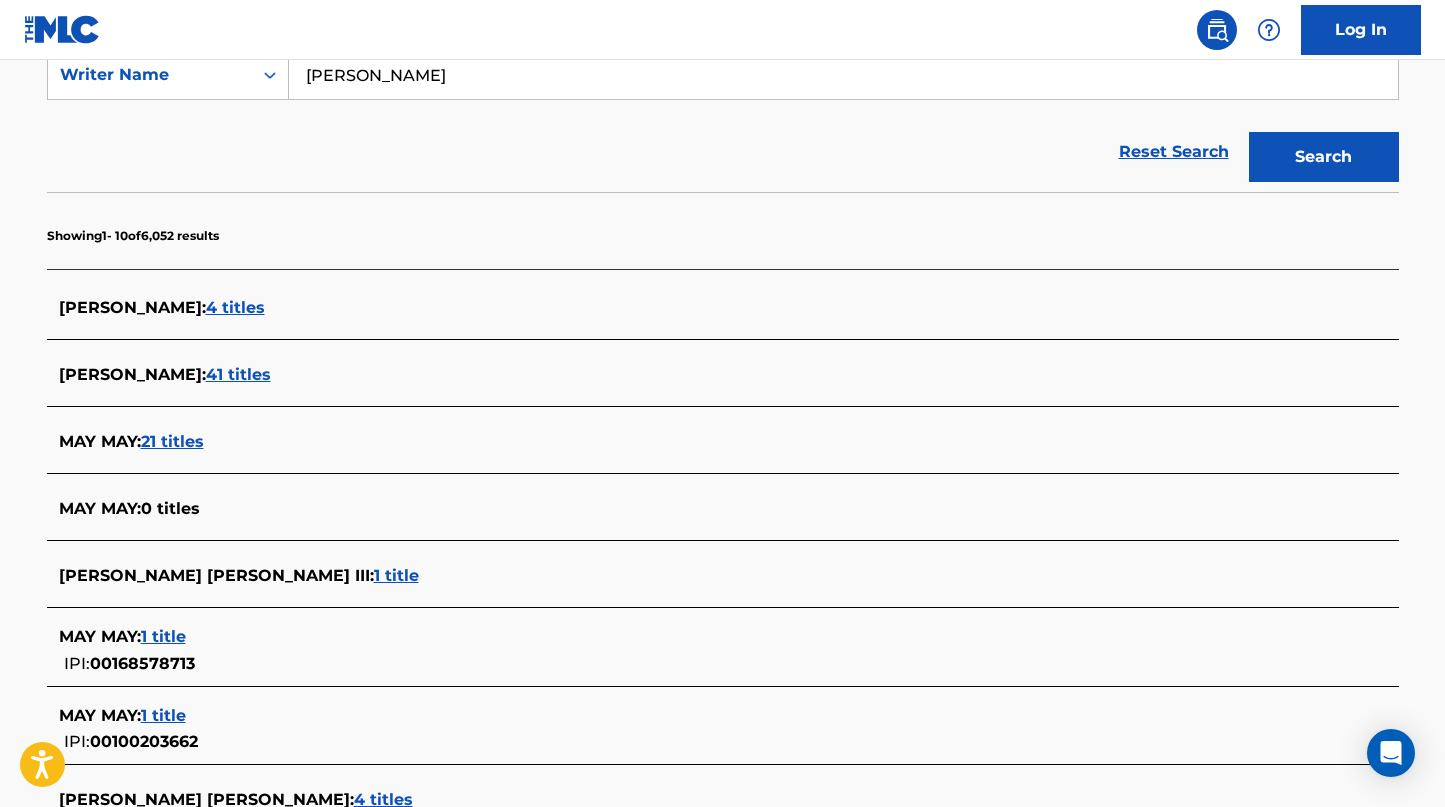 scroll, scrollTop: 424, scrollLeft: 0, axis: vertical 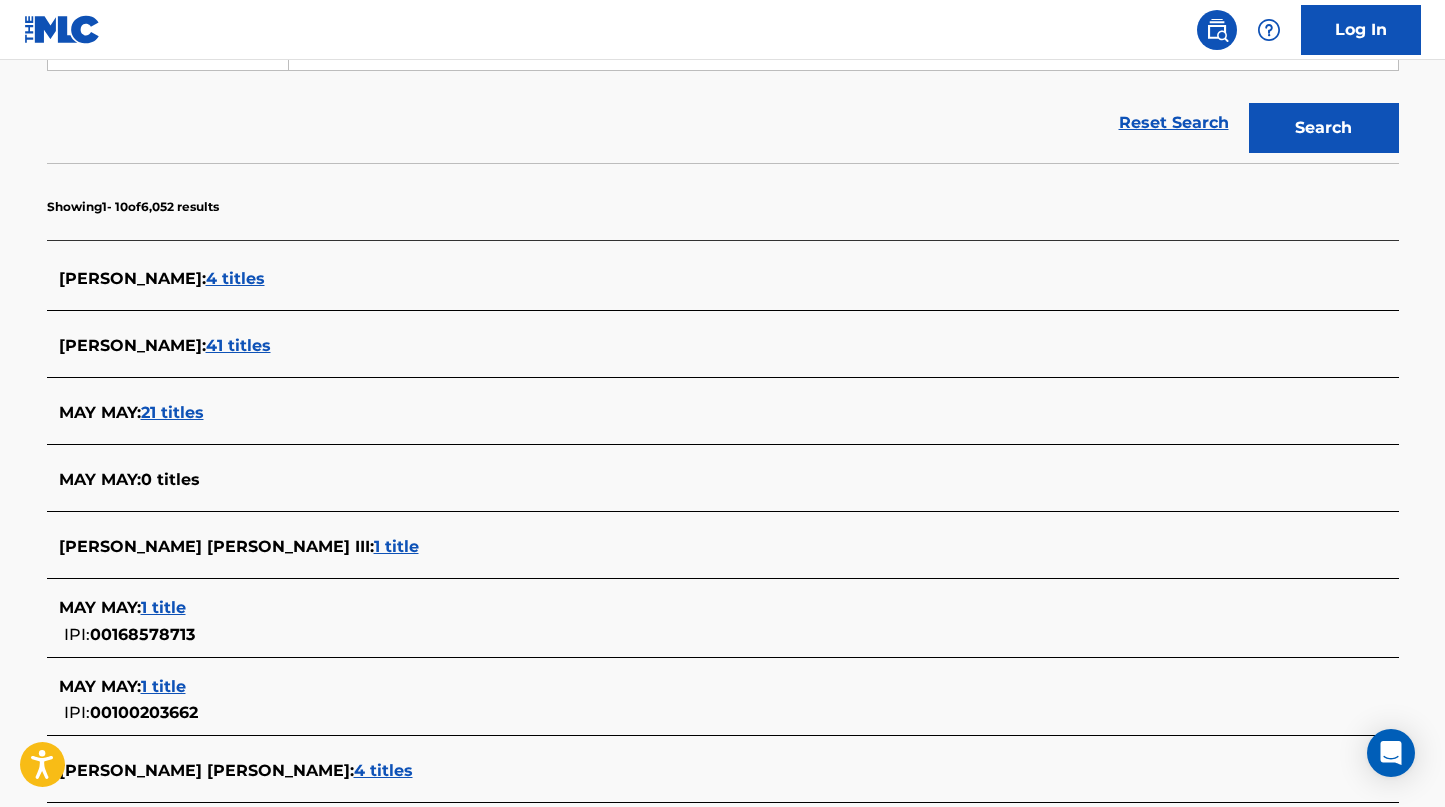 click on "1 title" at bounding box center [396, 546] 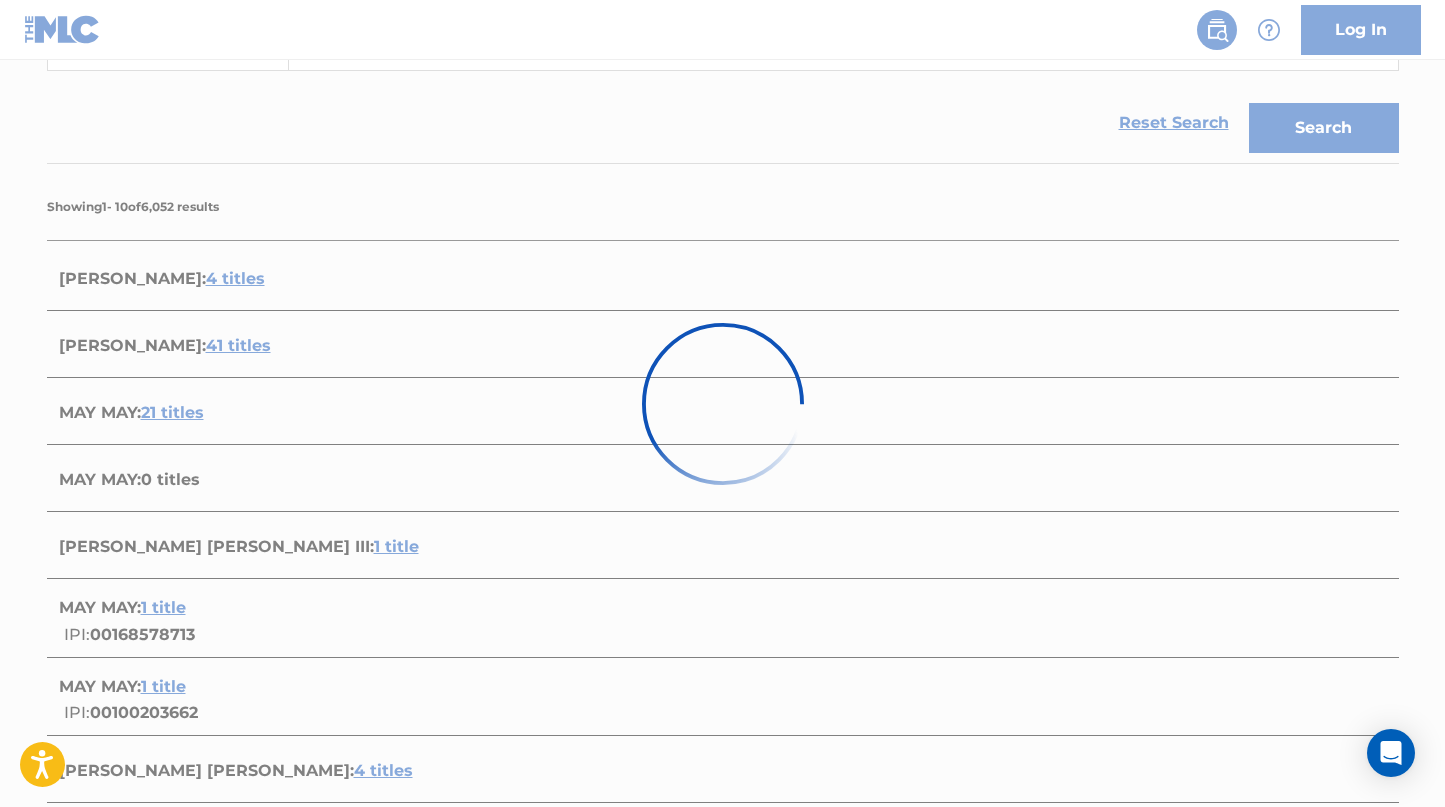 scroll, scrollTop: 300, scrollLeft: 0, axis: vertical 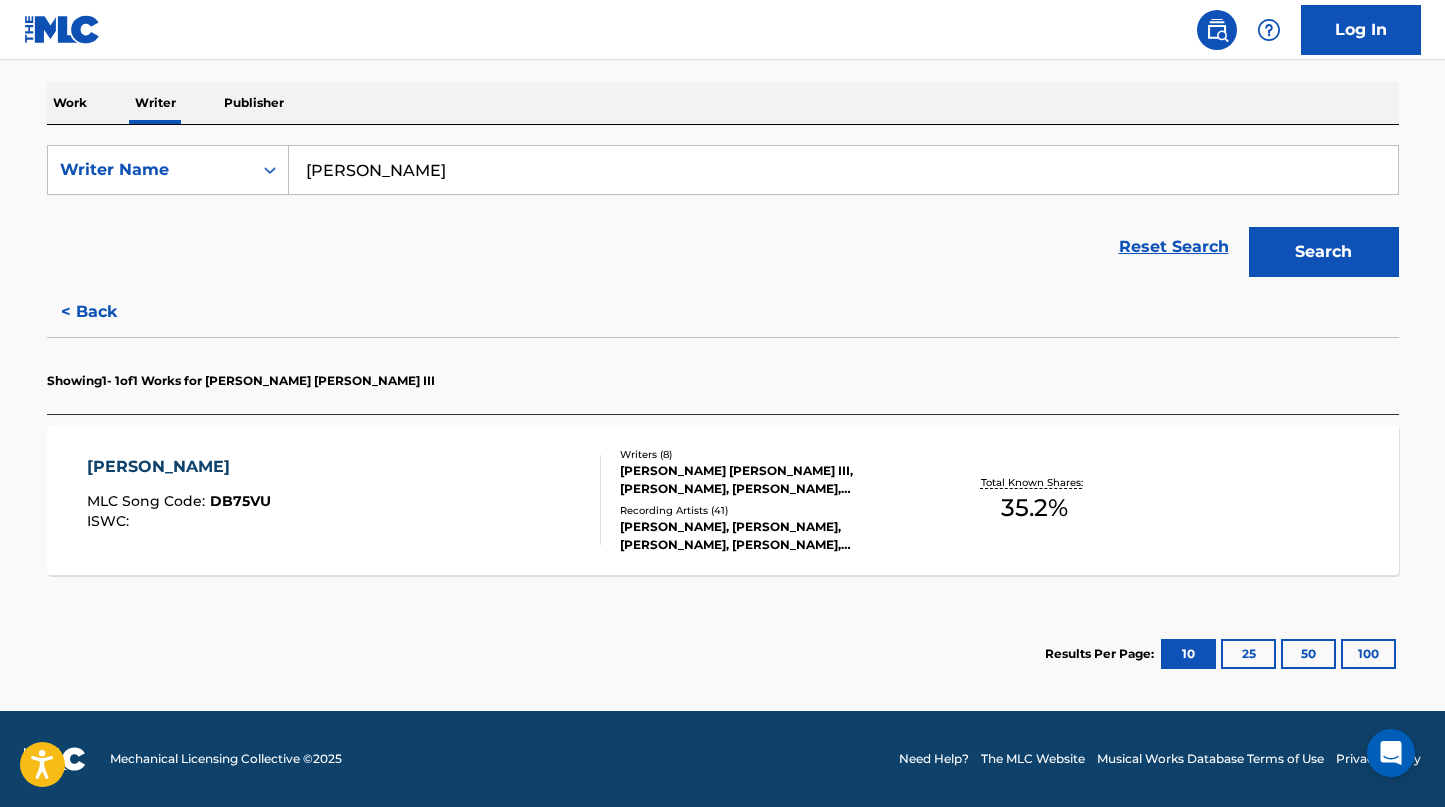 click on "DARTH VADER" at bounding box center (179, 467) 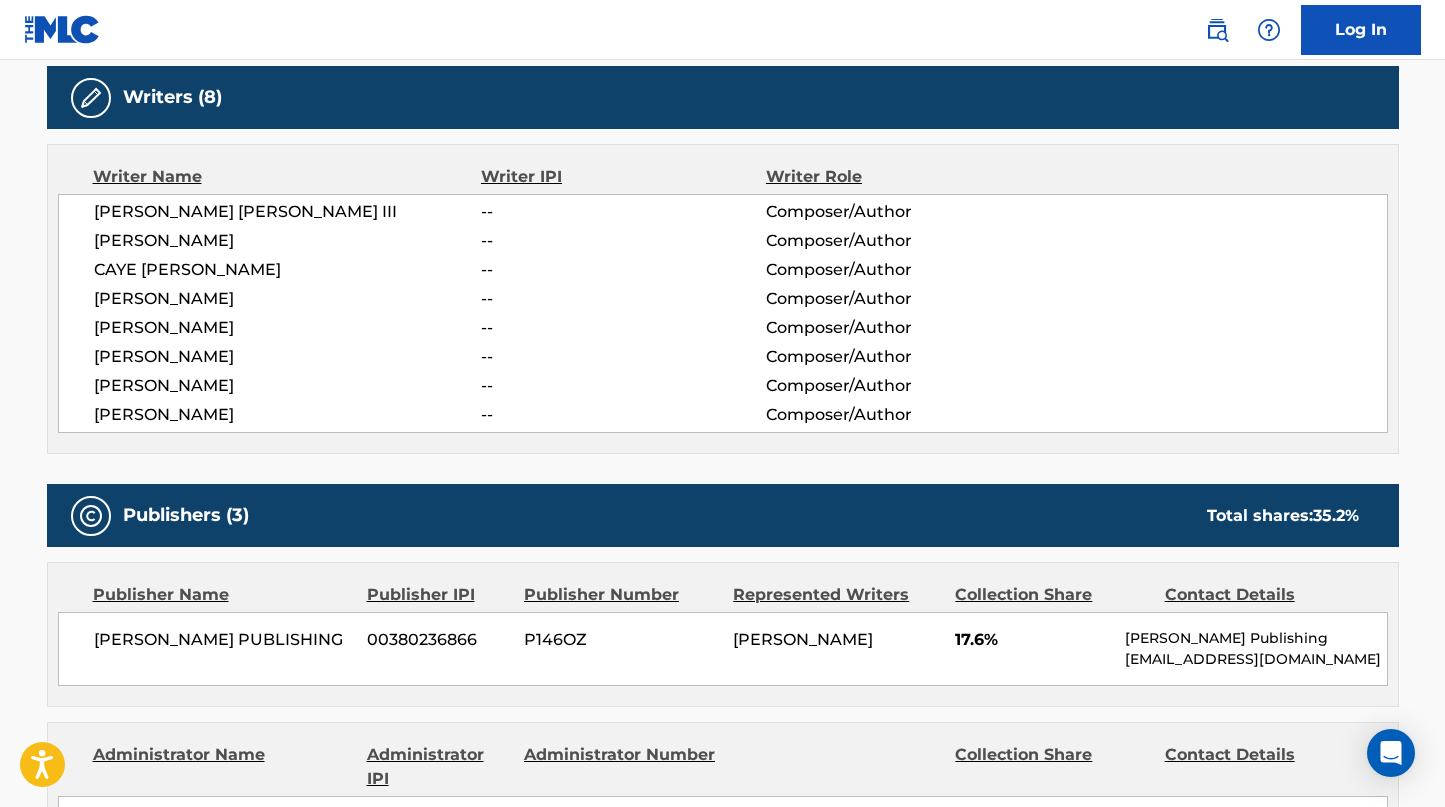 scroll, scrollTop: 584, scrollLeft: 0, axis: vertical 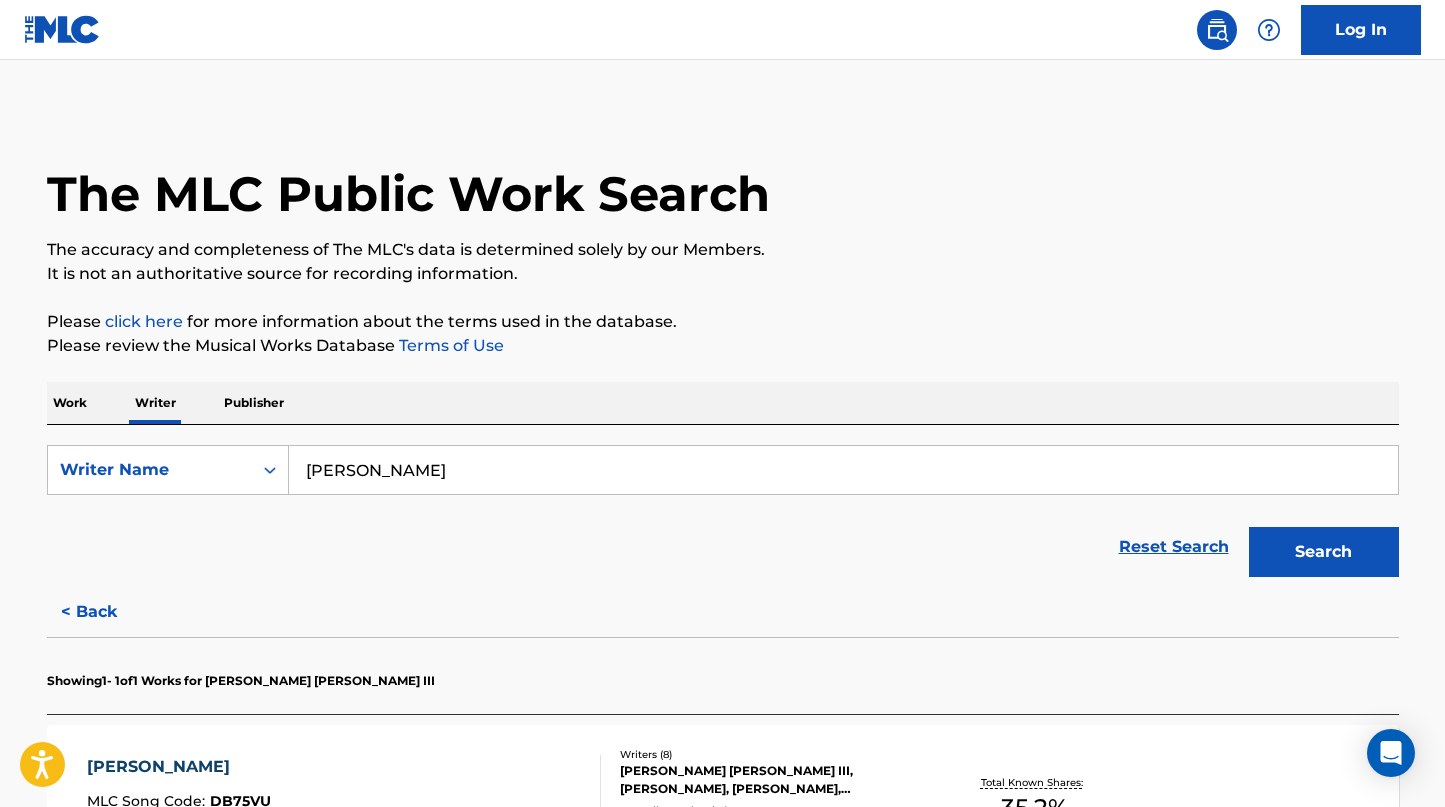 click on "< Back" at bounding box center (107, 612) 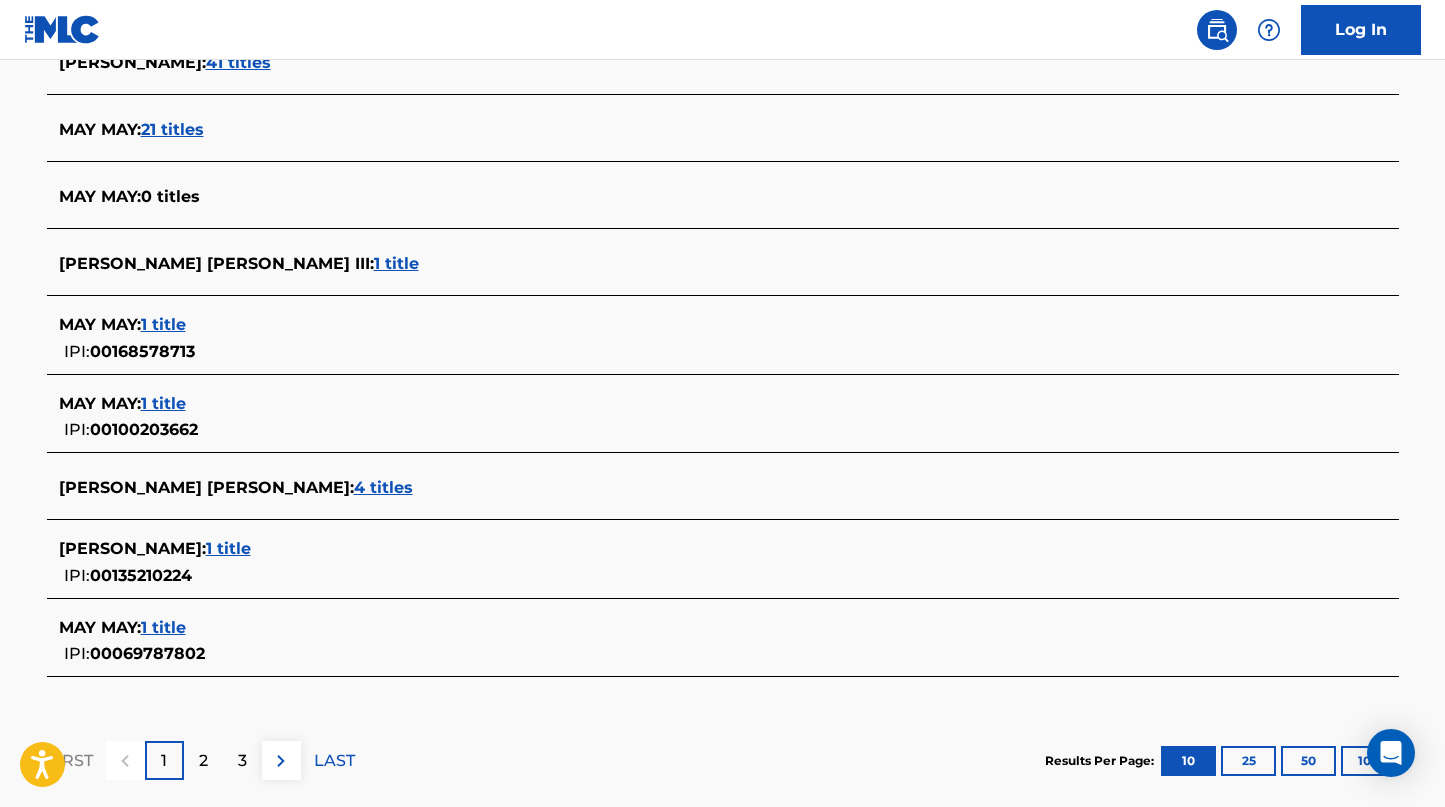 scroll, scrollTop: 729, scrollLeft: 0, axis: vertical 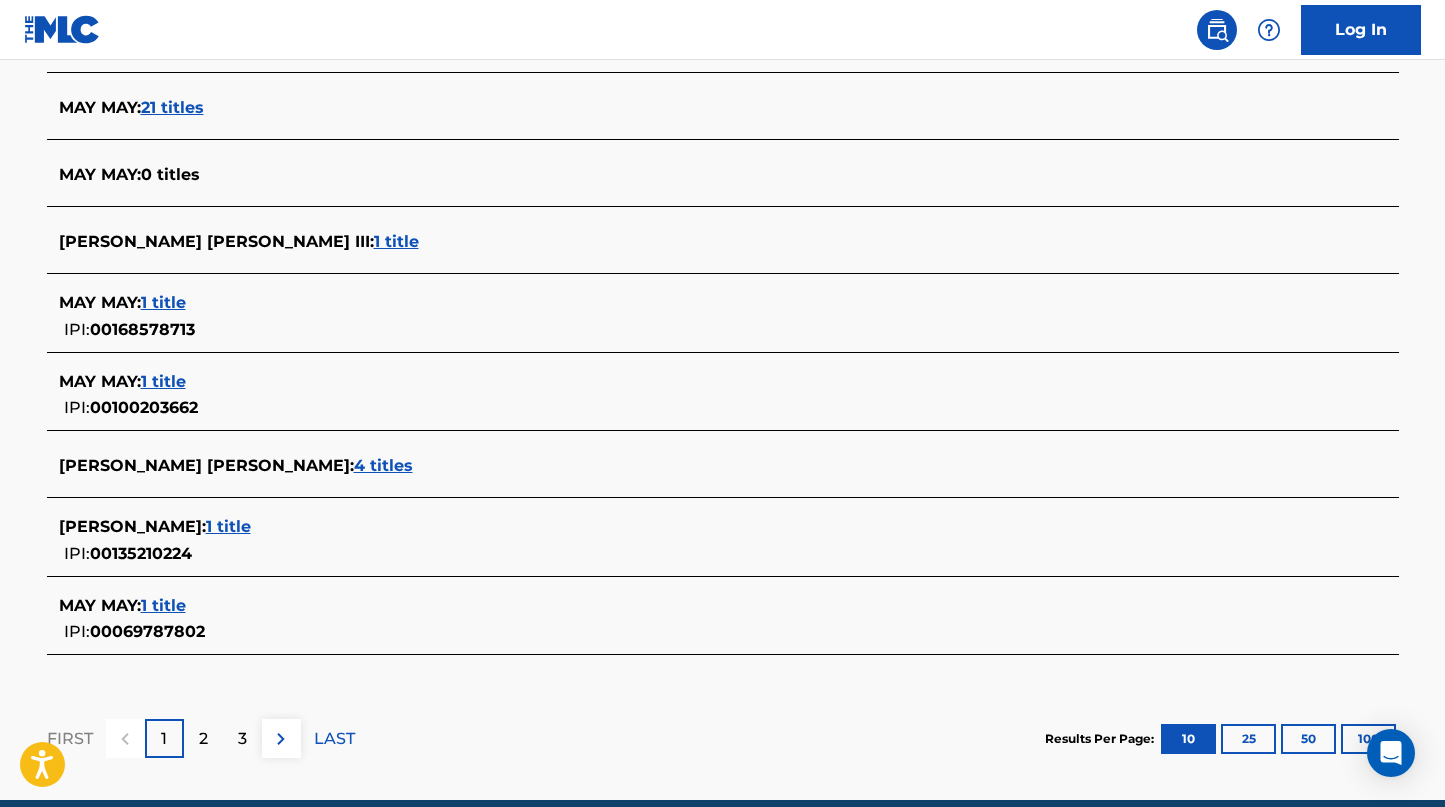 click on "1 title" at bounding box center (228, 526) 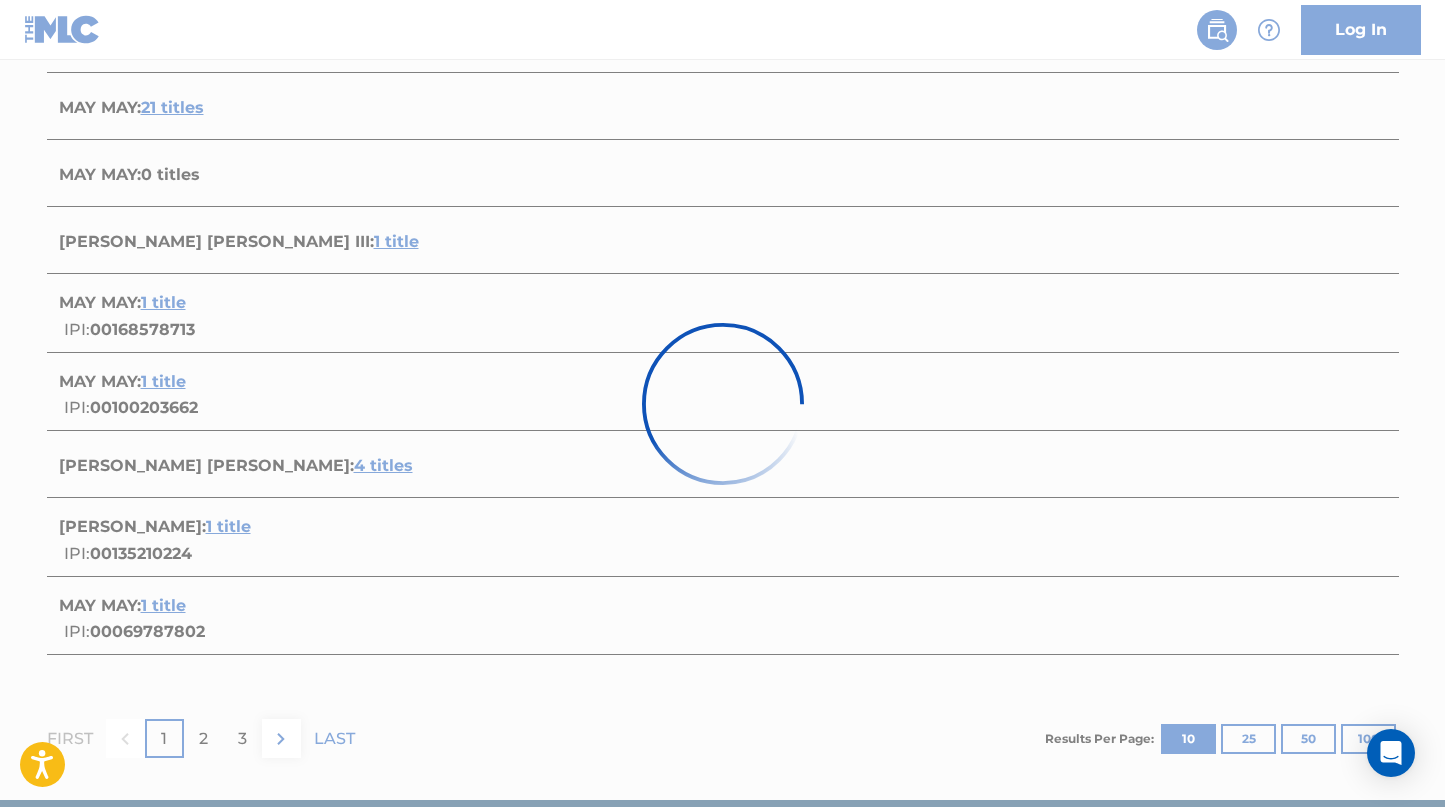 scroll, scrollTop: 300, scrollLeft: 0, axis: vertical 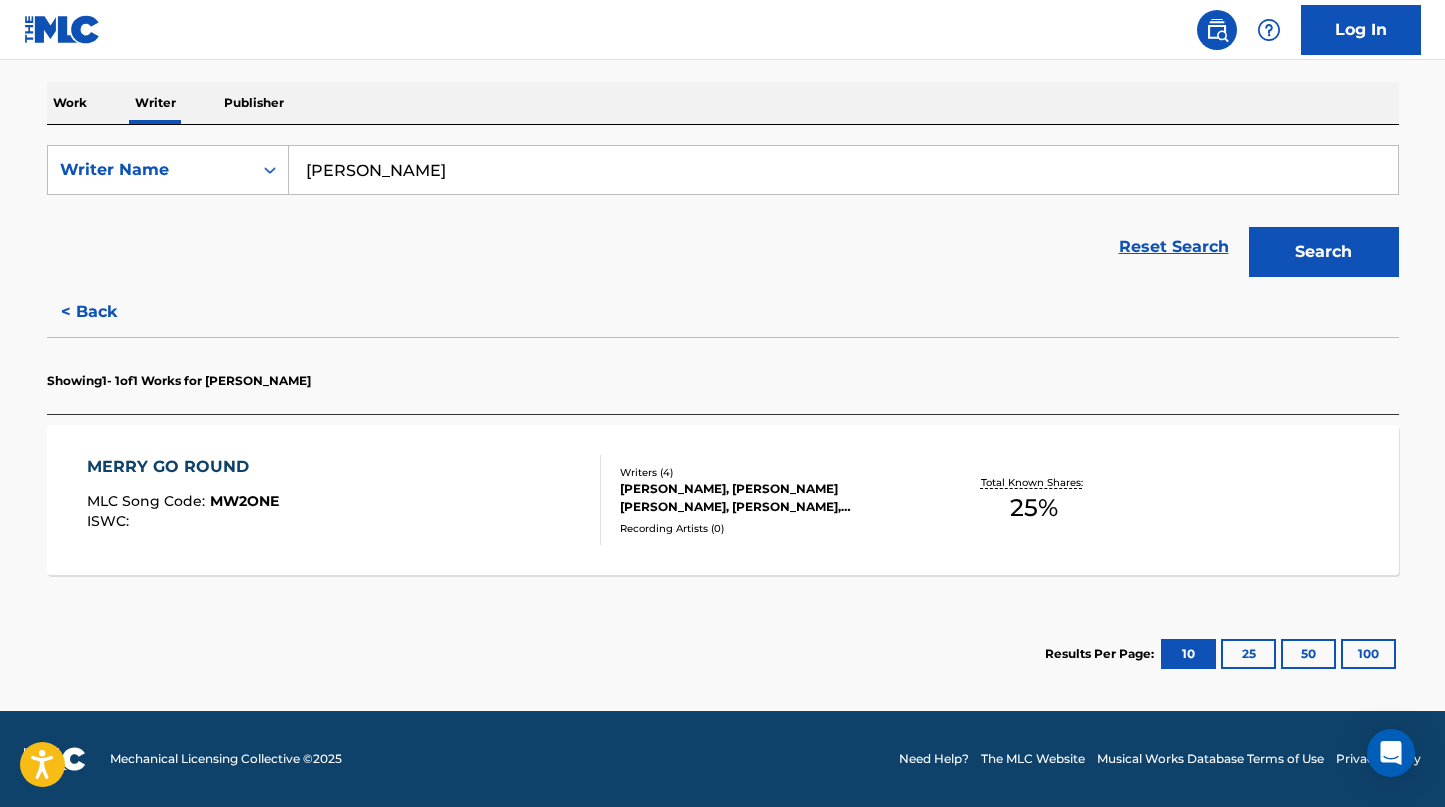 click on "< Back" at bounding box center (107, 312) 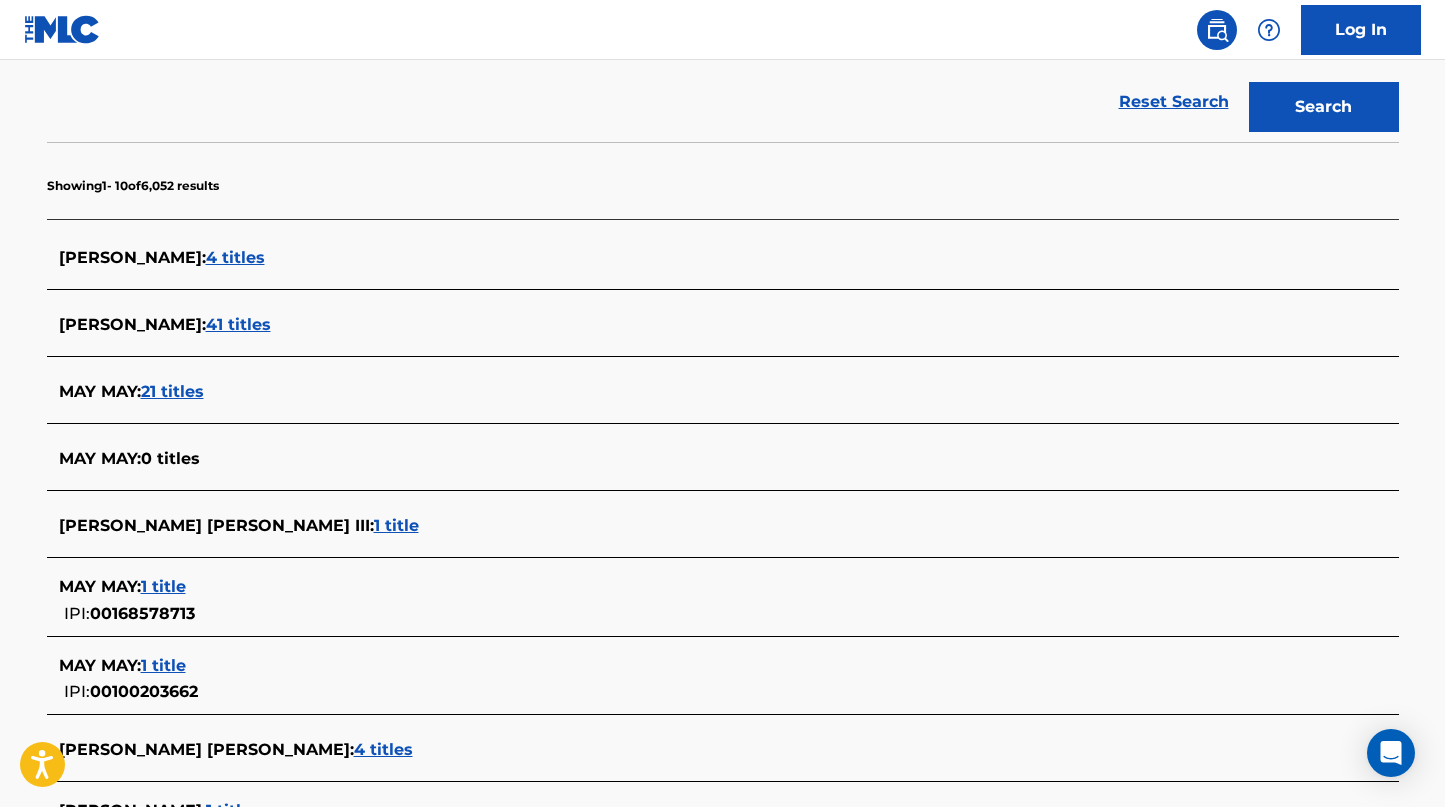scroll, scrollTop: 717, scrollLeft: 0, axis: vertical 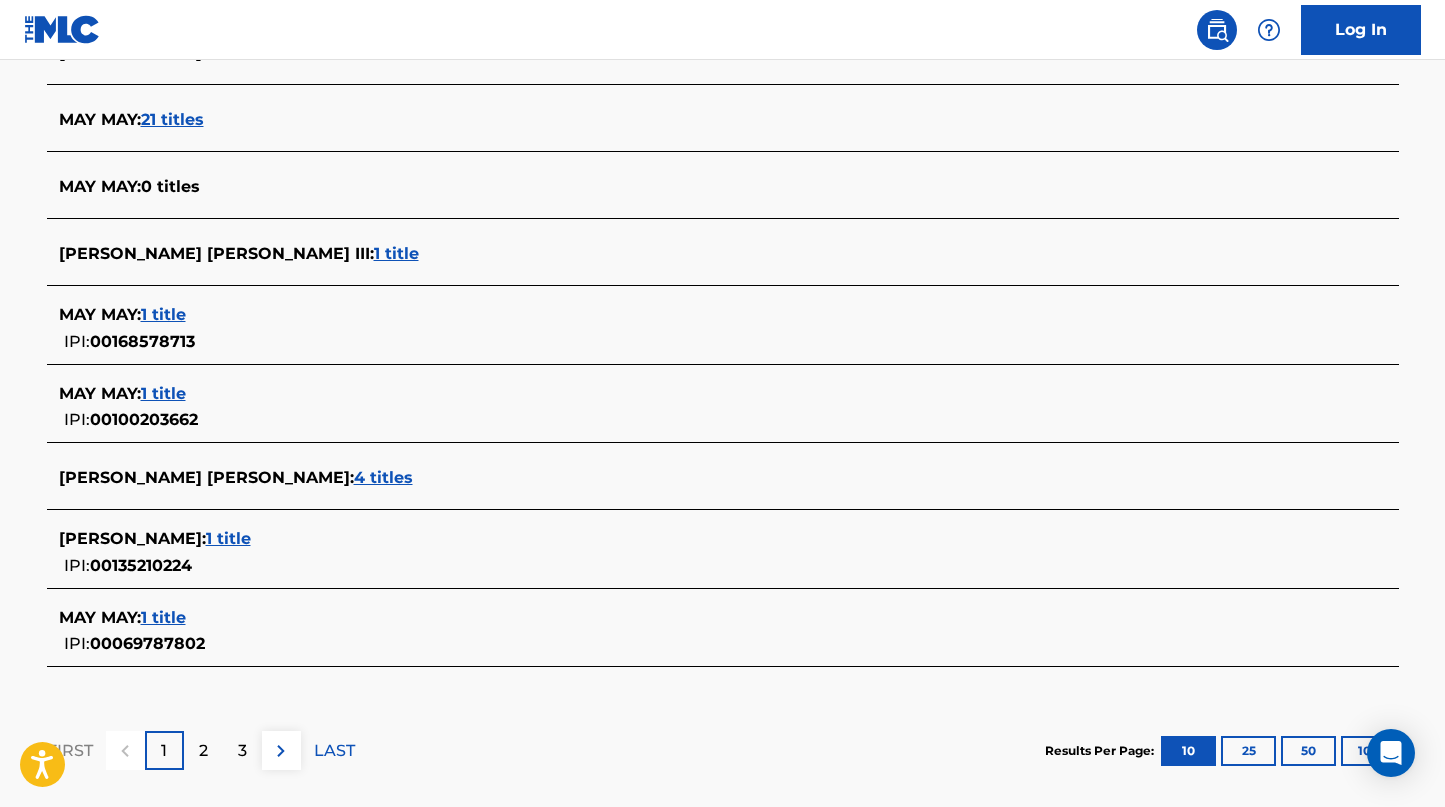 click on "4 titles" at bounding box center [383, 477] 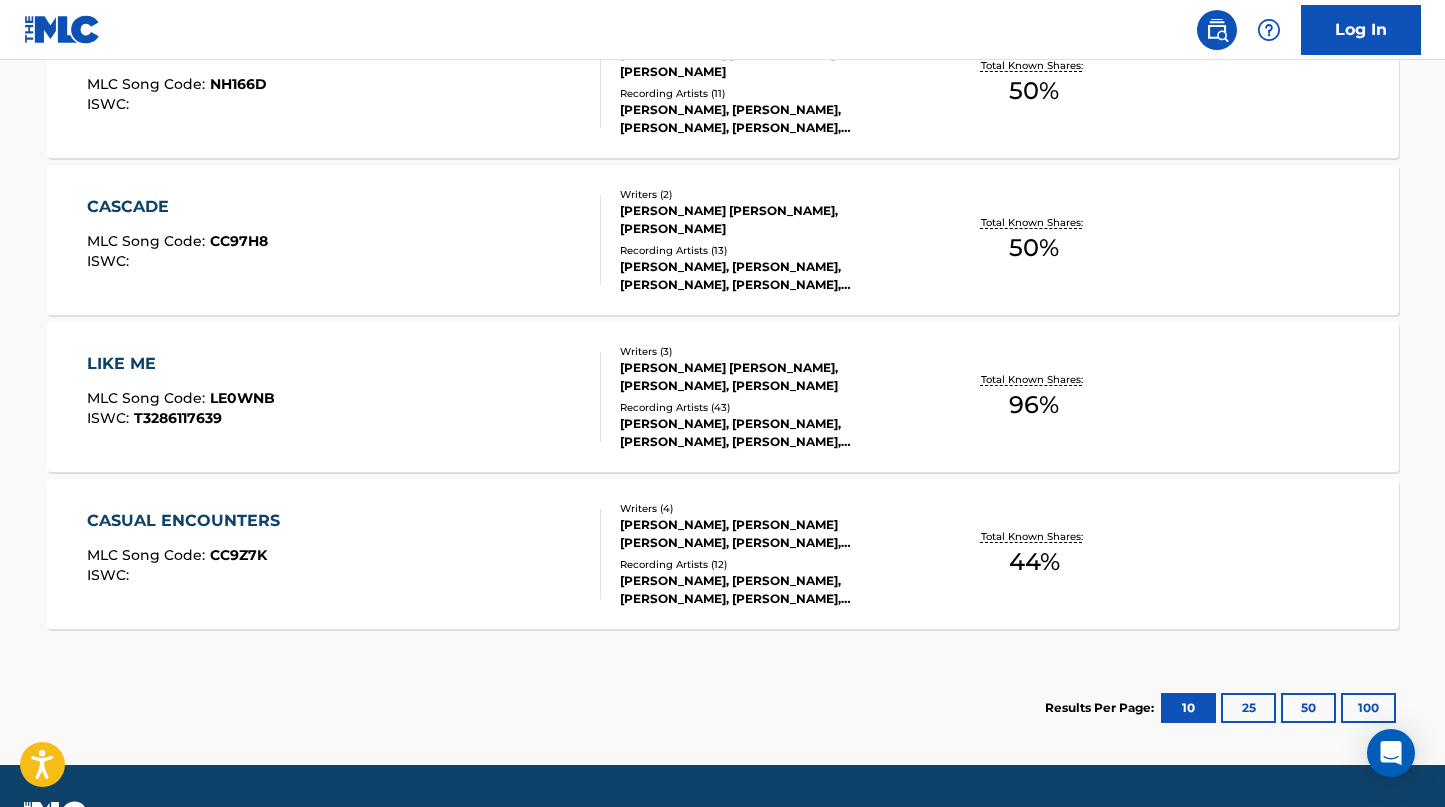 click on "CASUAL ENCOUNTERS" at bounding box center (188, 521) 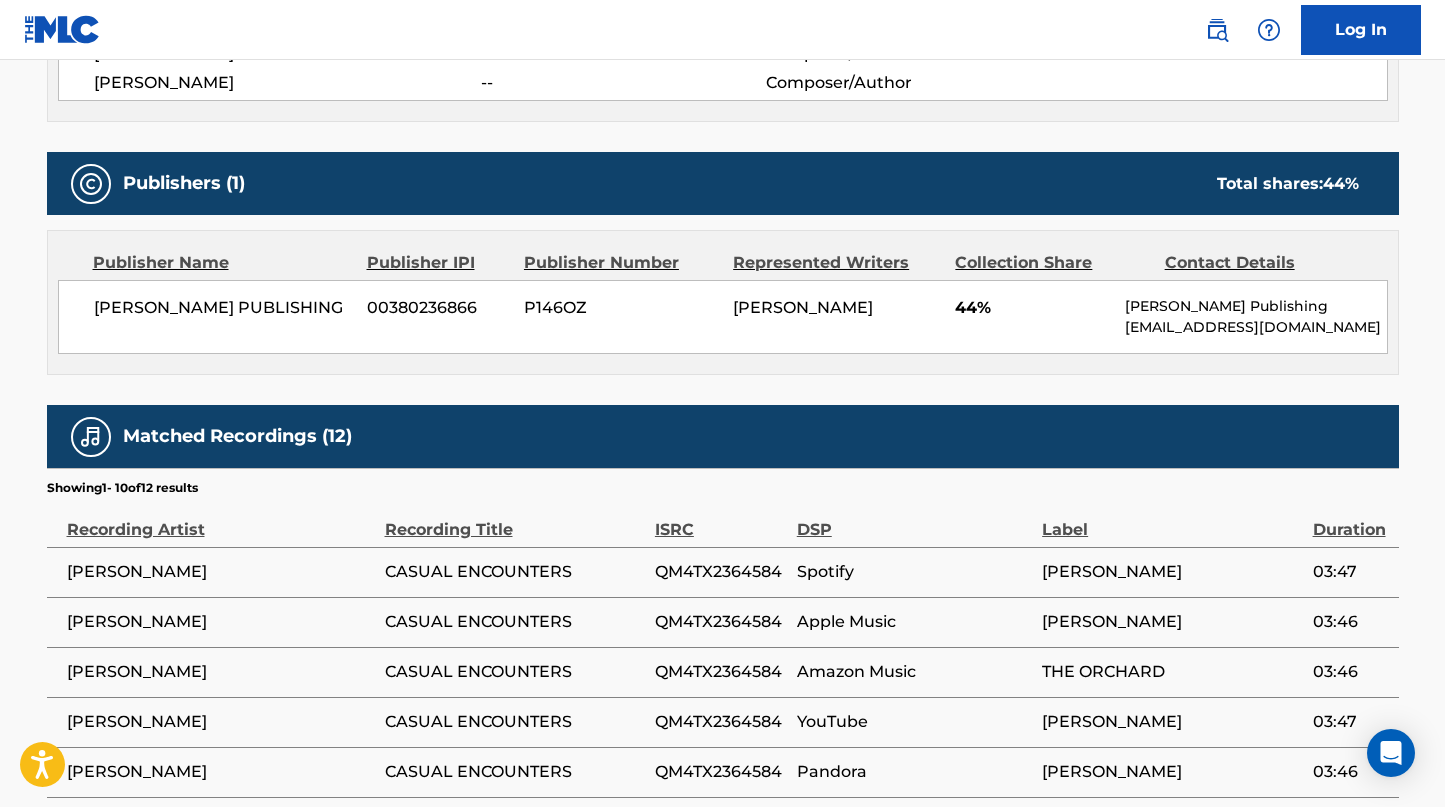 scroll, scrollTop: 1291, scrollLeft: 0, axis: vertical 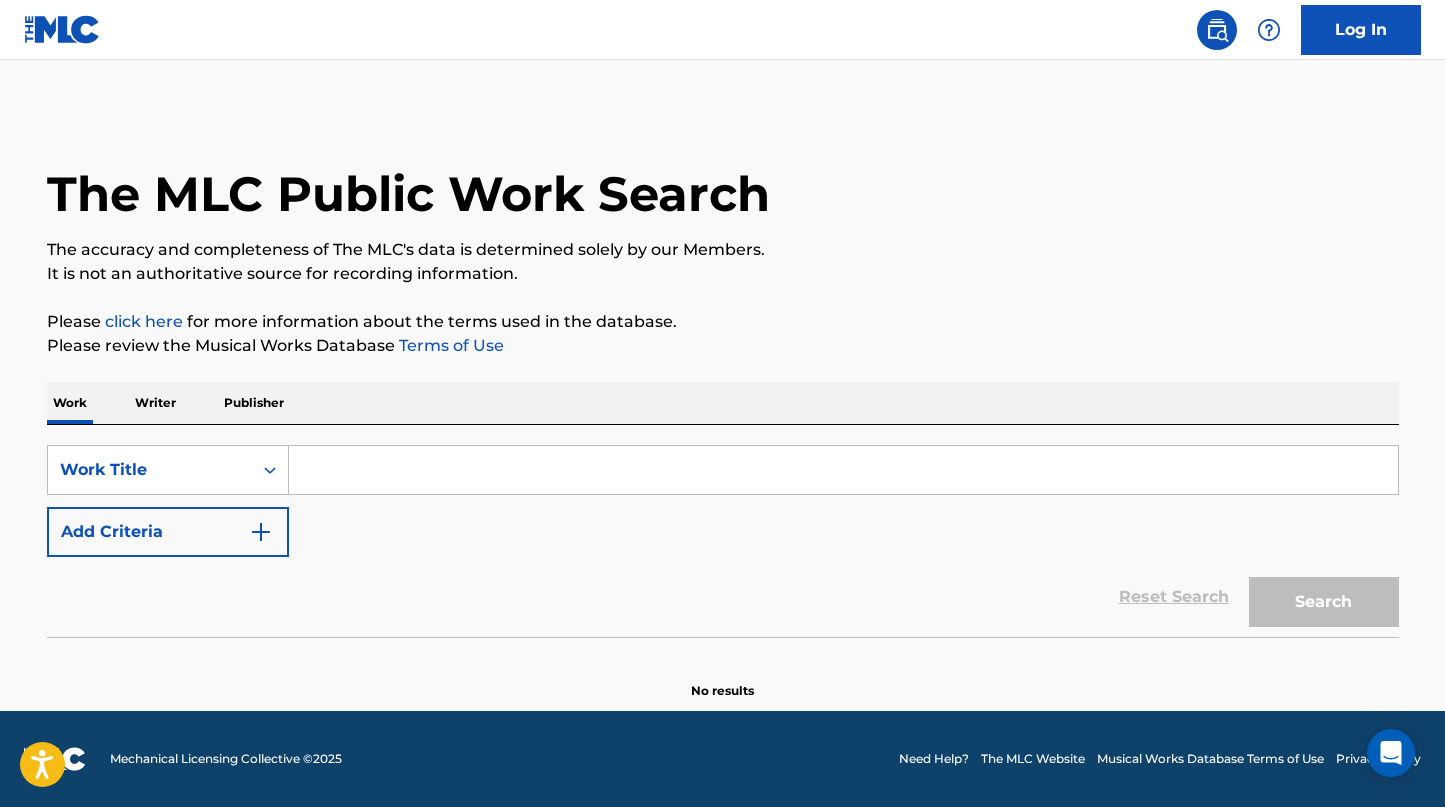click at bounding box center [843, 470] 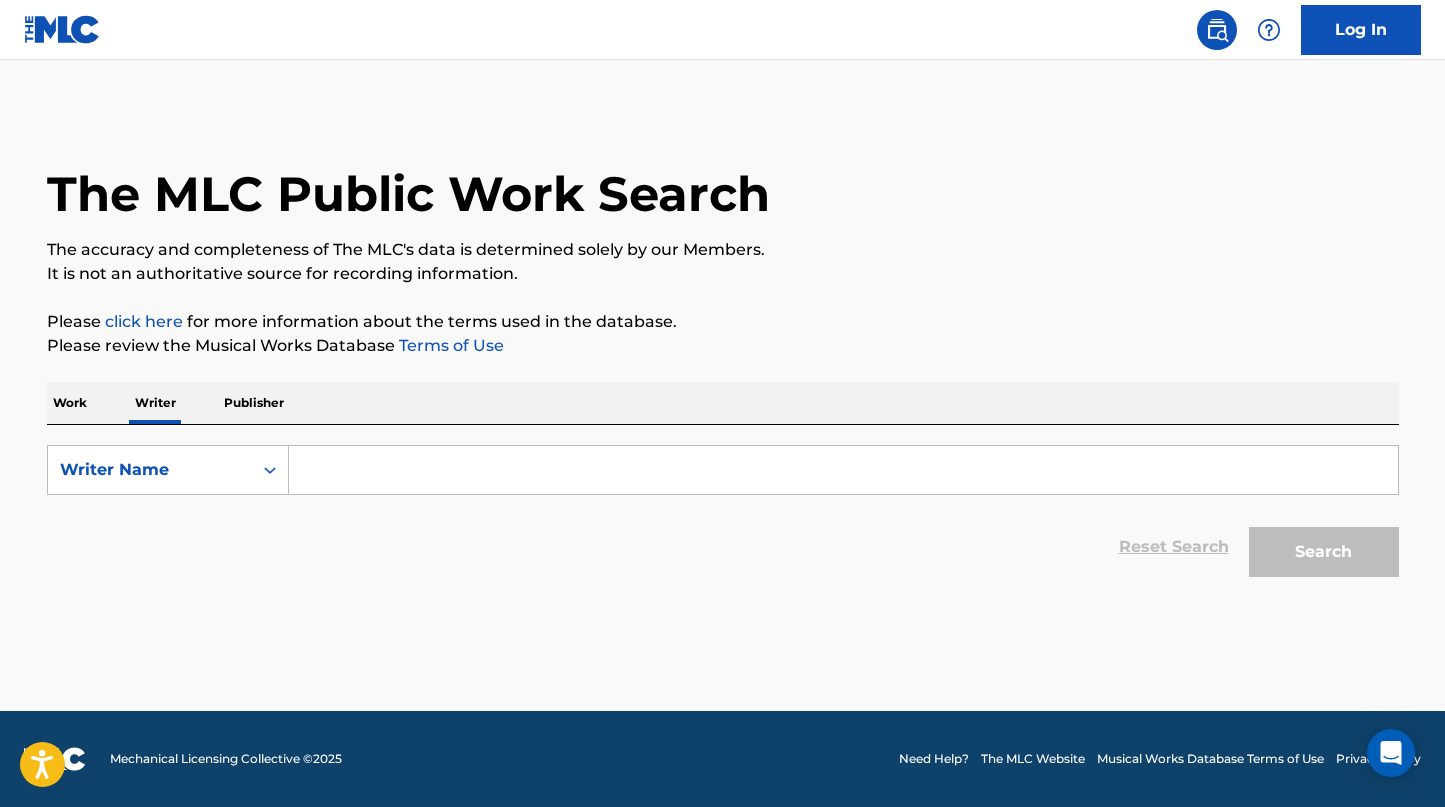 click at bounding box center [843, 470] 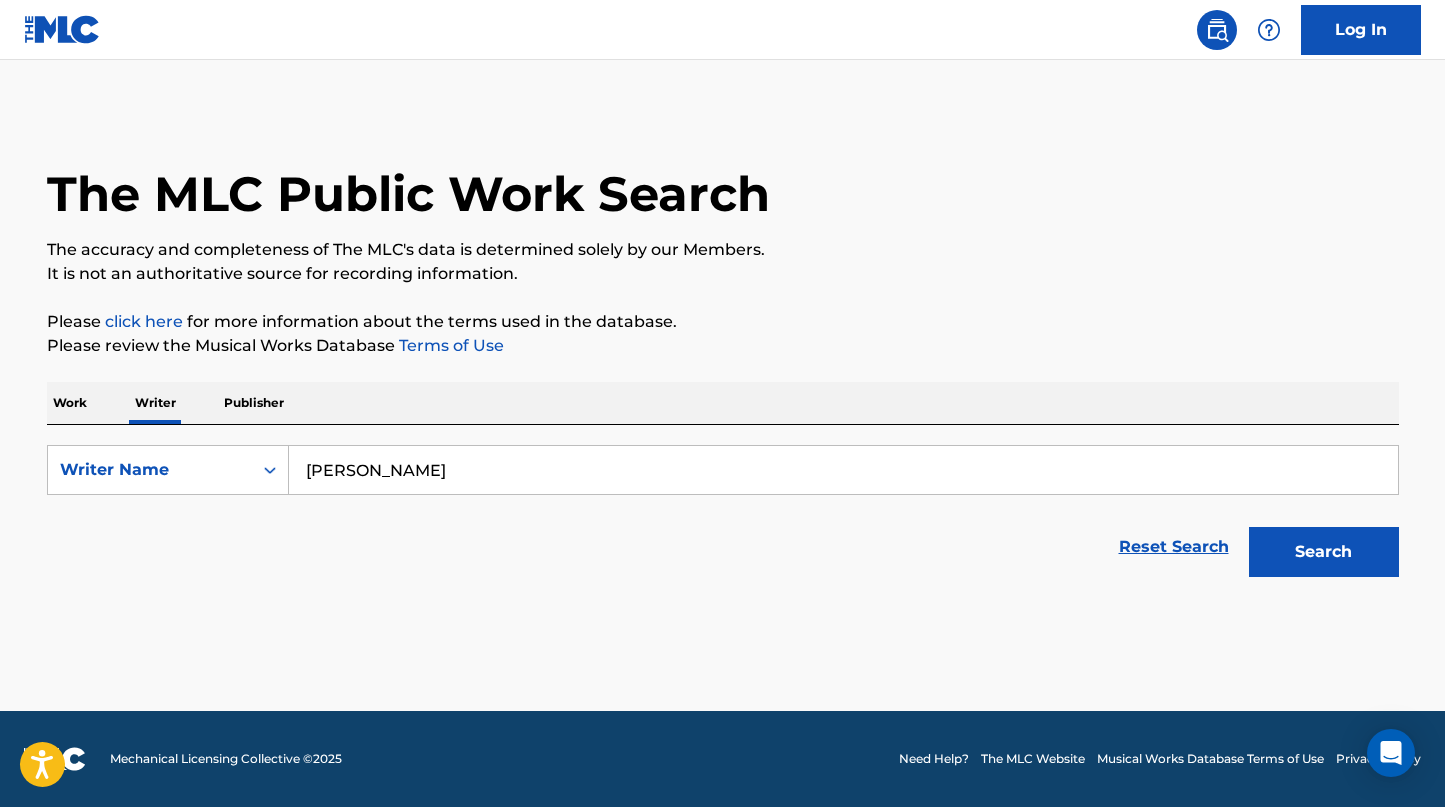 type on "jack riley" 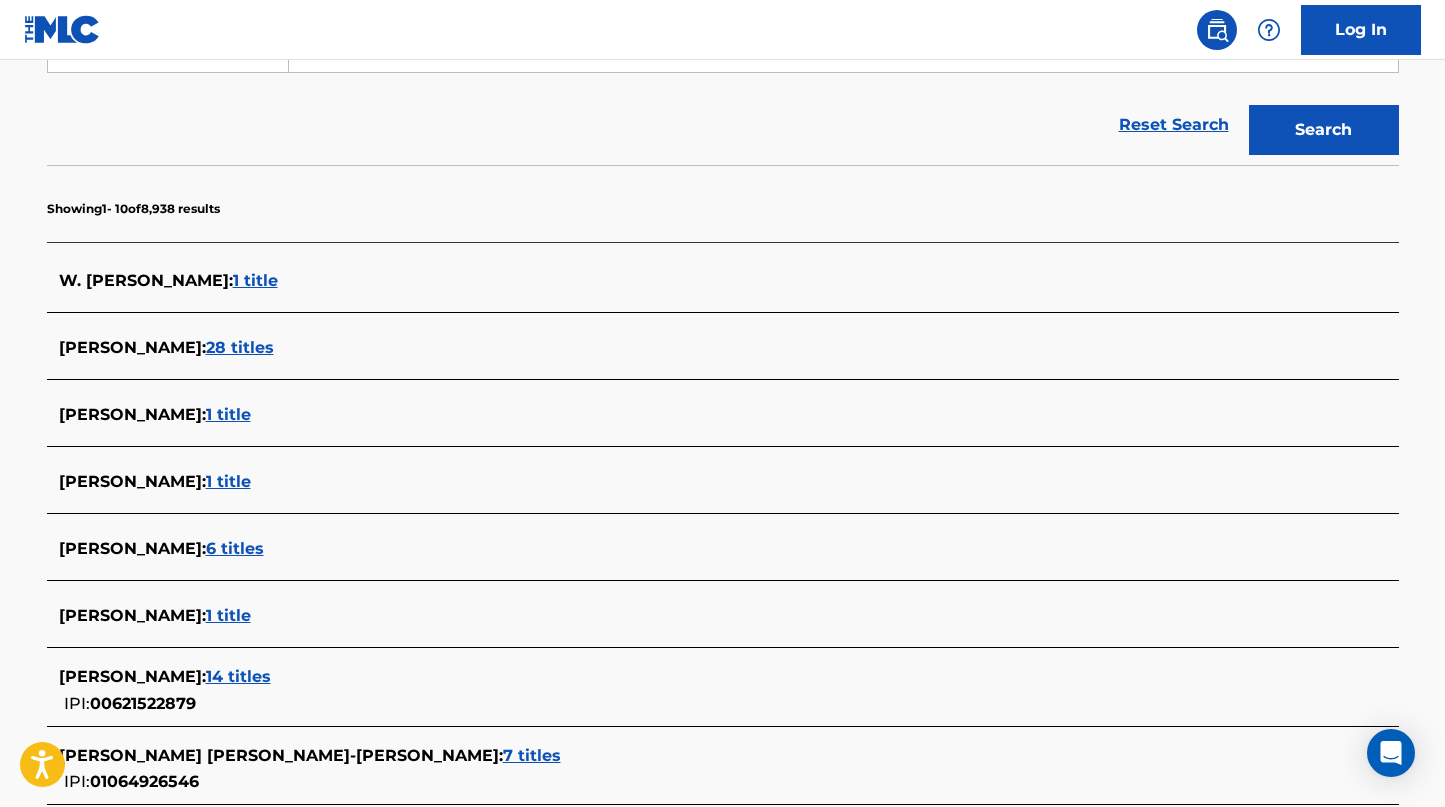 scroll, scrollTop: 437, scrollLeft: 0, axis: vertical 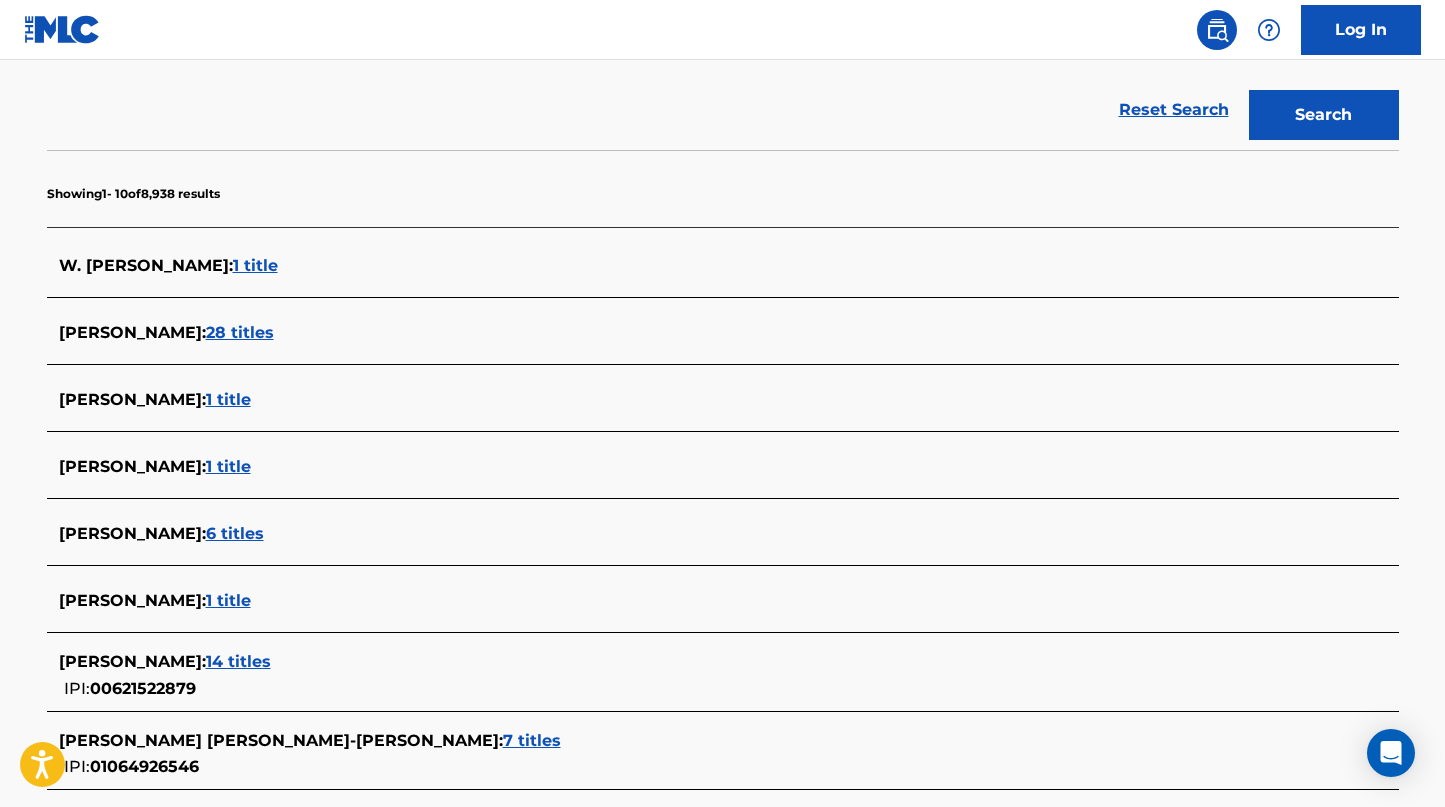click on "JACK RILEY :  28 titles" at bounding box center [723, 335] 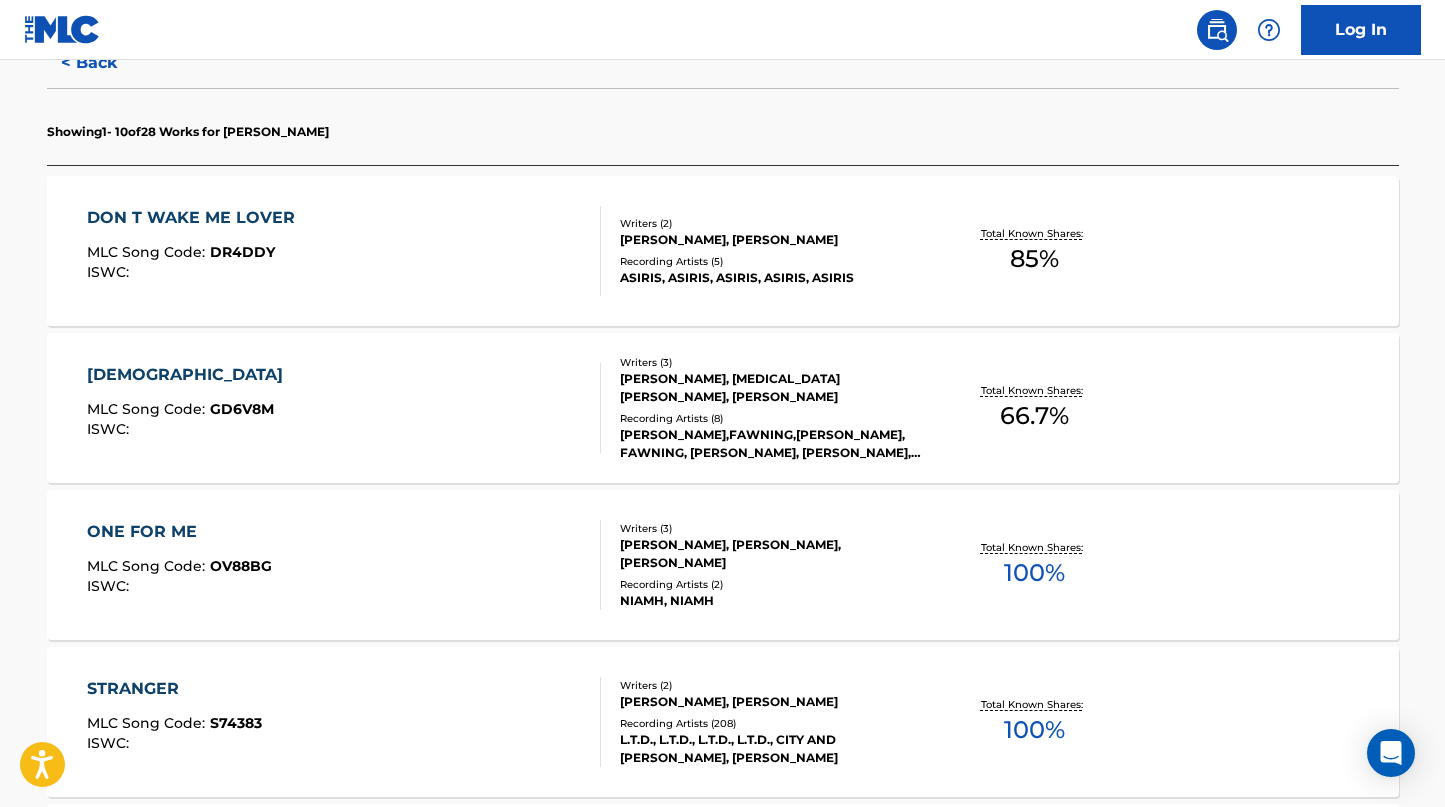 scroll, scrollTop: 552, scrollLeft: 0, axis: vertical 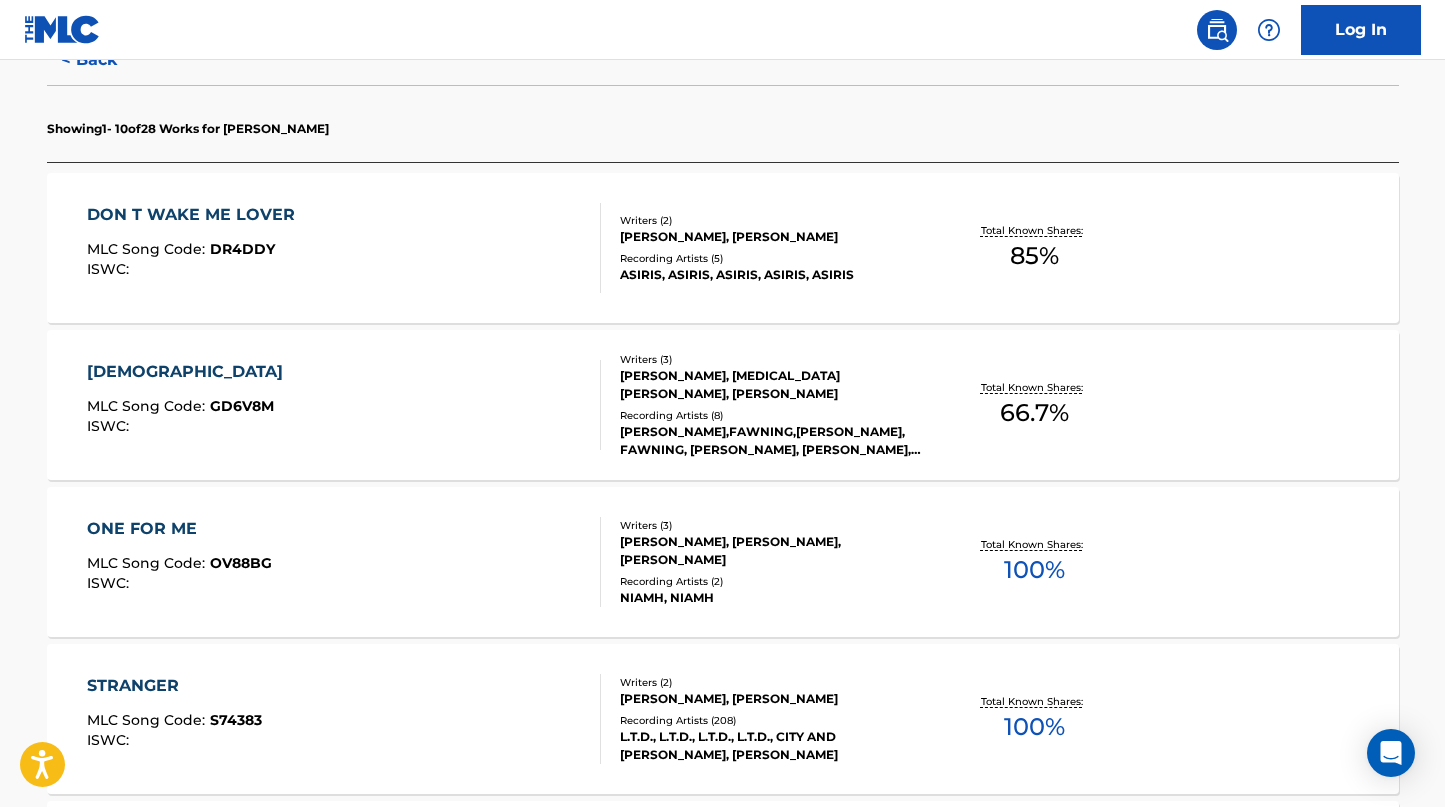 click on "GOD MLC Song Code : GD6V8M ISWC :" at bounding box center [344, 405] 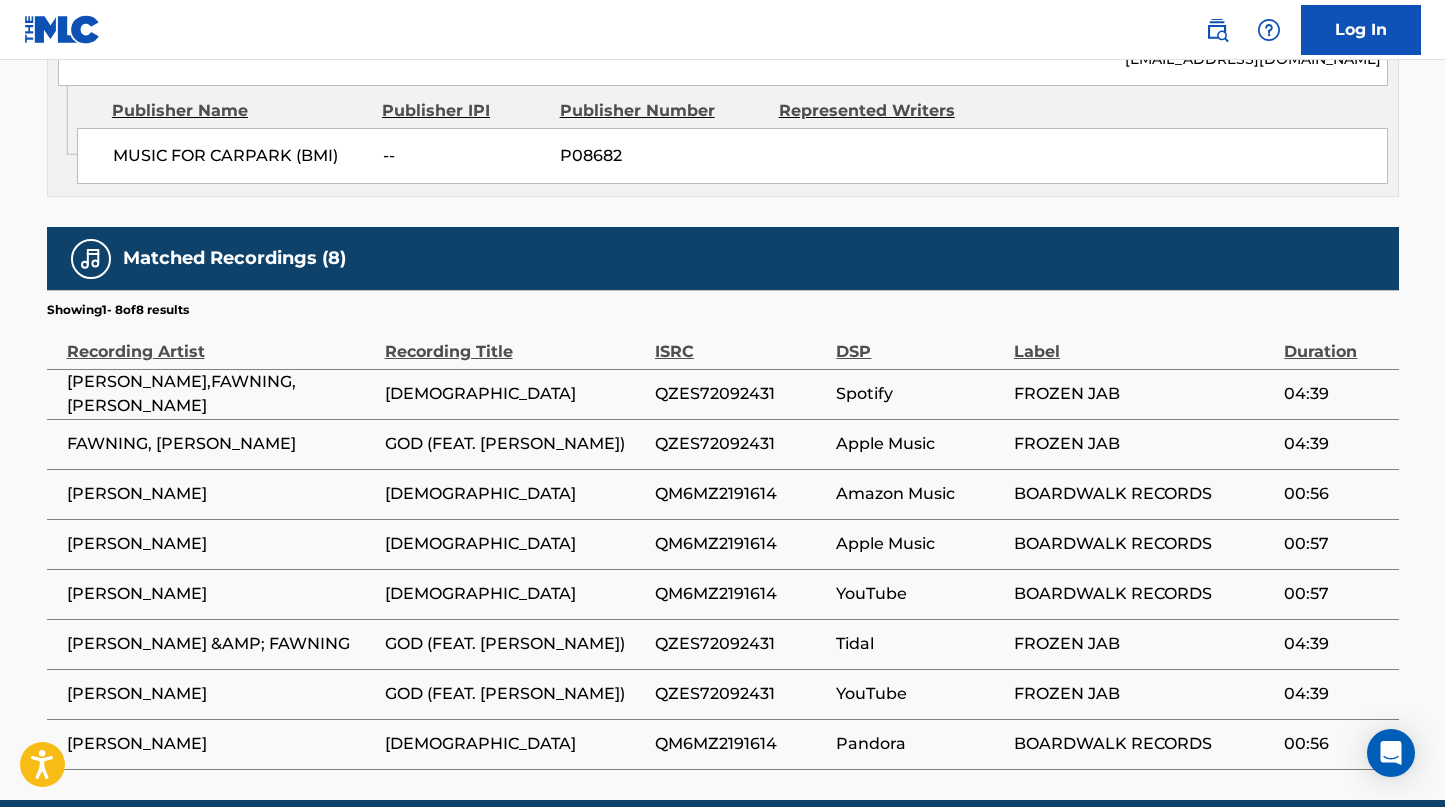 scroll, scrollTop: 1626, scrollLeft: 0, axis: vertical 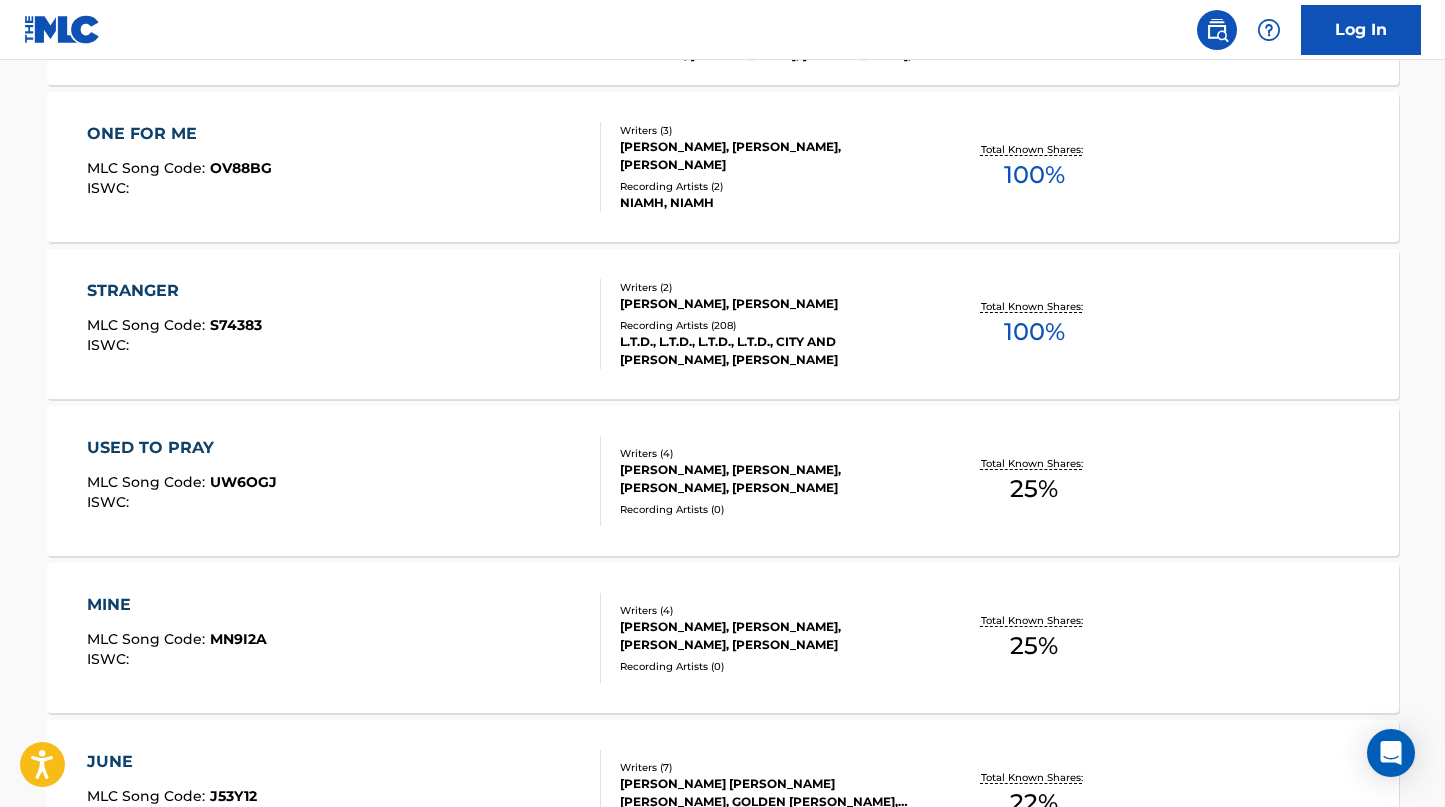 click on "USED TO PRAY" at bounding box center [182, 448] 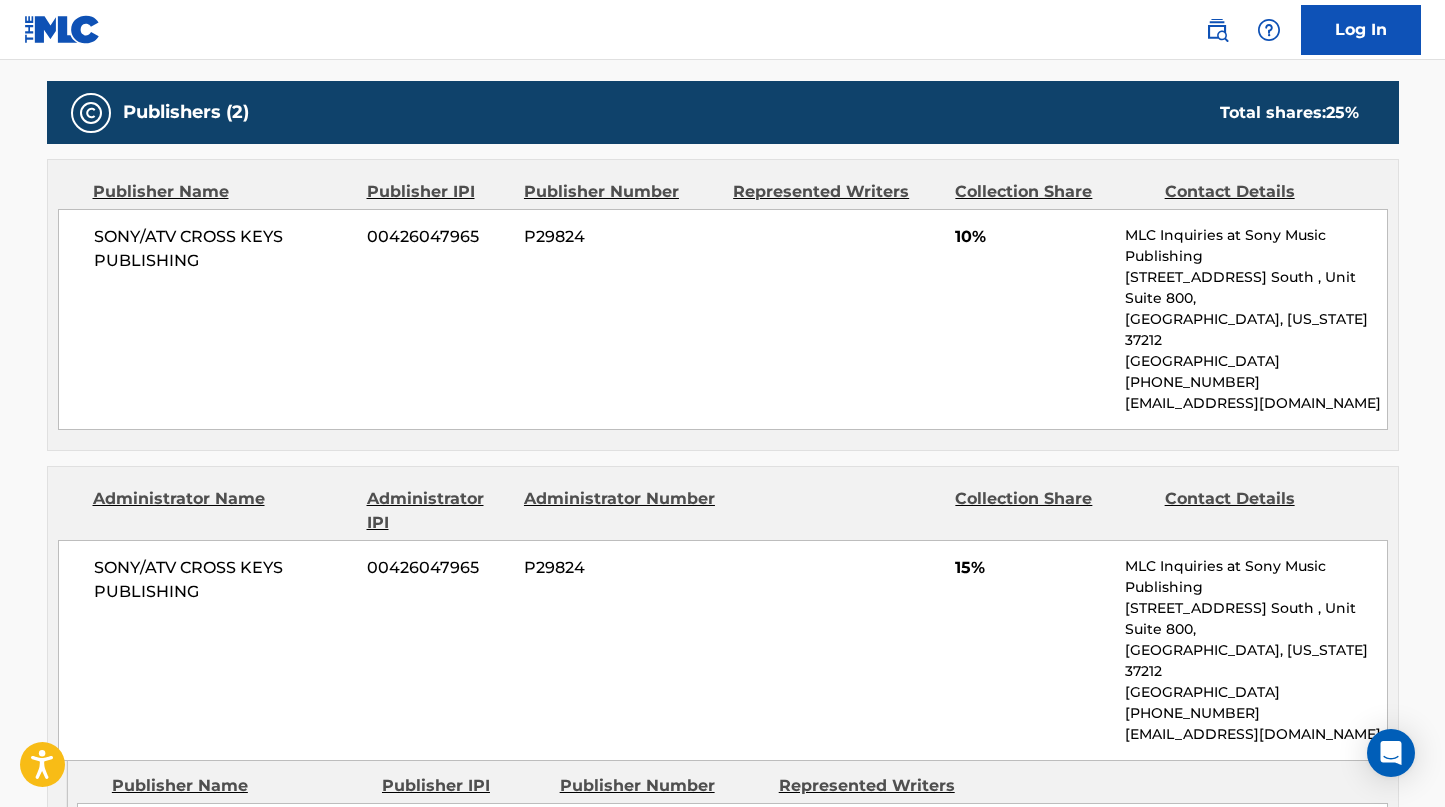 scroll, scrollTop: 900, scrollLeft: 0, axis: vertical 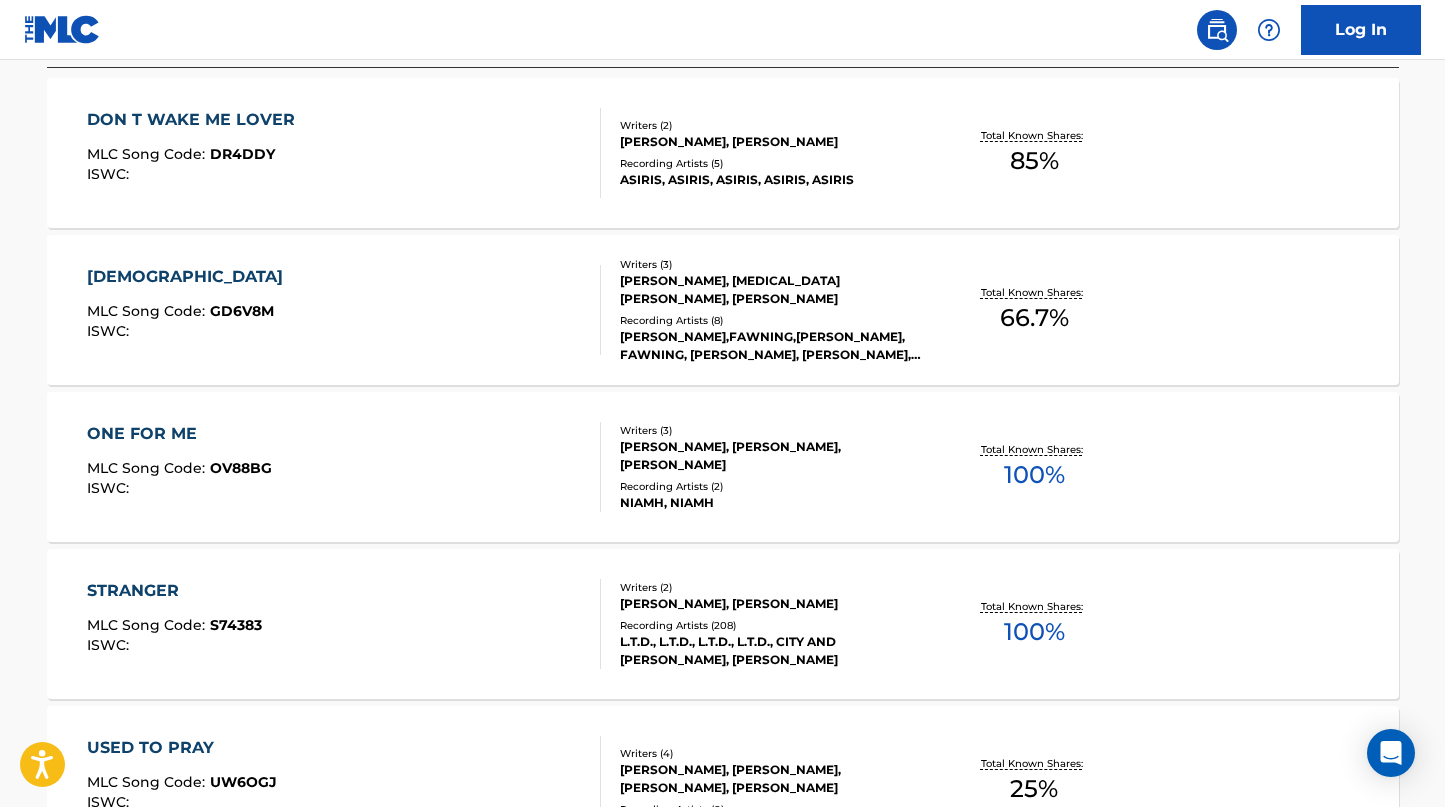 click on "ONE FOR ME" at bounding box center (179, 434) 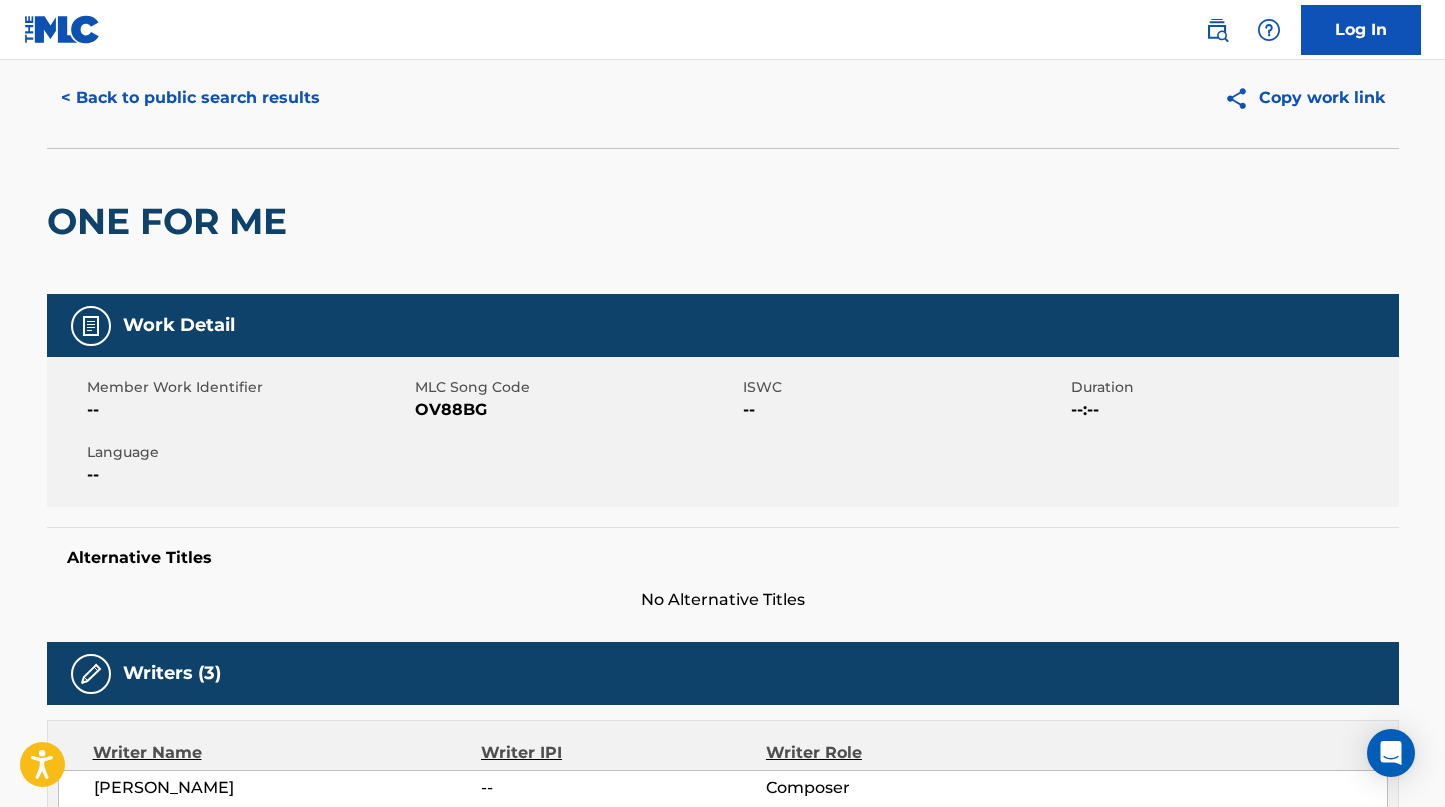 scroll, scrollTop: 0, scrollLeft: 0, axis: both 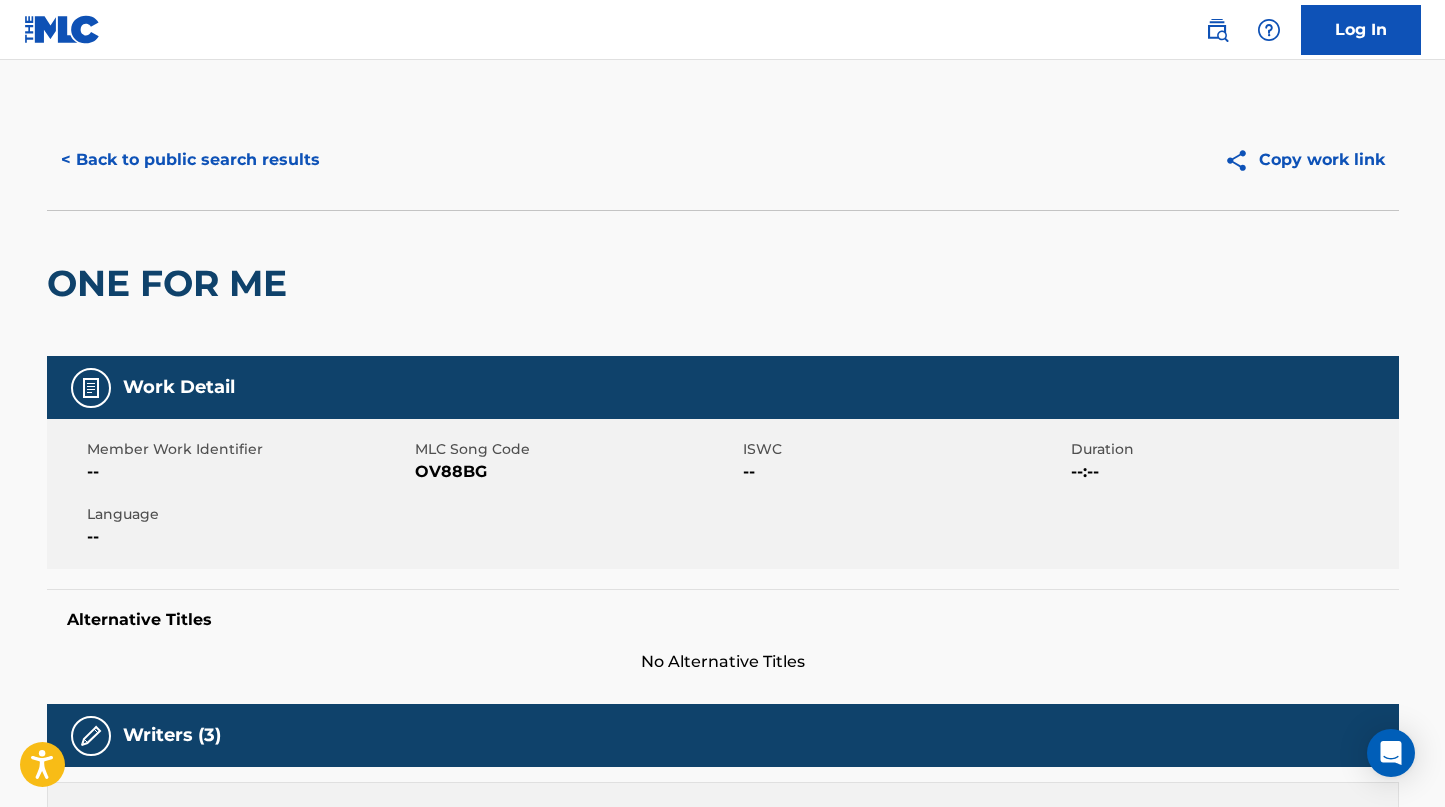 click on "< Back to public search results" at bounding box center (190, 160) 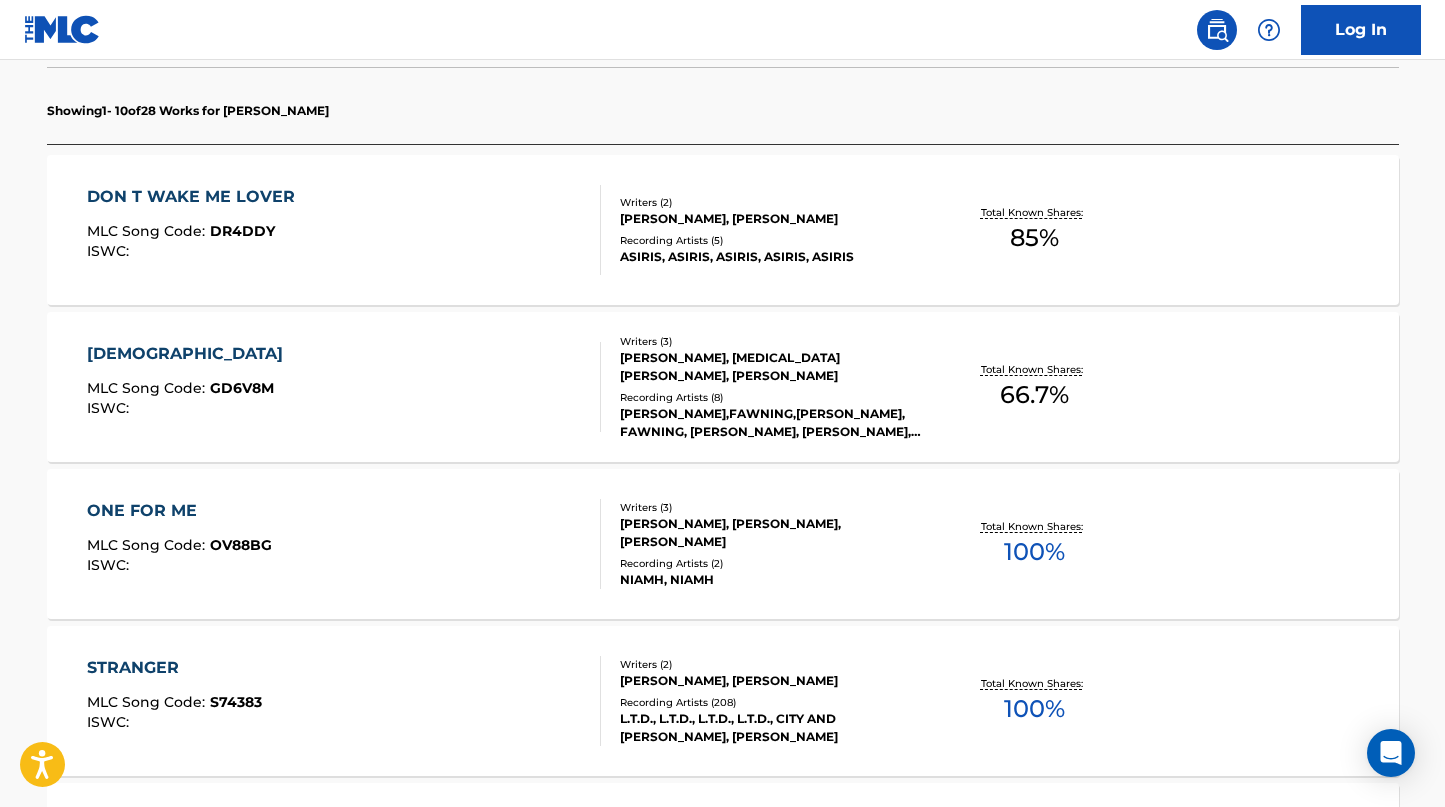 scroll, scrollTop: 615, scrollLeft: 0, axis: vertical 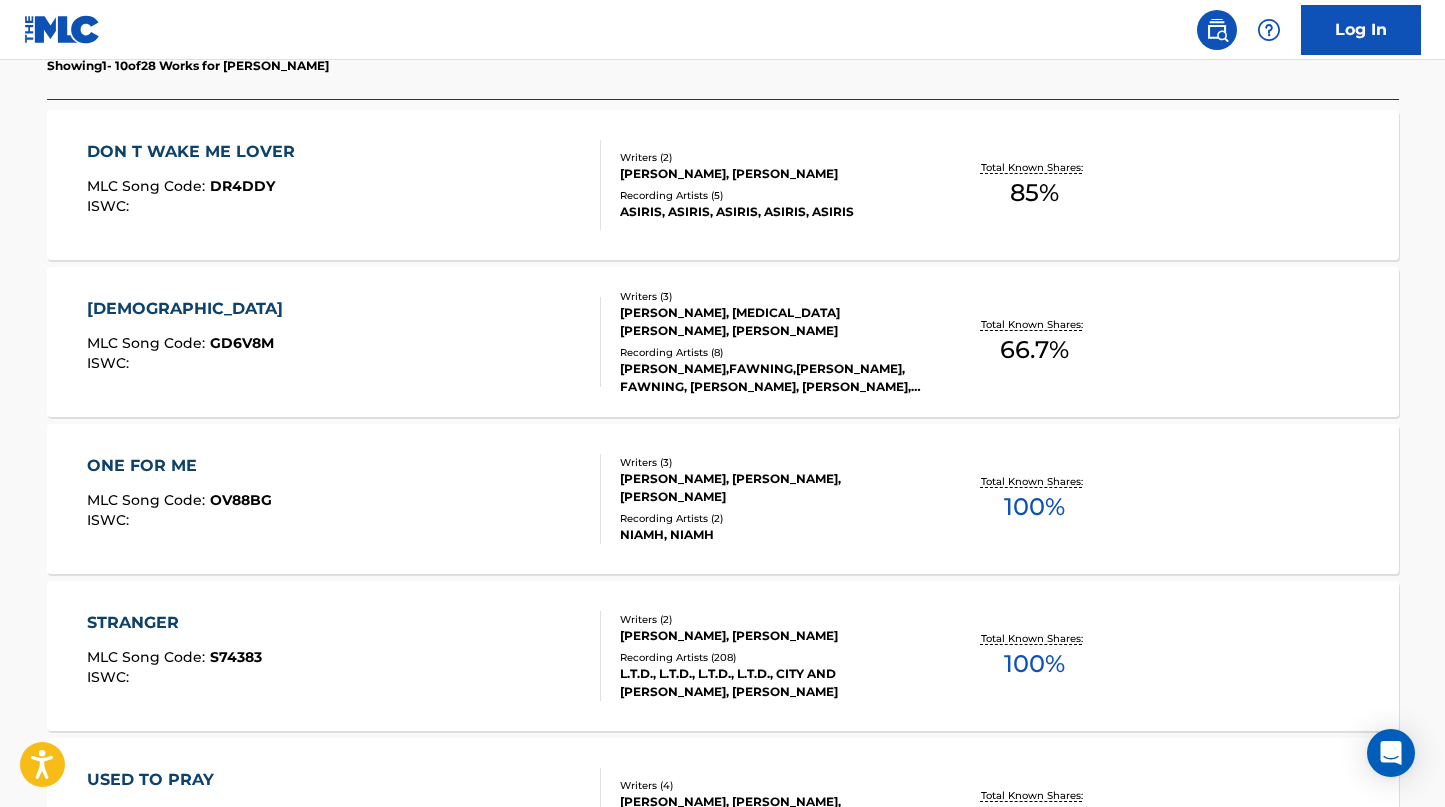 click on "DON T WAKE ME LOVER" at bounding box center (196, 152) 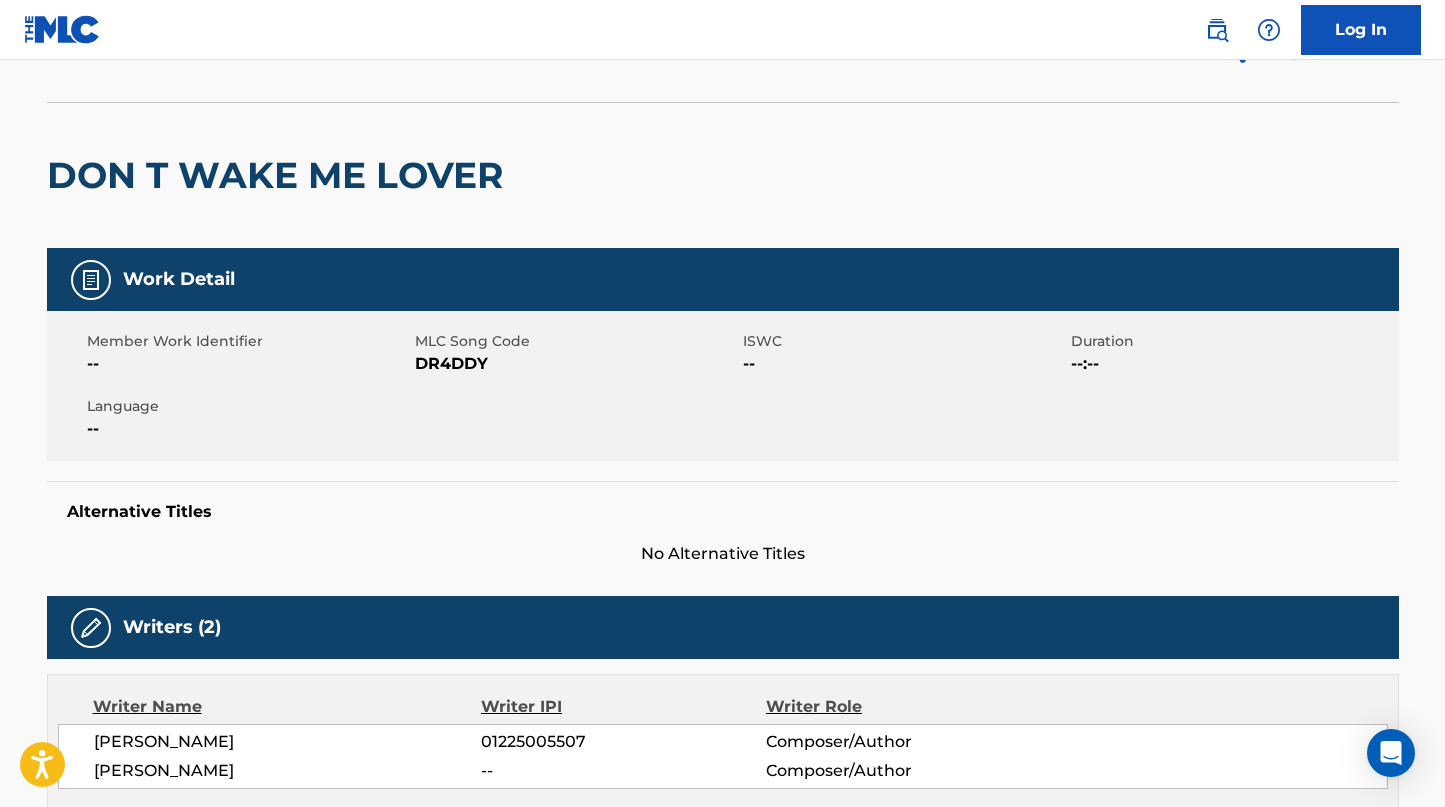 scroll, scrollTop: 0, scrollLeft: 0, axis: both 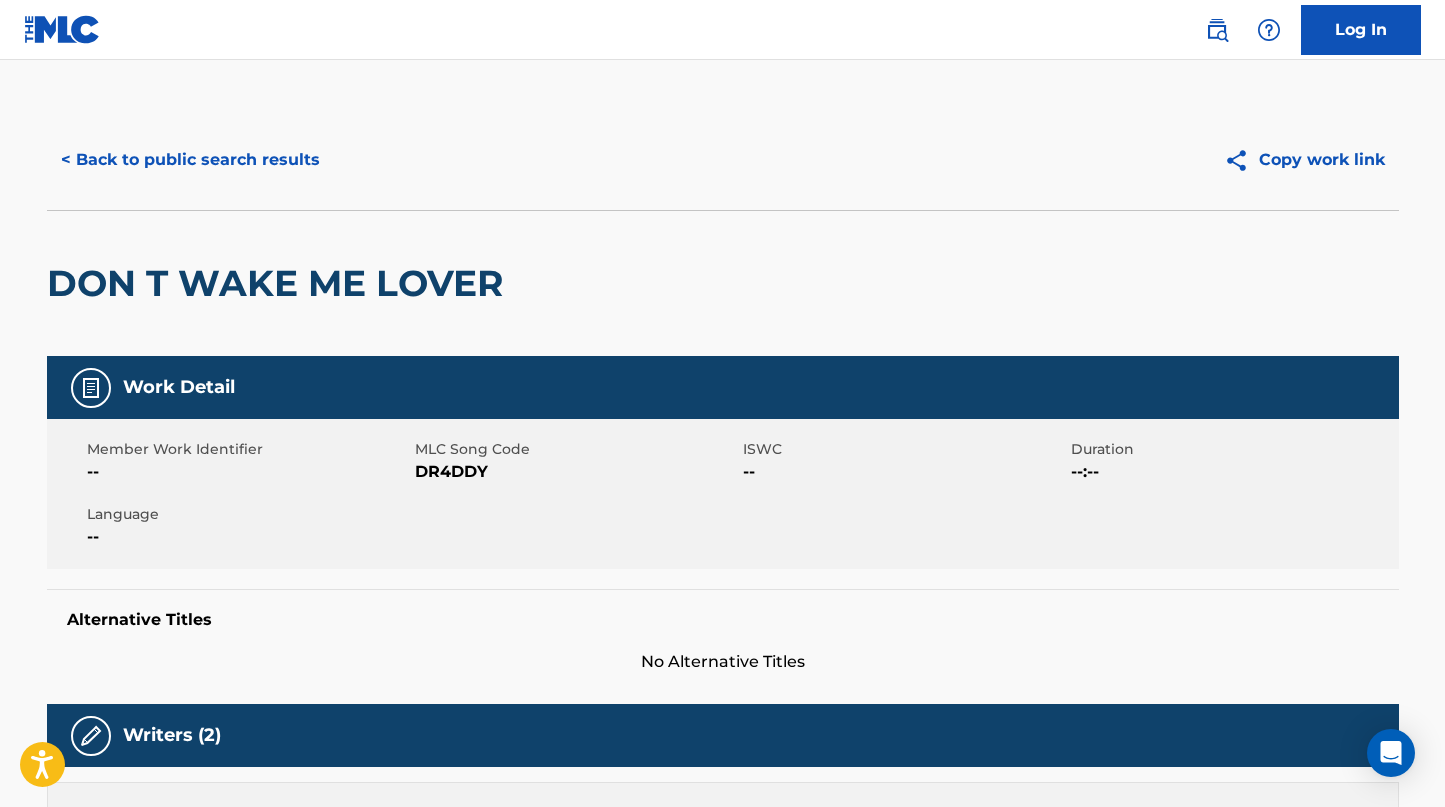 click on "< Back to public search results" at bounding box center (190, 160) 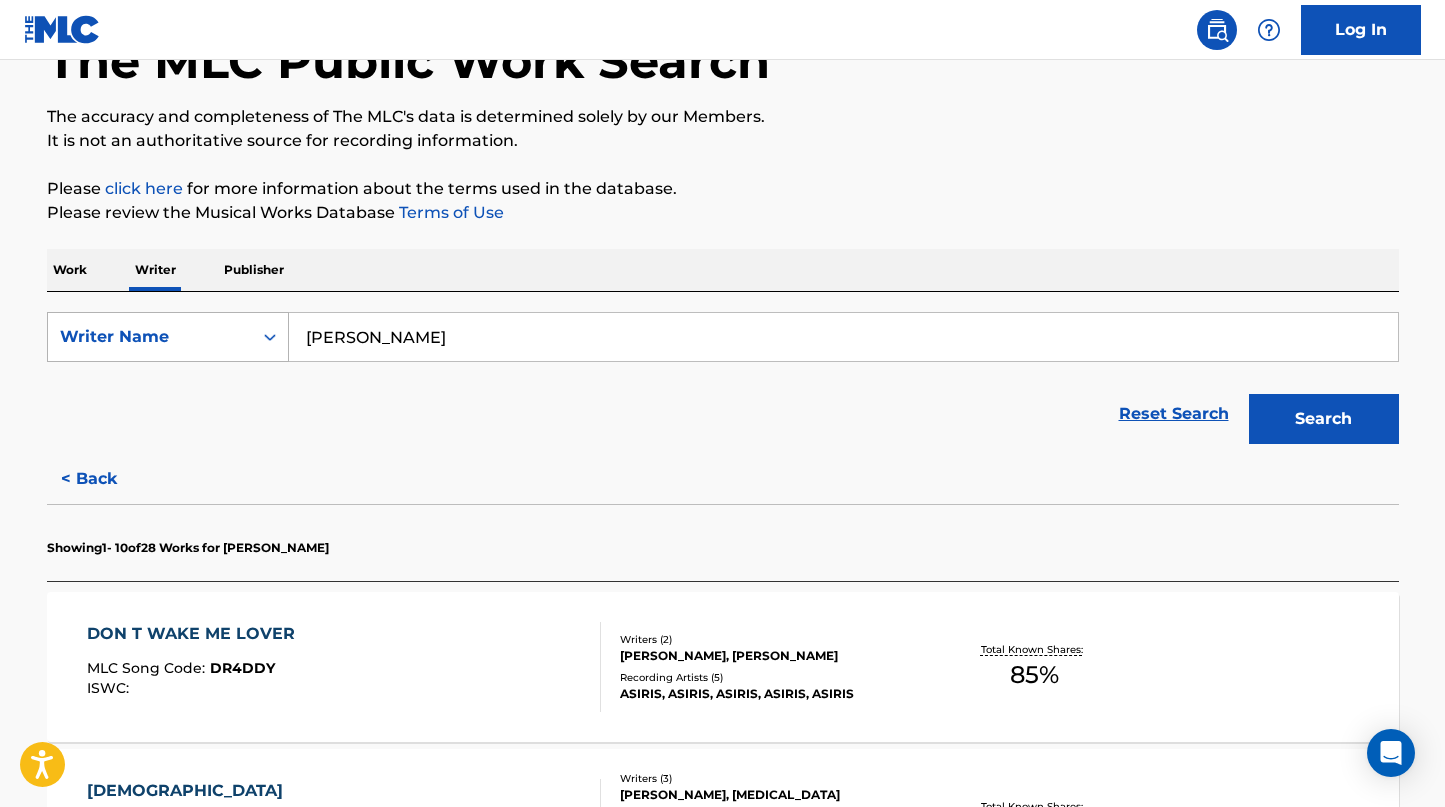 scroll, scrollTop: 464, scrollLeft: 0, axis: vertical 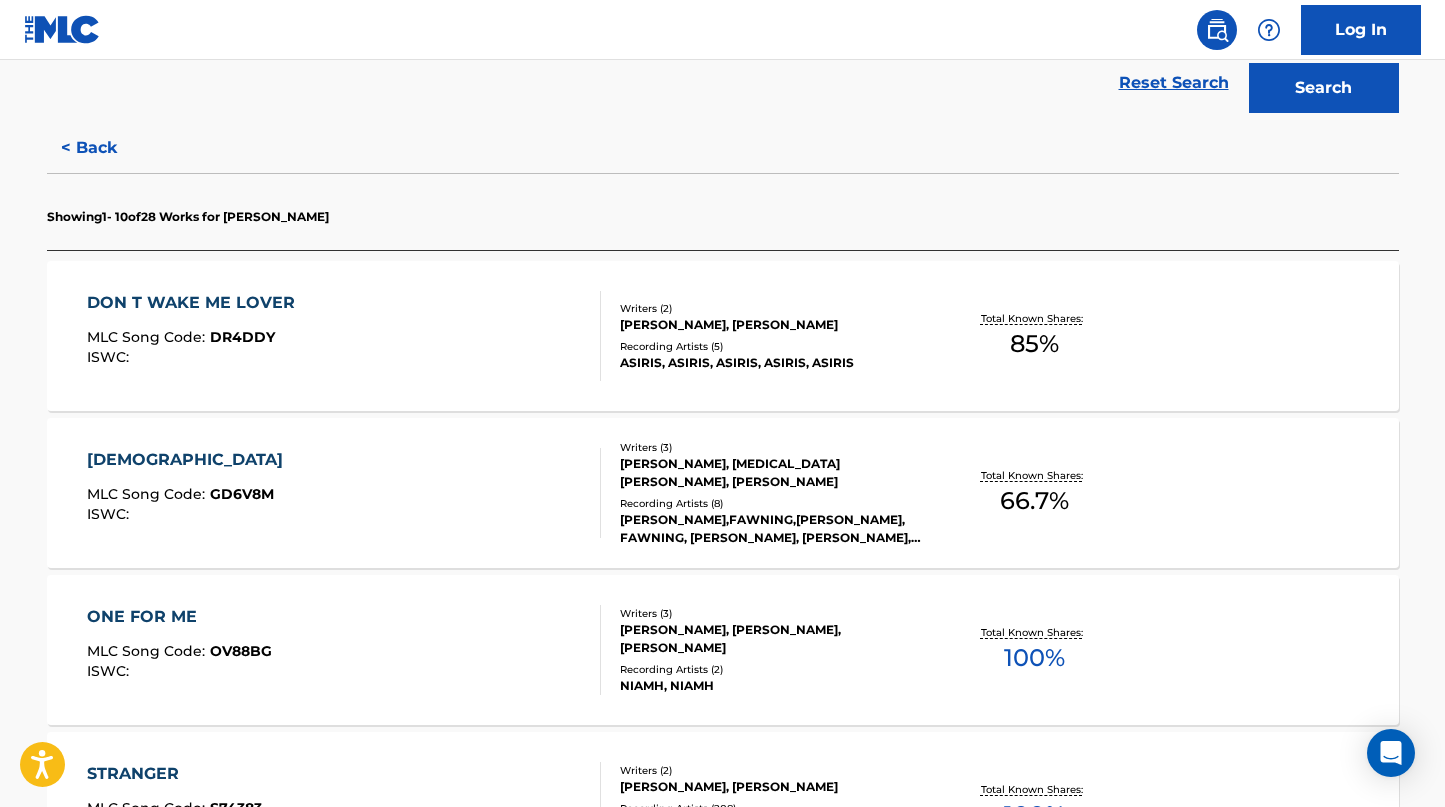 click on "GOD" at bounding box center [190, 460] 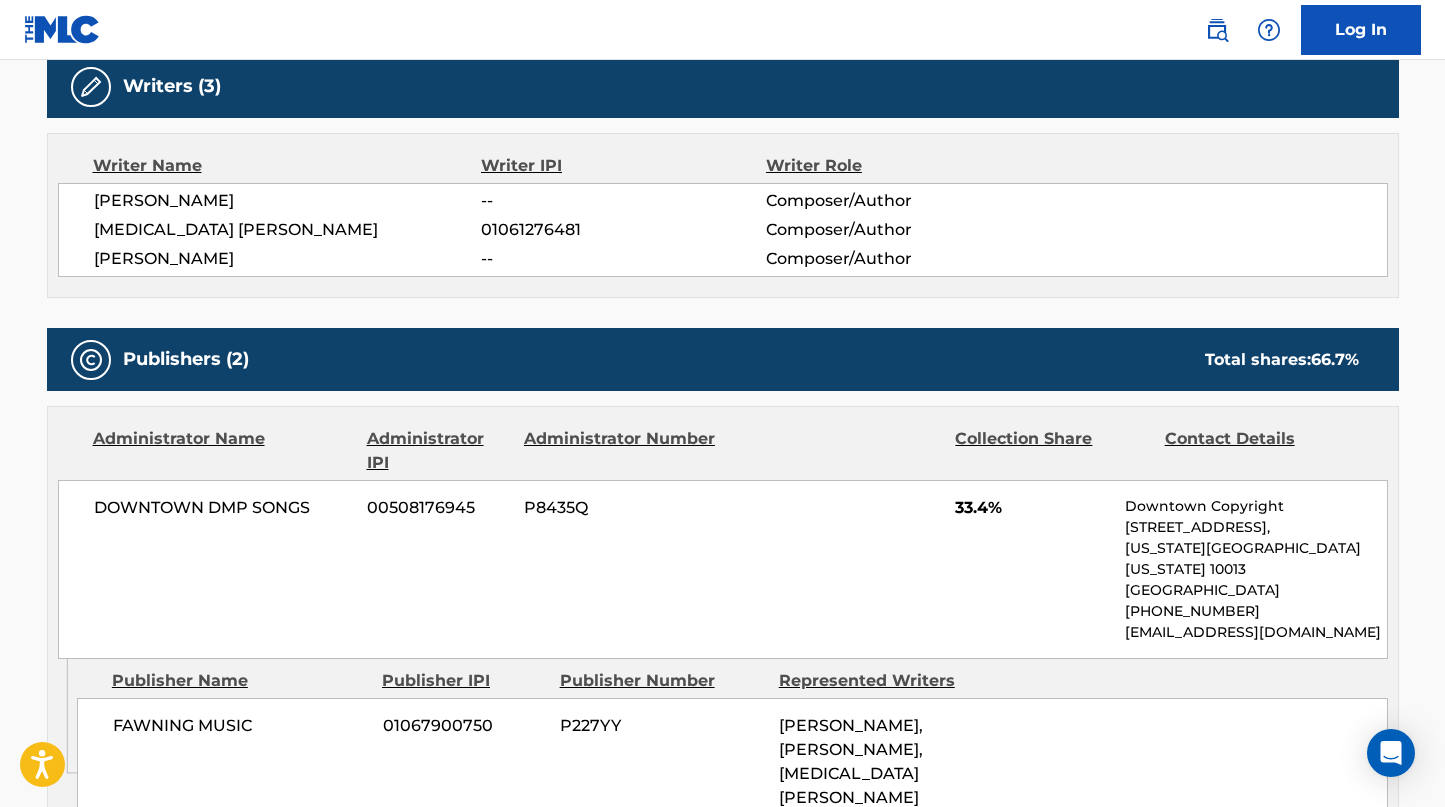 scroll, scrollTop: 814, scrollLeft: 0, axis: vertical 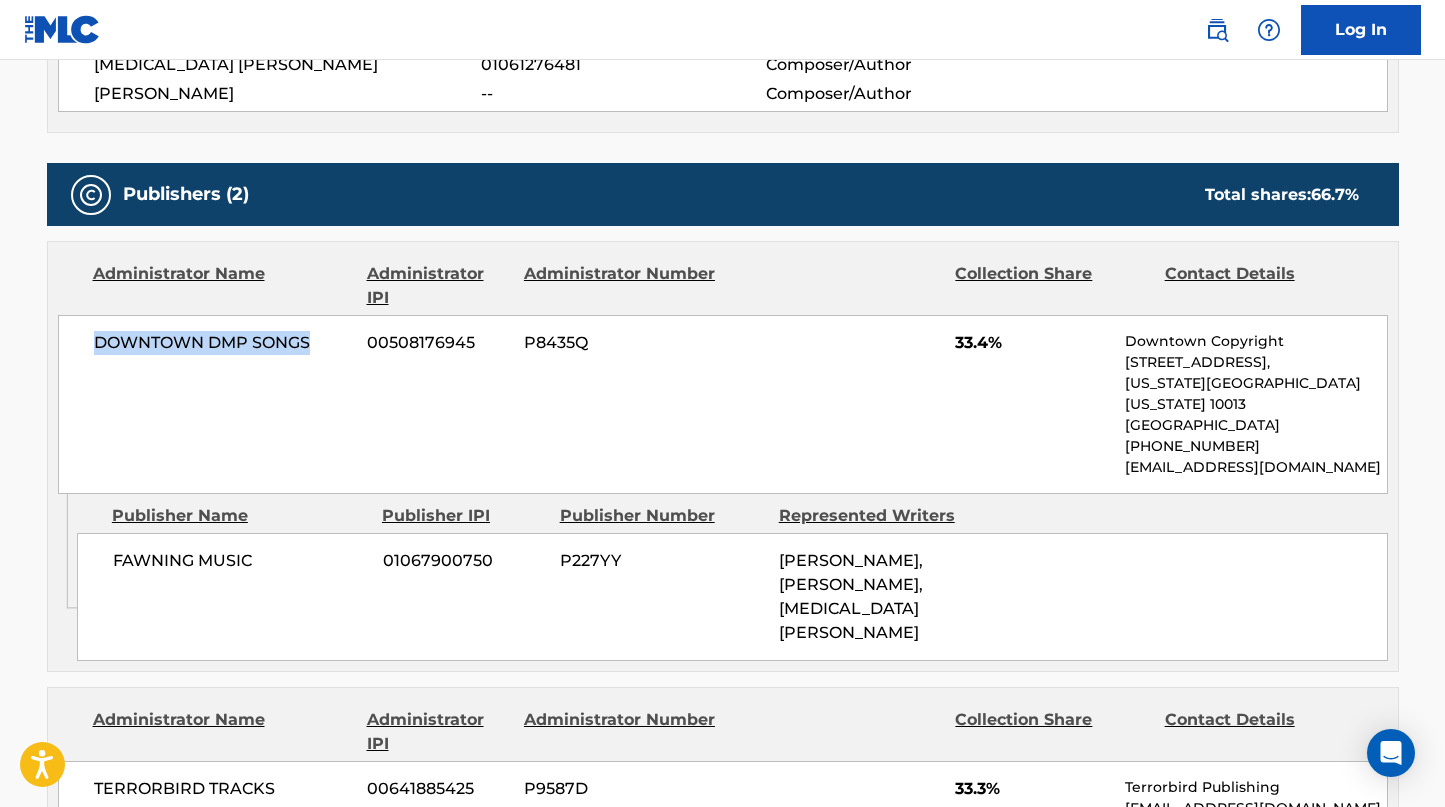 drag, startPoint x: 326, startPoint y: 338, endPoint x: 89, endPoint y: 338, distance: 237 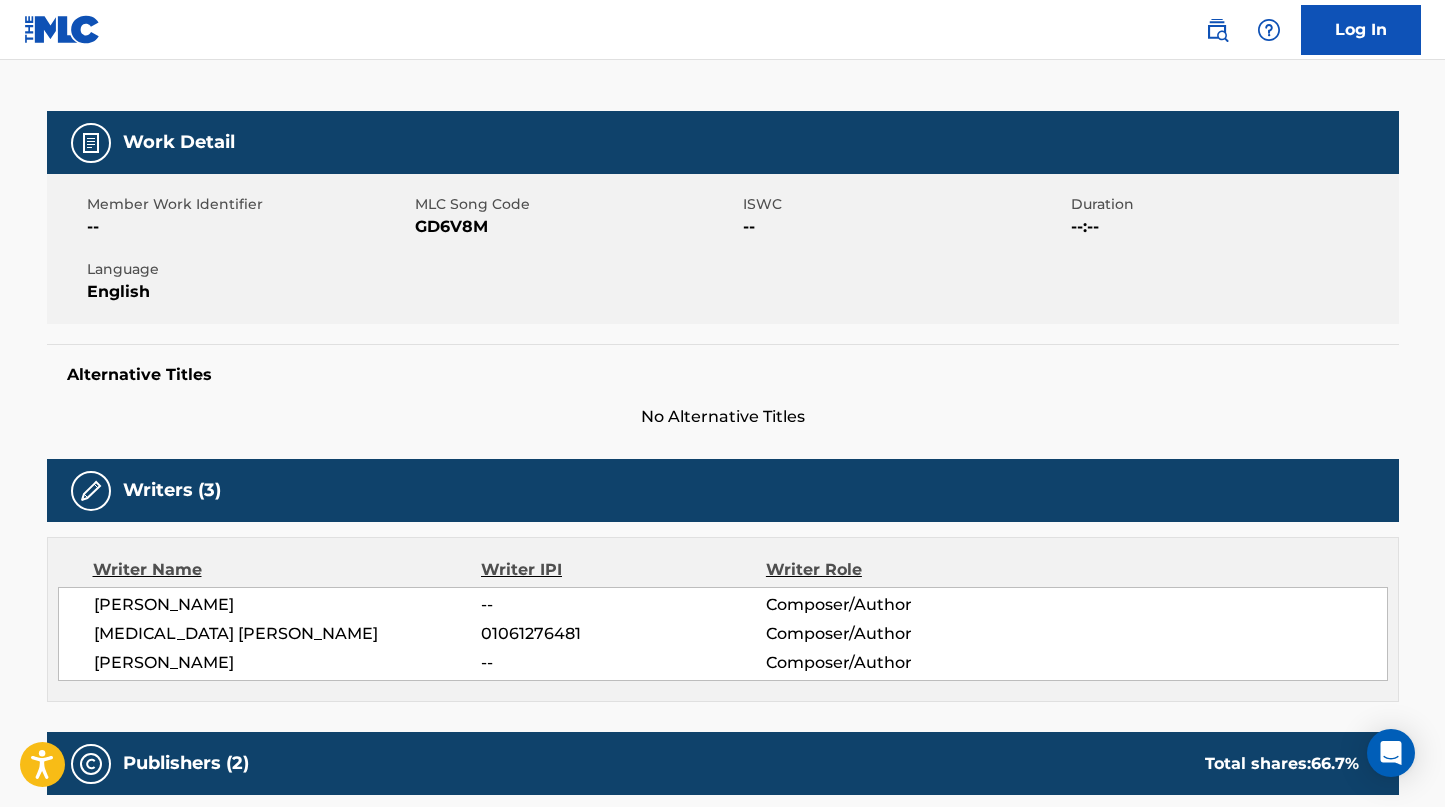 scroll, scrollTop: 0, scrollLeft: 0, axis: both 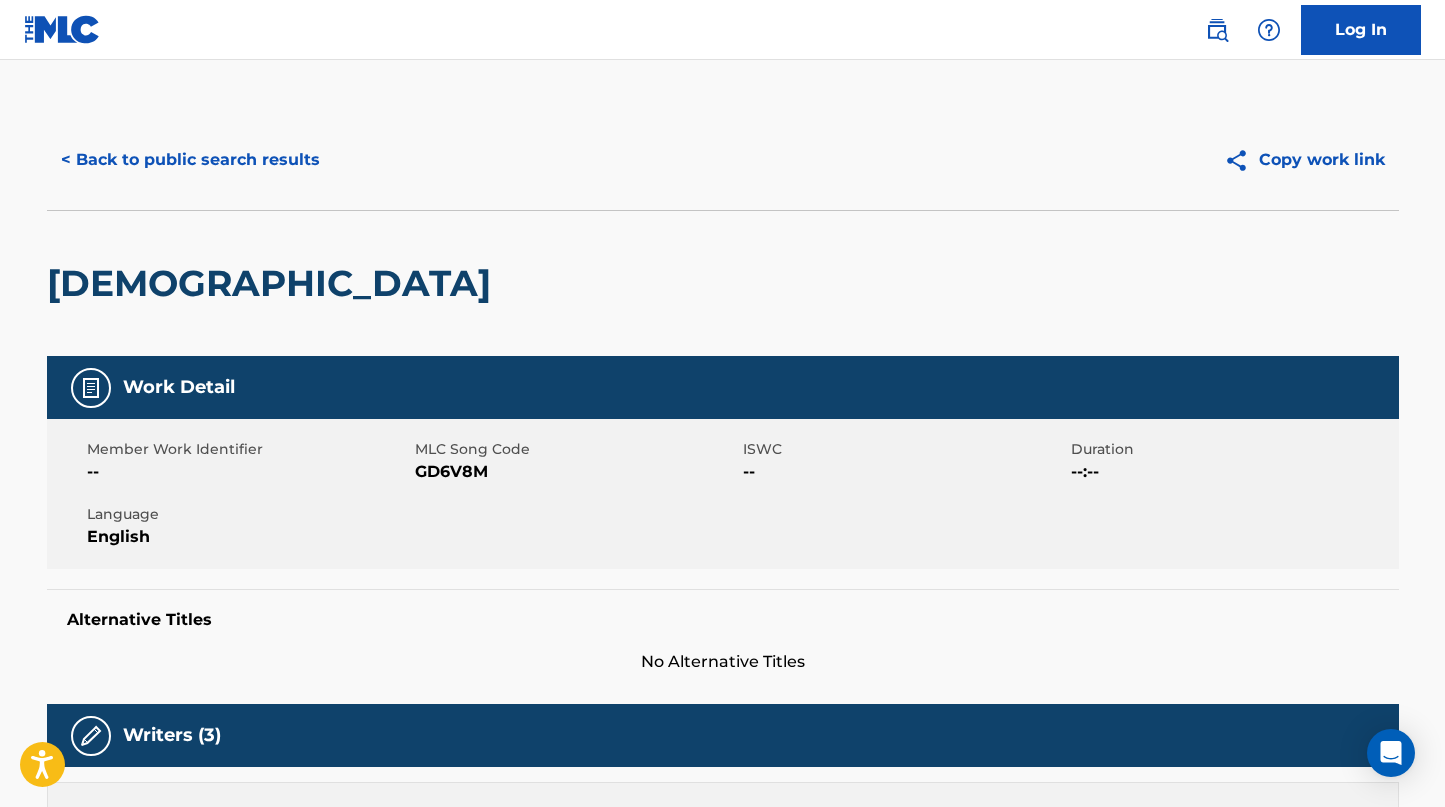 click on "< Back to public search results" at bounding box center (190, 160) 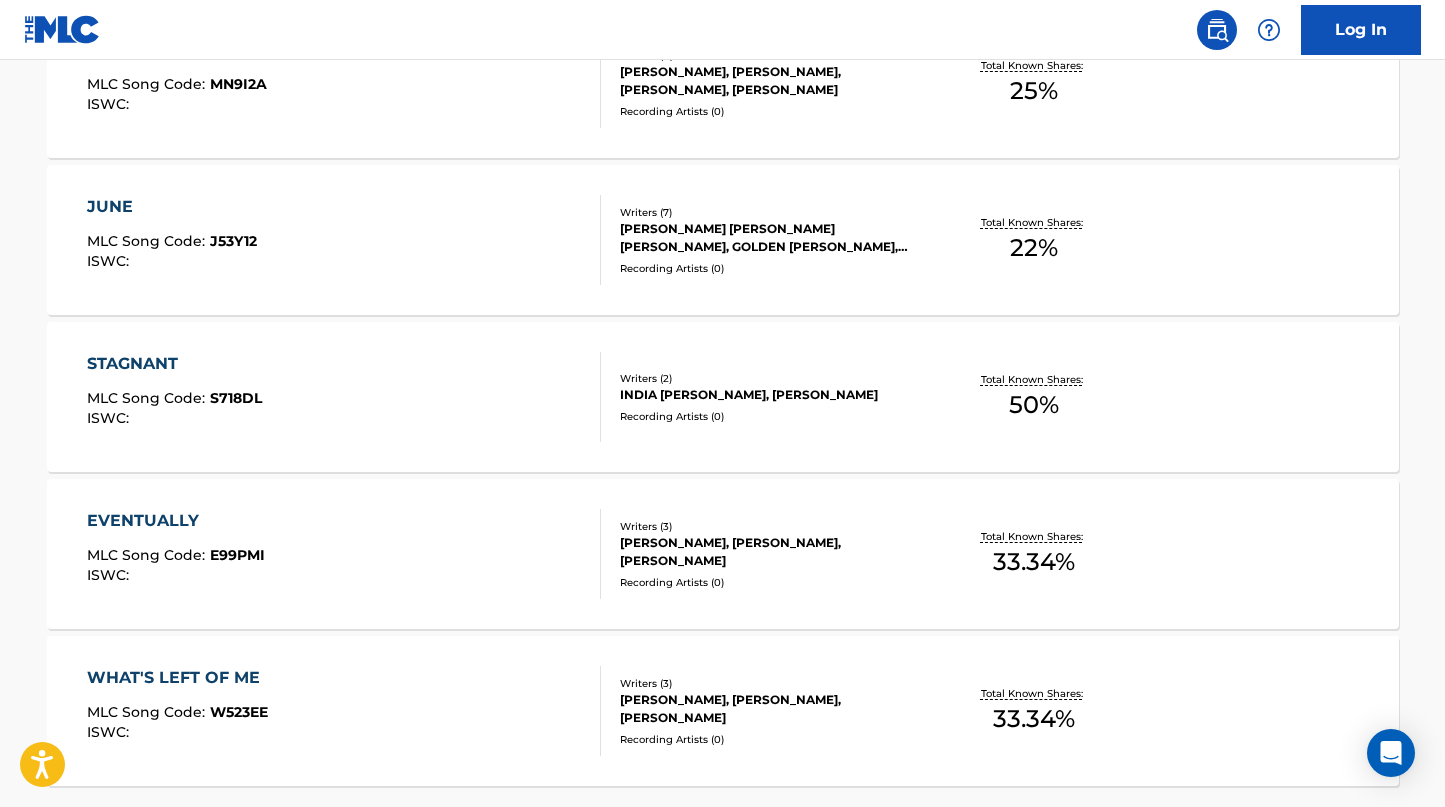 scroll, scrollTop: 1542, scrollLeft: 0, axis: vertical 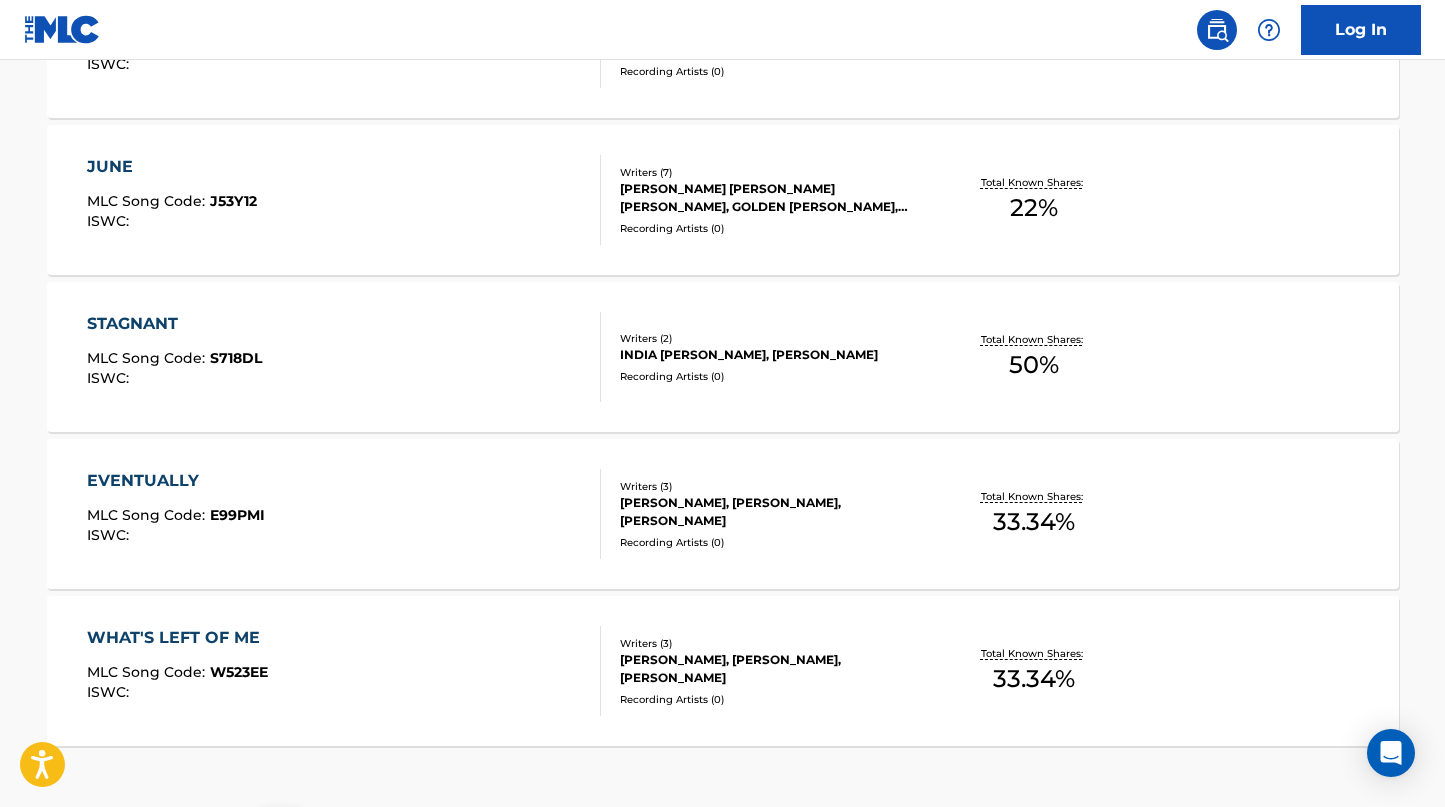 click on "STAGNANT" at bounding box center (174, 324) 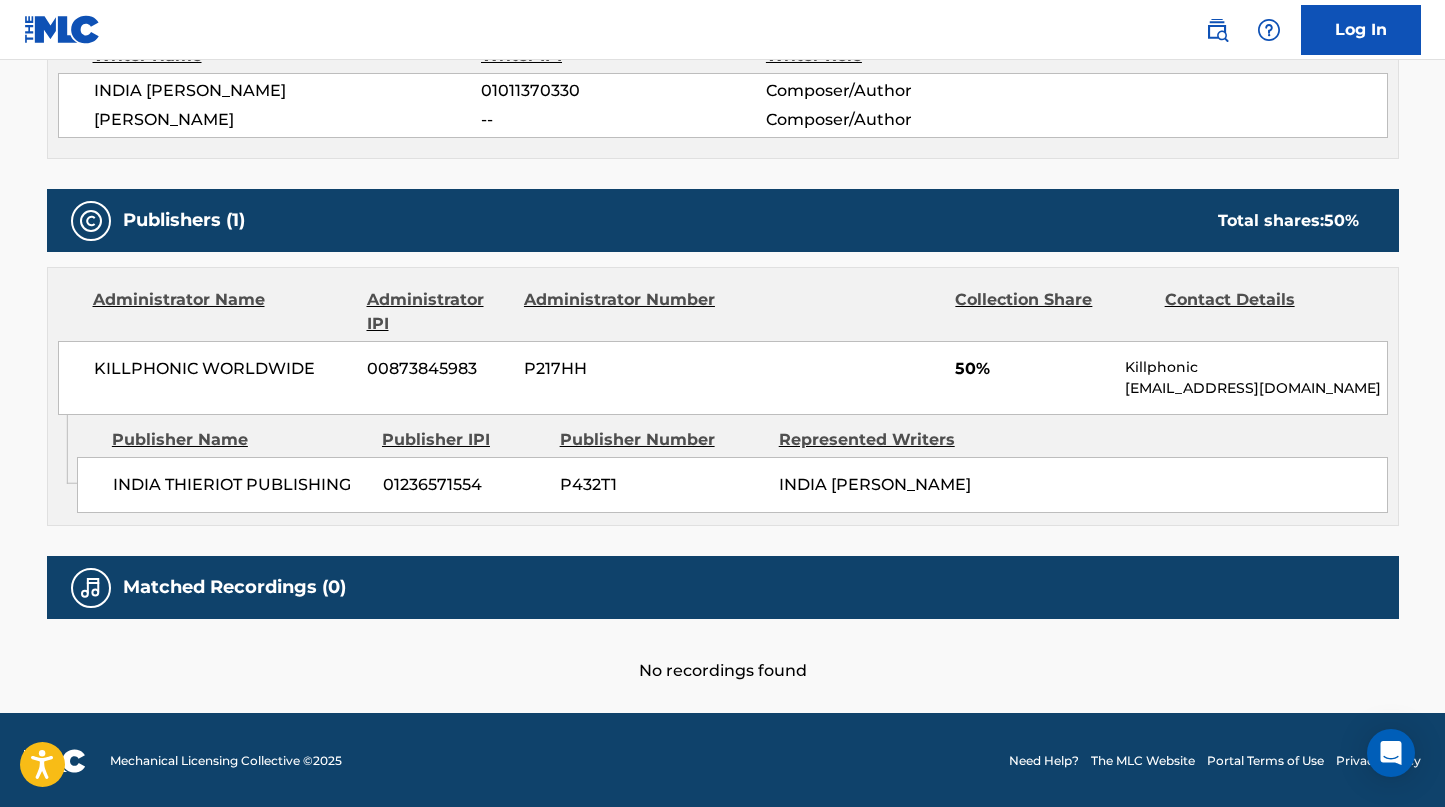 scroll, scrollTop: 0, scrollLeft: 0, axis: both 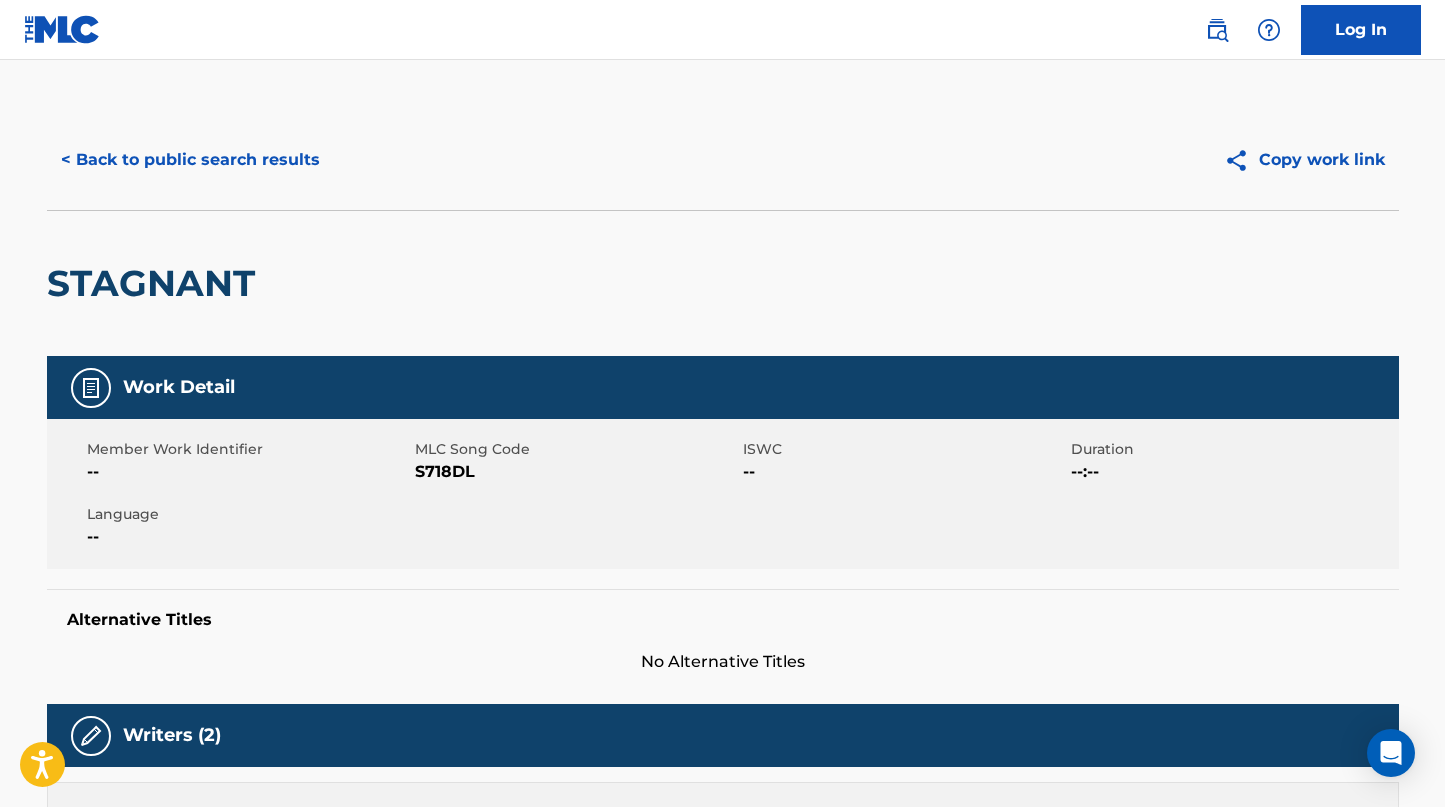 click on "< Back to public search results" at bounding box center (190, 160) 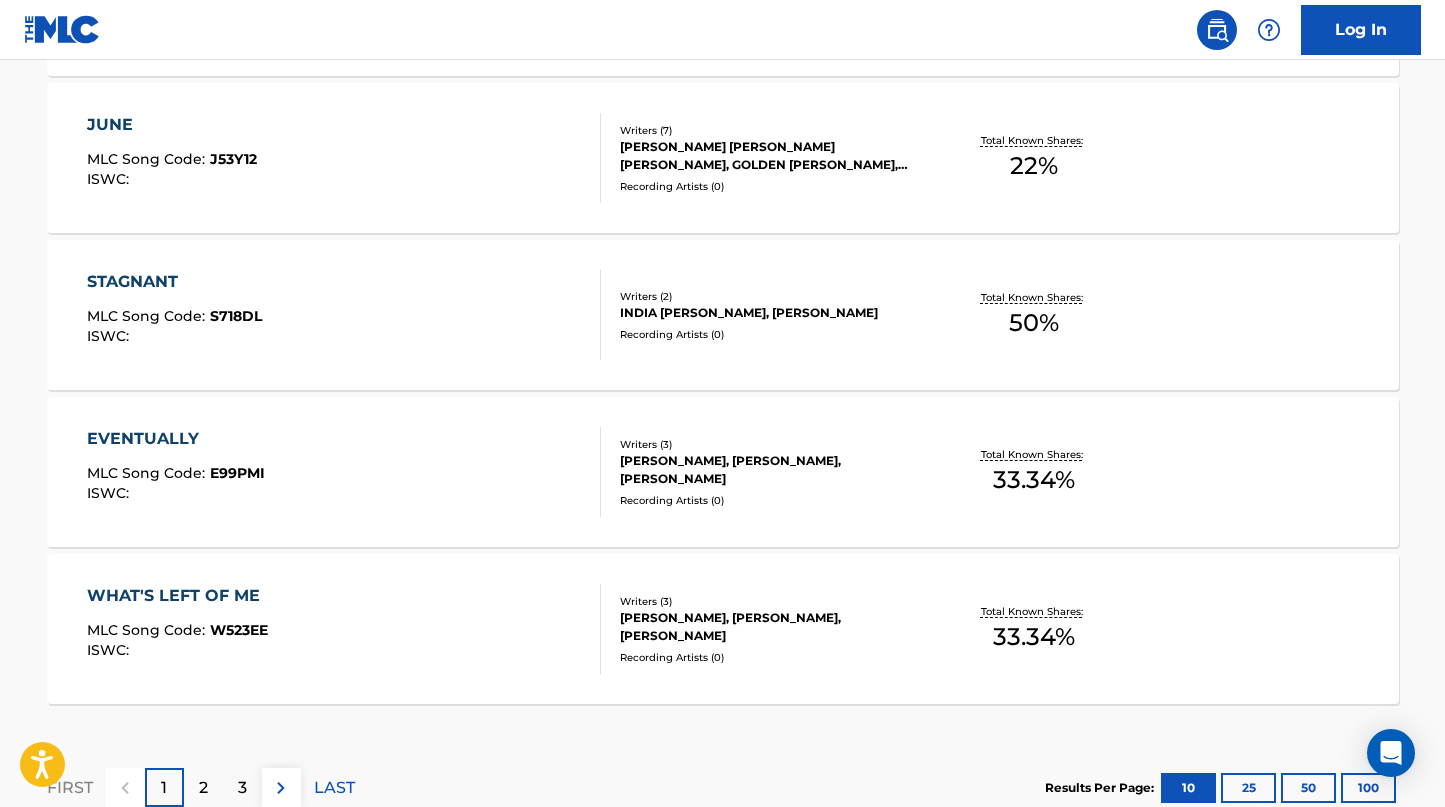 scroll, scrollTop: 1722, scrollLeft: 0, axis: vertical 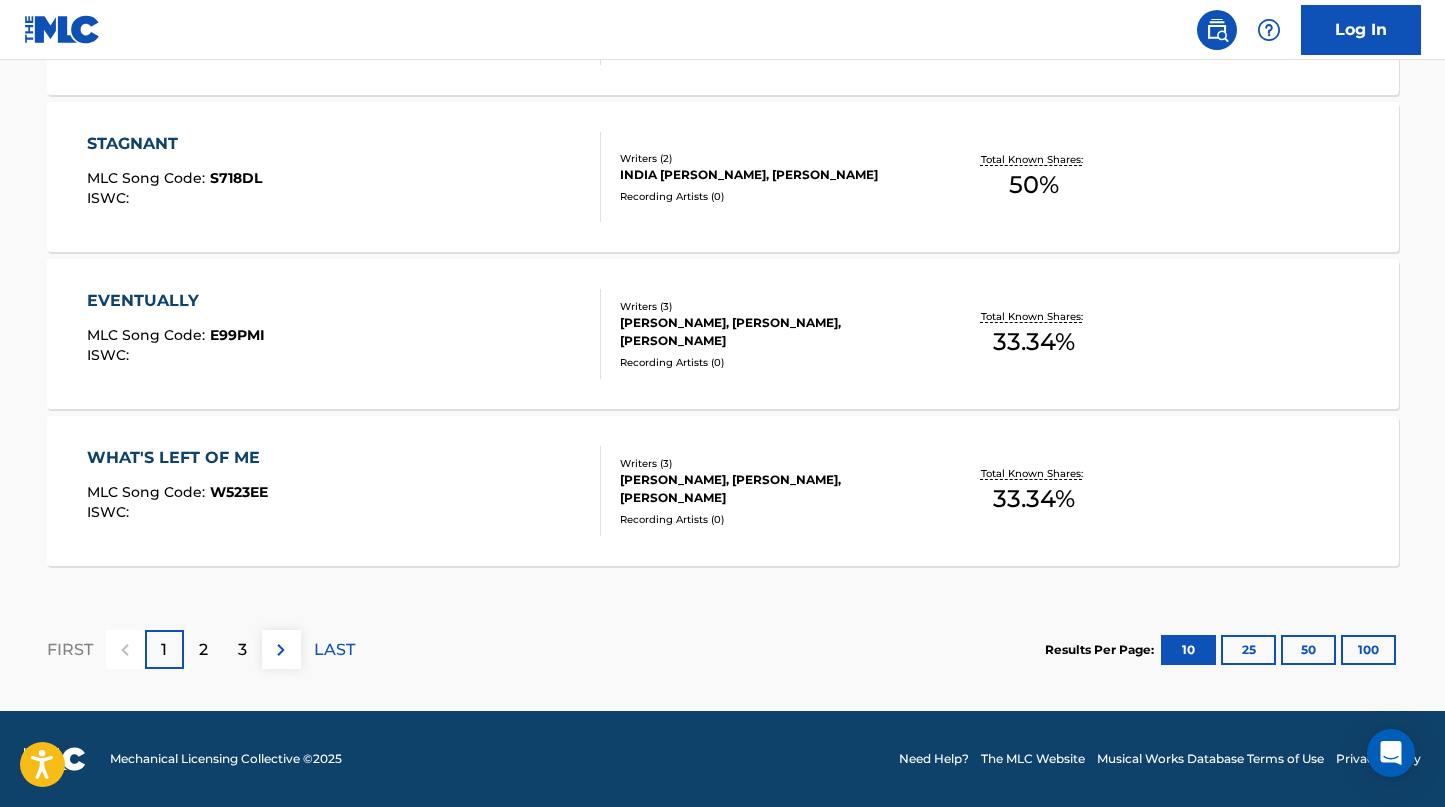click on "WHAT'S LEFT OF ME" at bounding box center [178, 458] 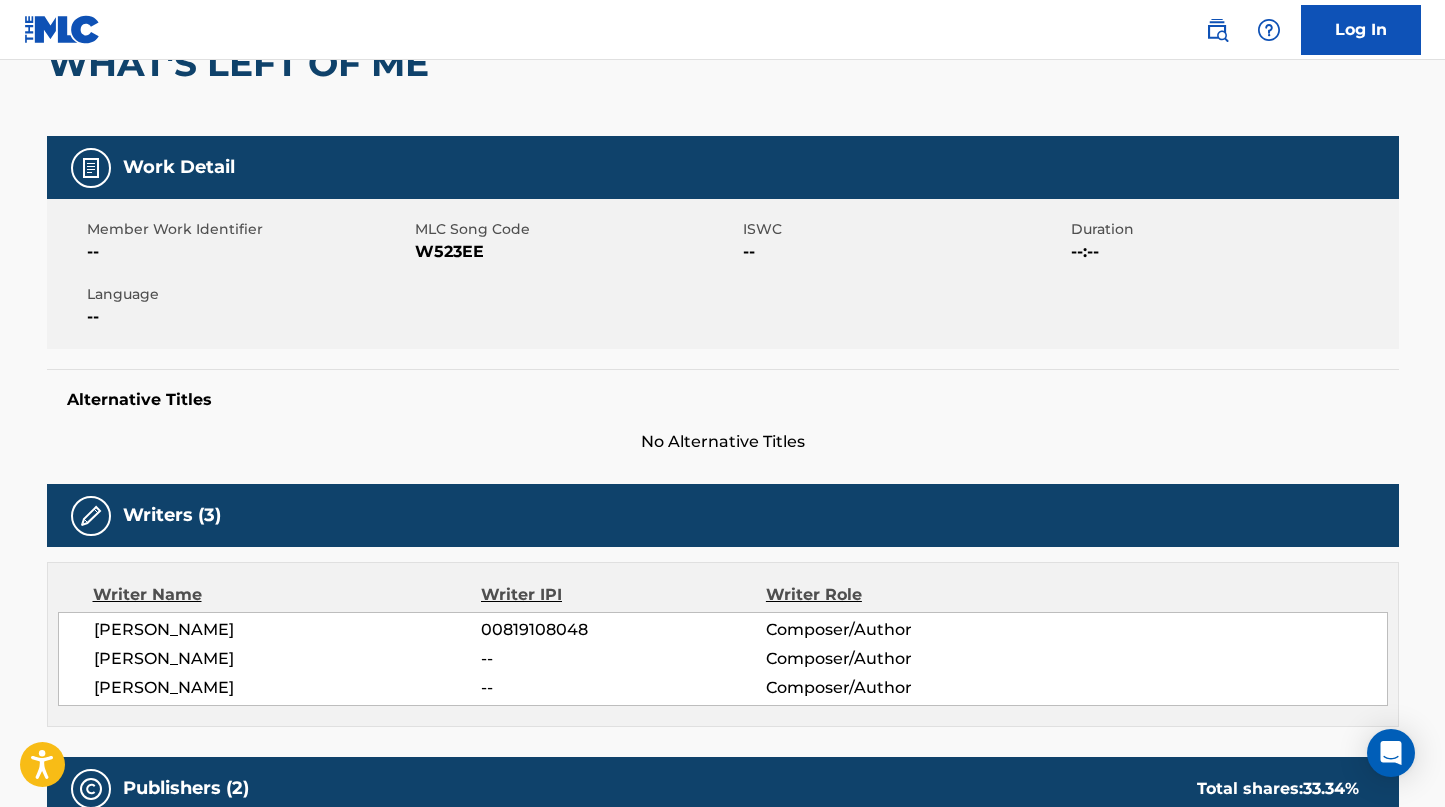 scroll, scrollTop: 0, scrollLeft: 0, axis: both 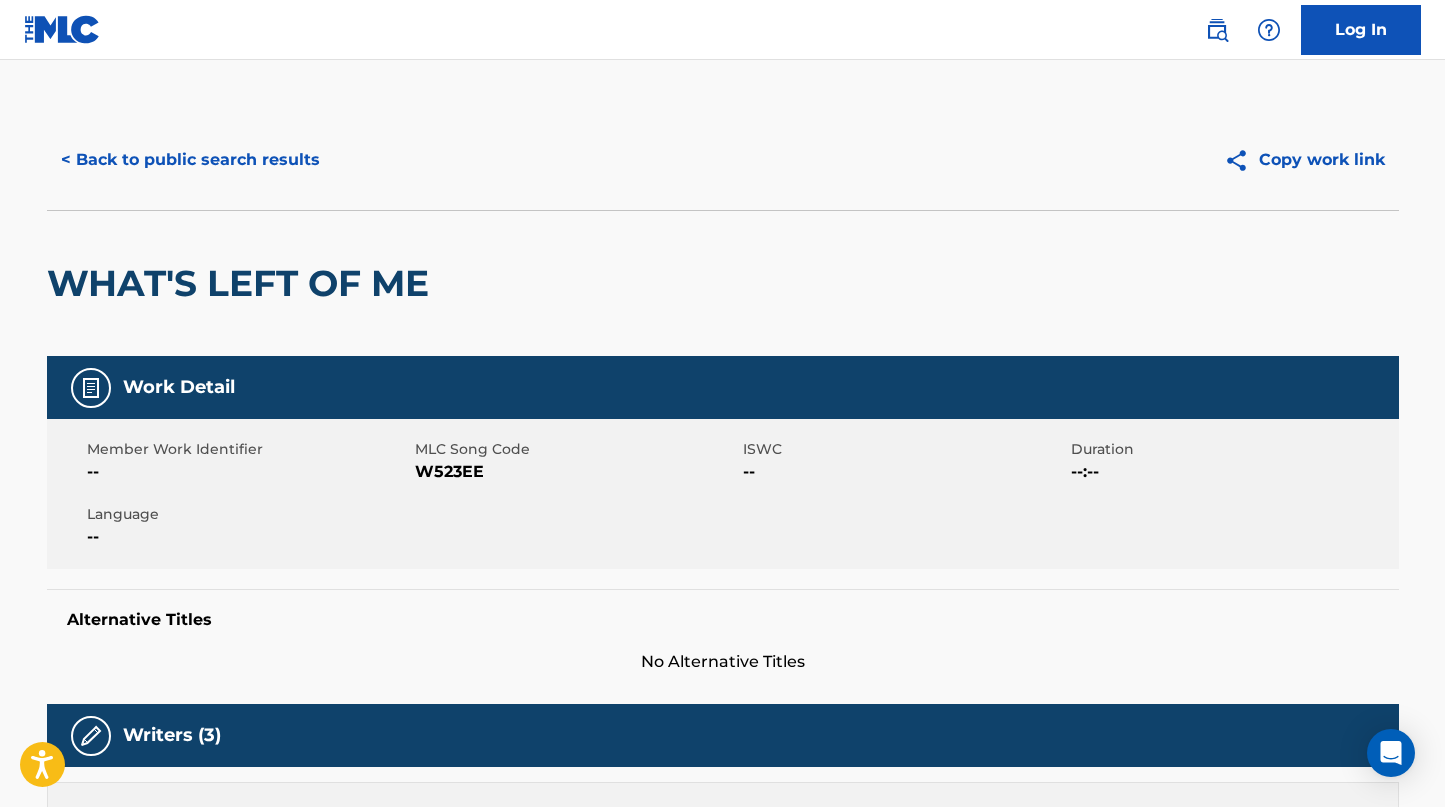 click on "< Back to public search results" at bounding box center [190, 160] 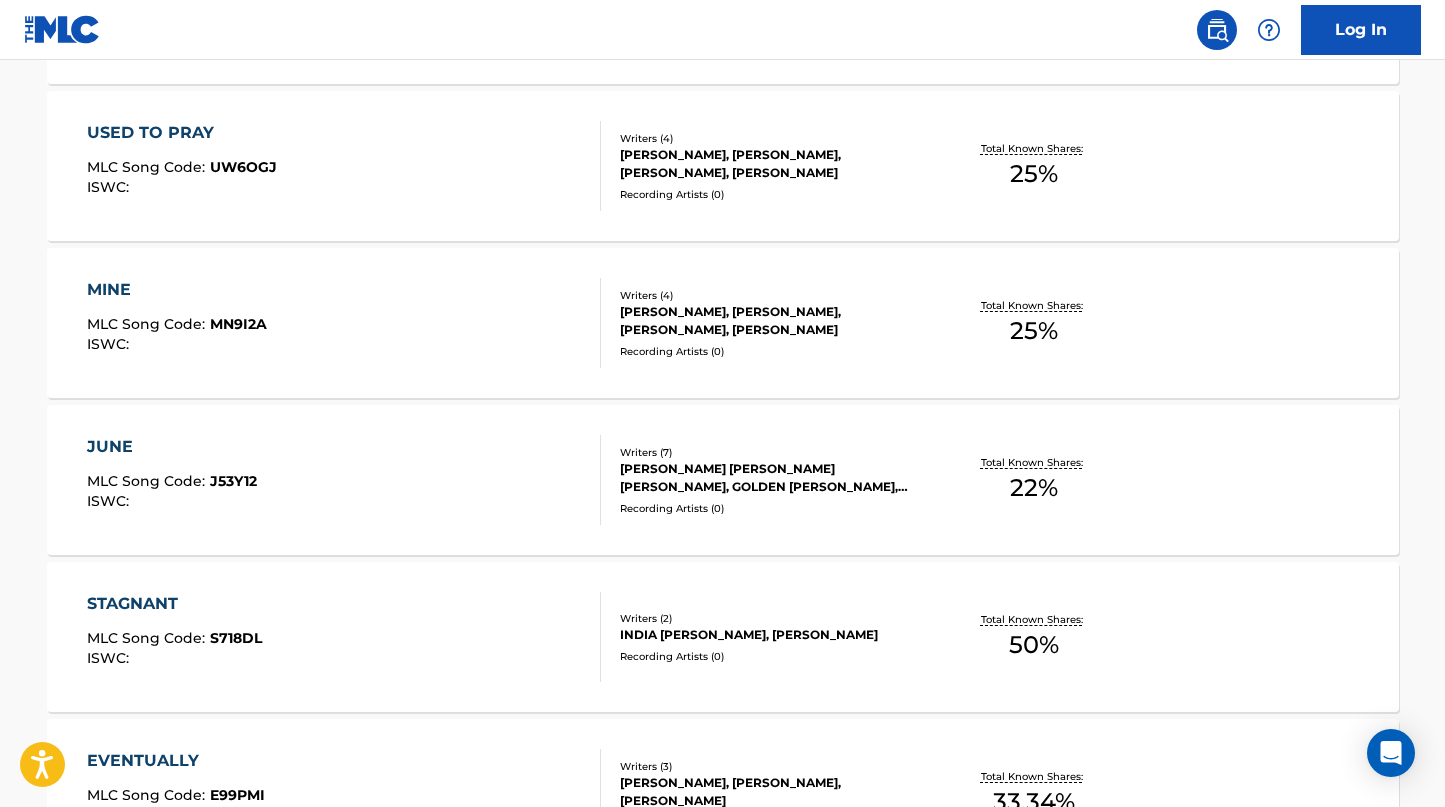 scroll, scrollTop: 1722, scrollLeft: 0, axis: vertical 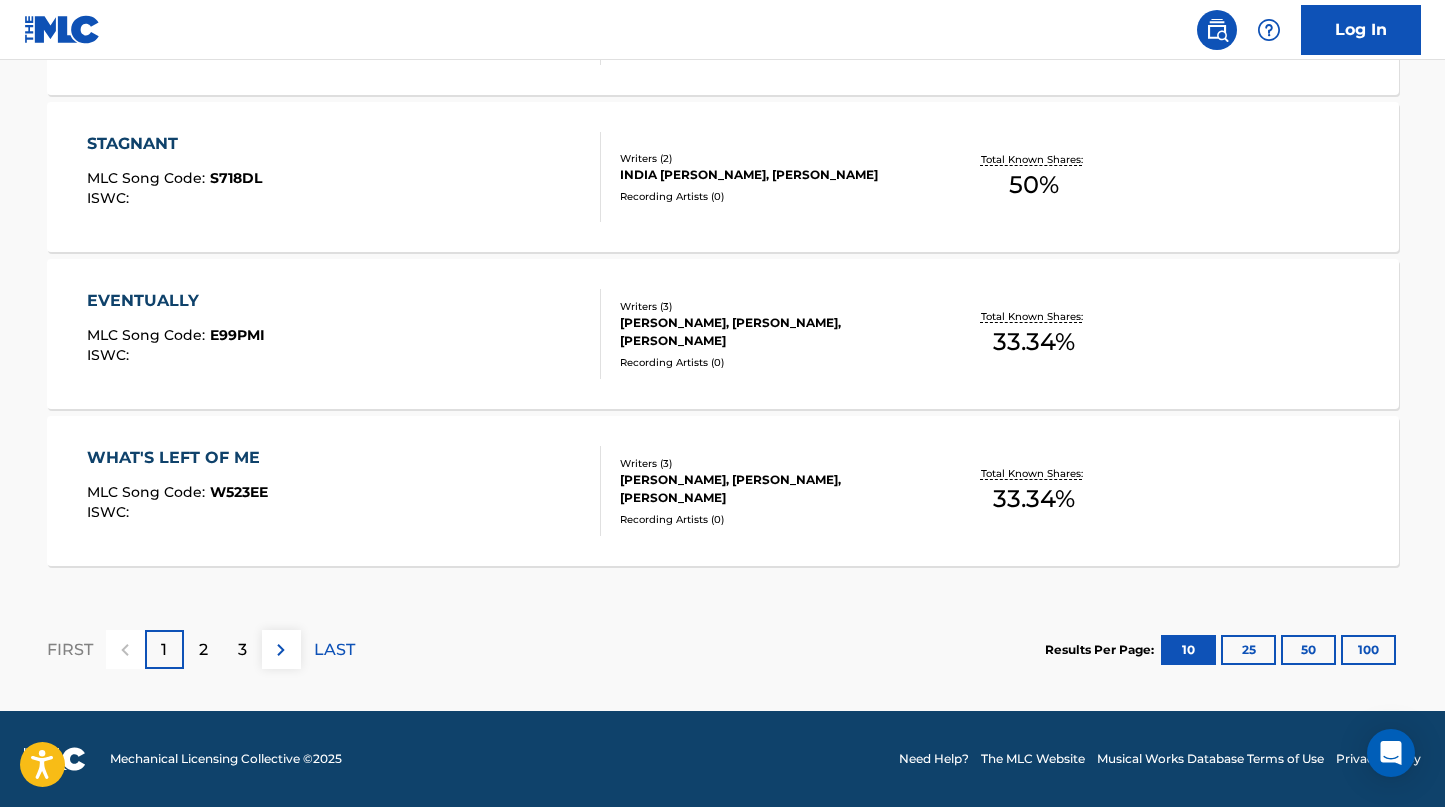 click on "EVENTUALLY" at bounding box center [176, 301] 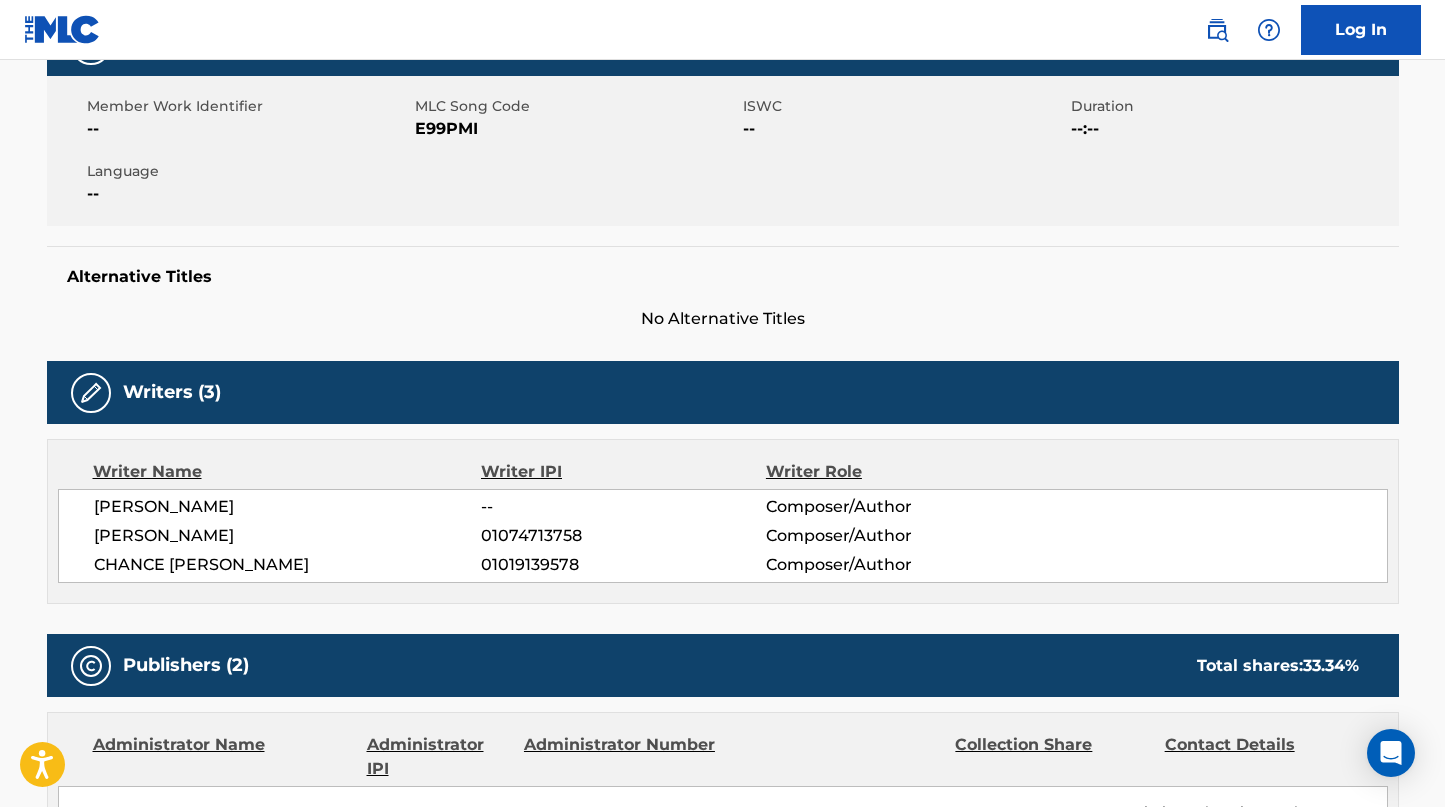 scroll, scrollTop: 0, scrollLeft: 0, axis: both 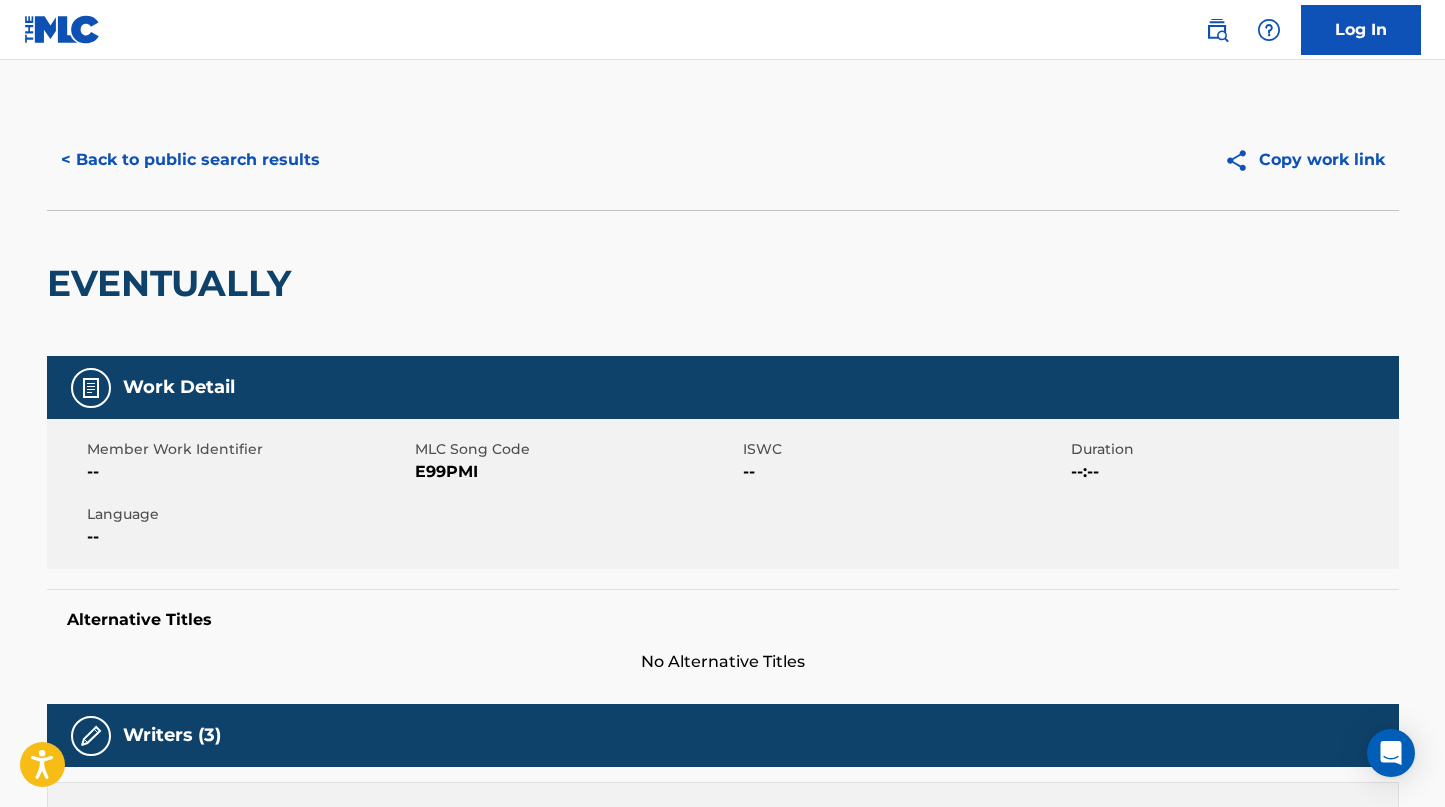 click on "< Back to public search results" at bounding box center (190, 160) 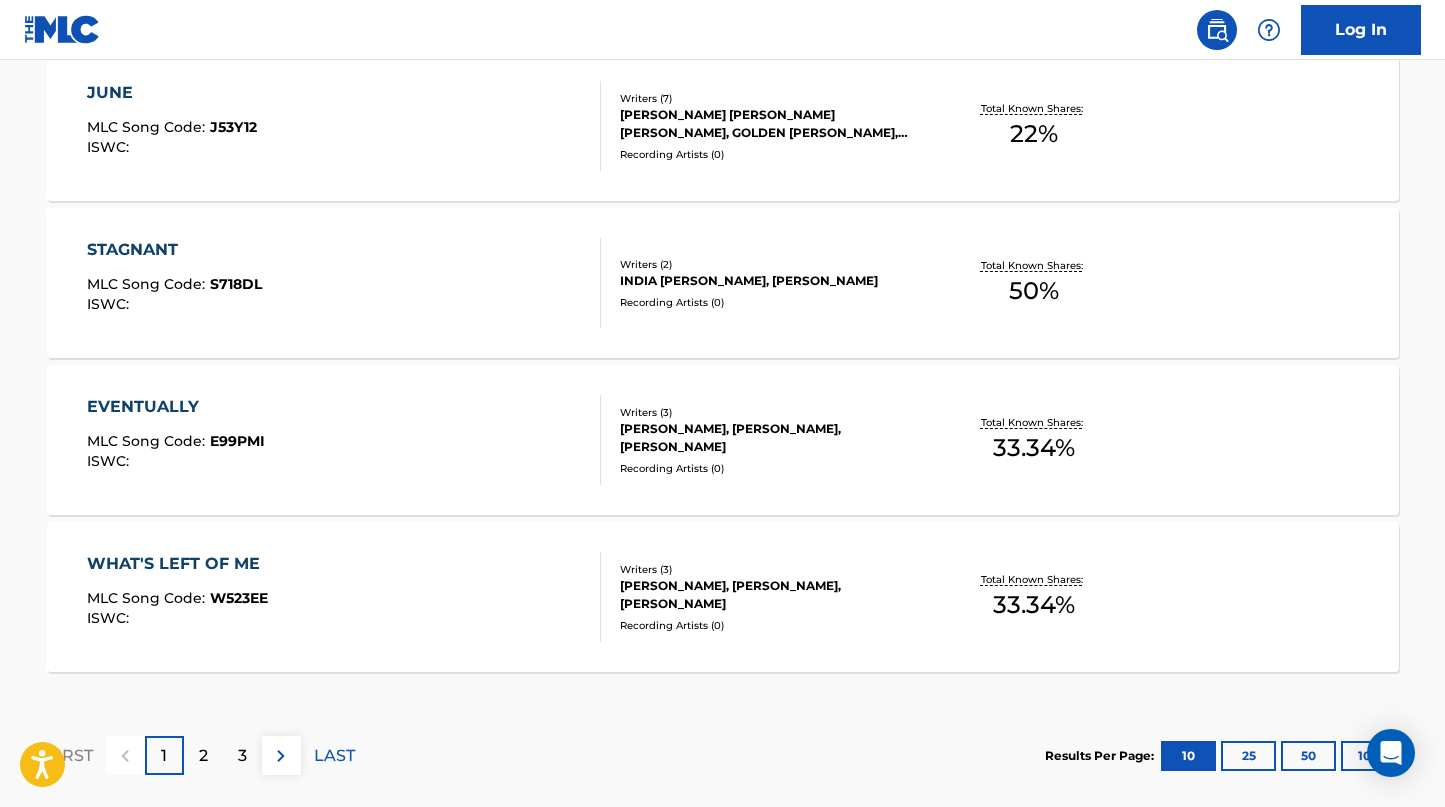 scroll, scrollTop: 1624, scrollLeft: 0, axis: vertical 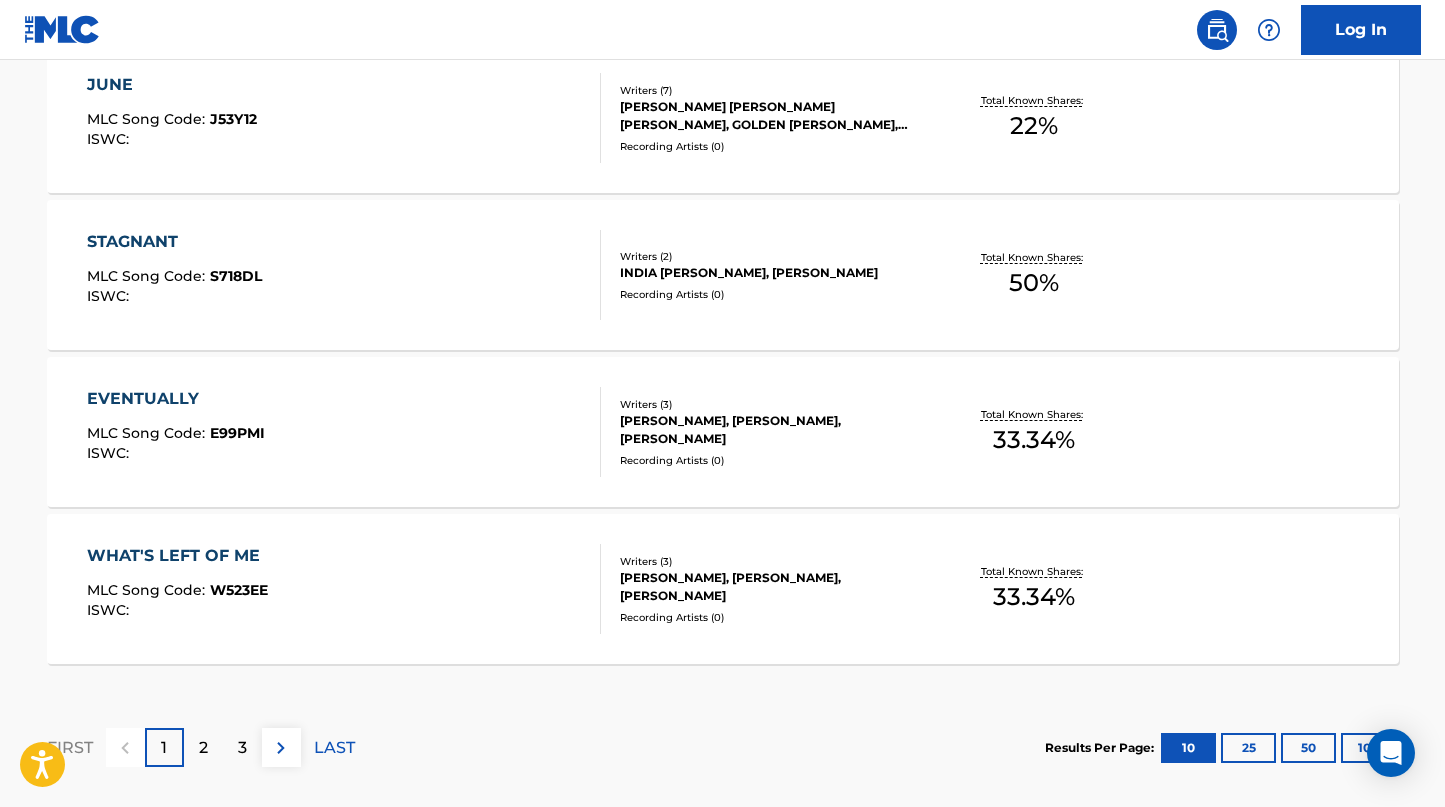 click on "STAGNANT" at bounding box center (174, 242) 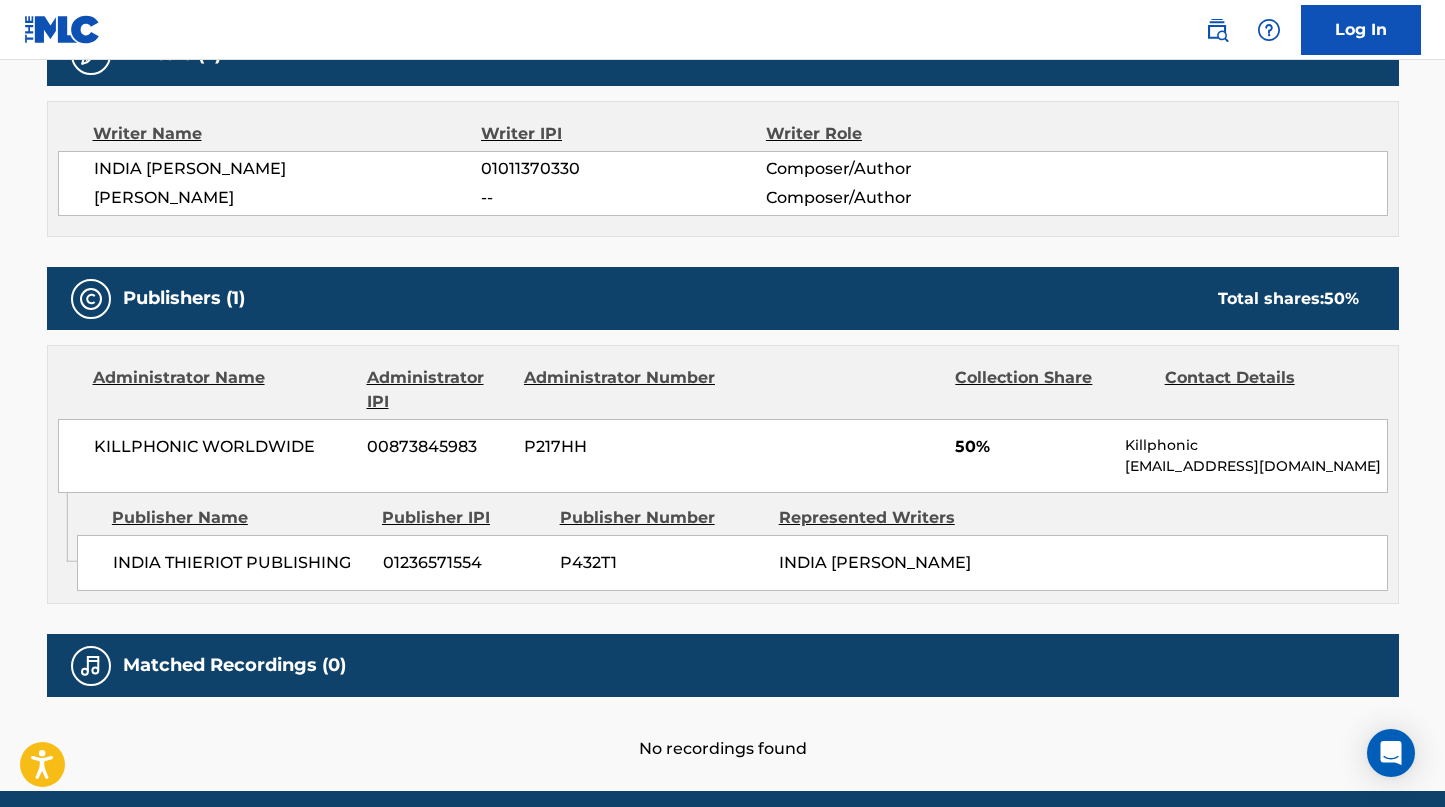 scroll, scrollTop: 0, scrollLeft: 0, axis: both 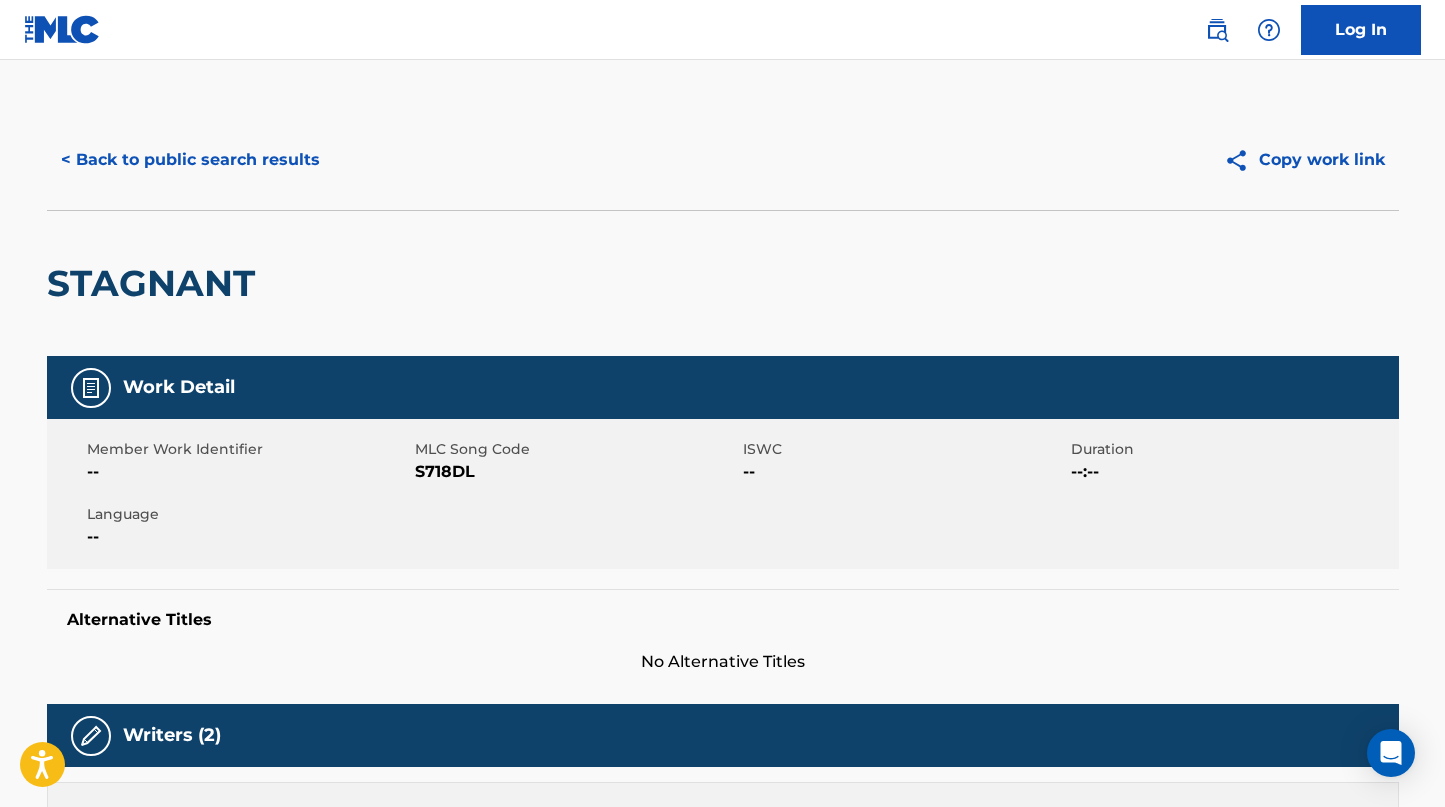 click on "< Back to public search results" at bounding box center [190, 160] 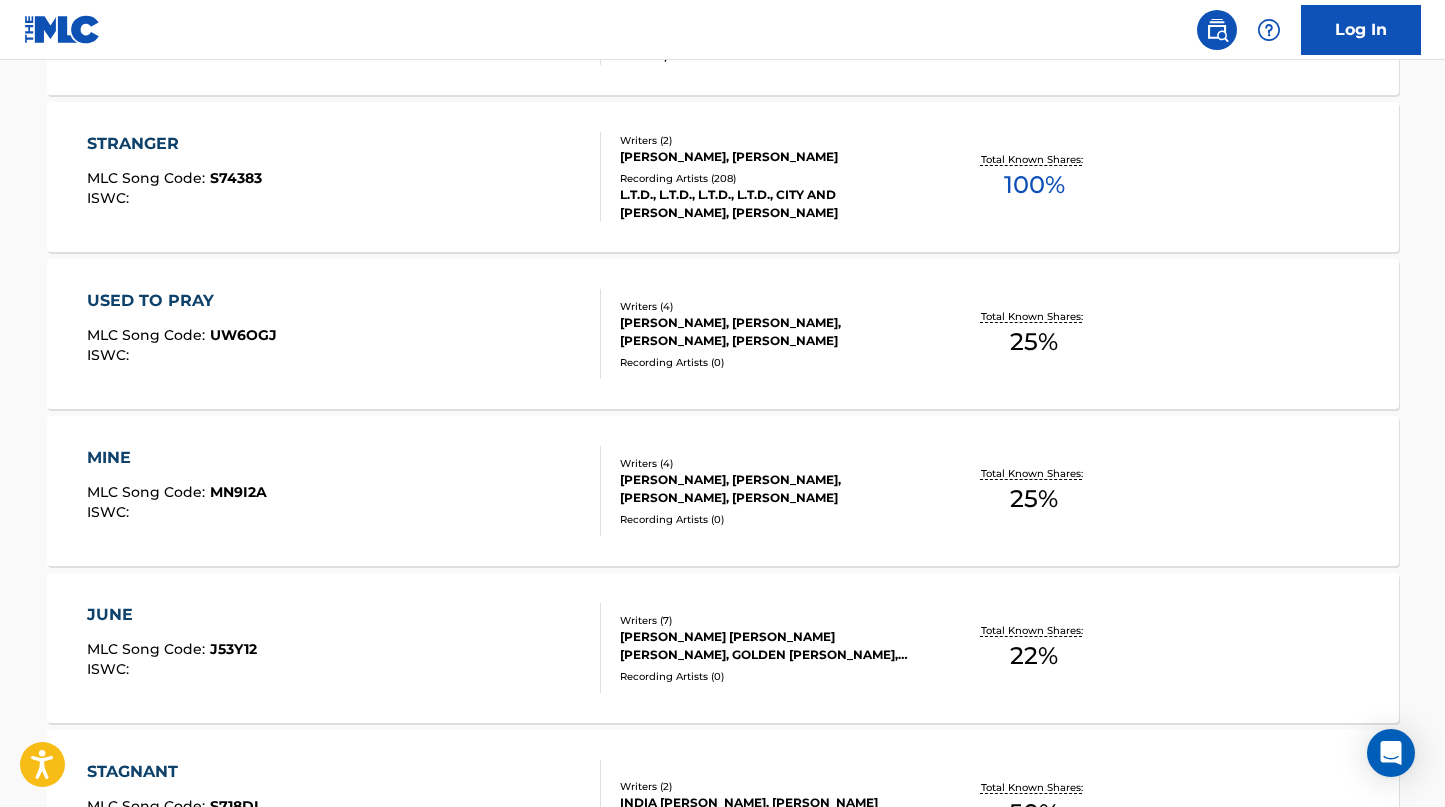 scroll, scrollTop: 1060, scrollLeft: 0, axis: vertical 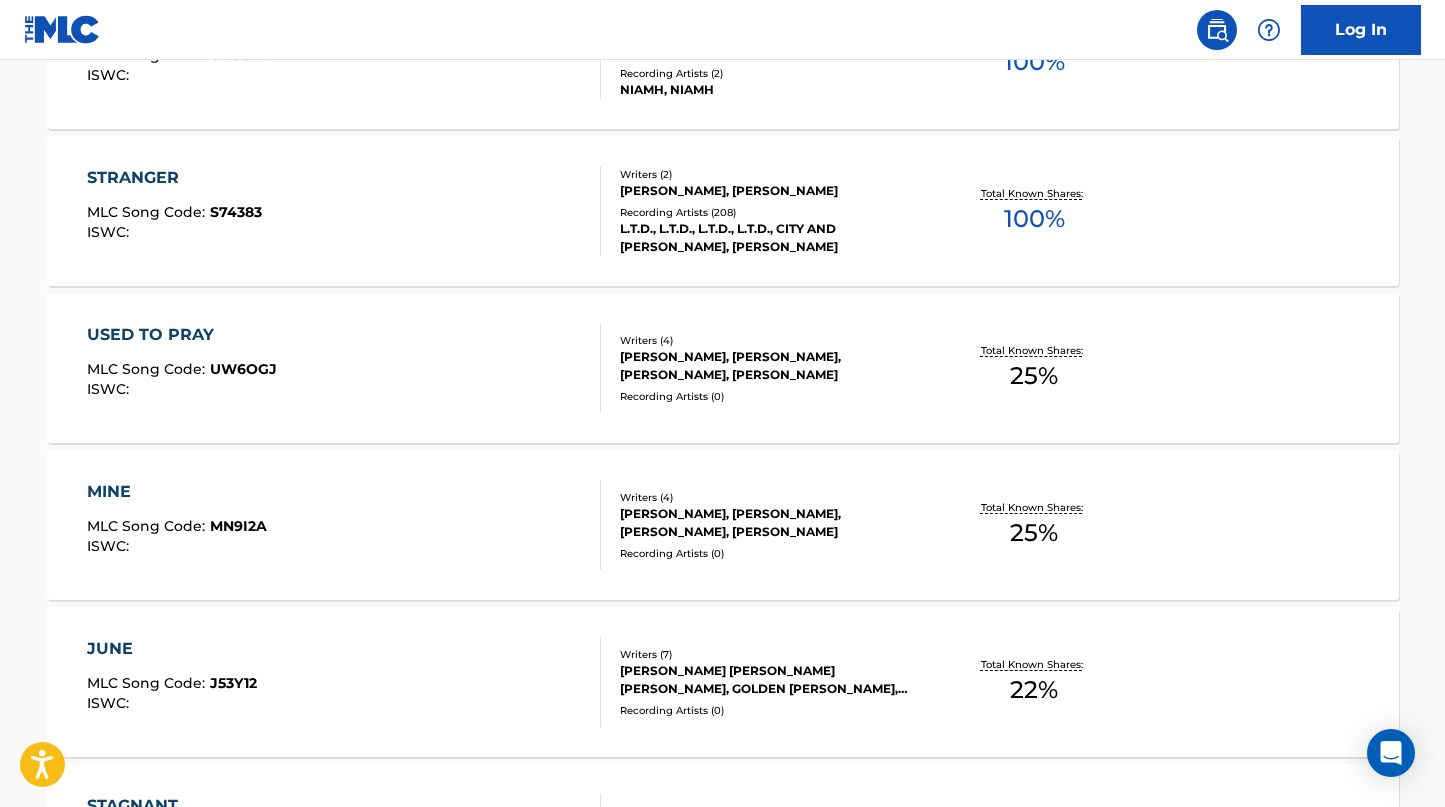 click on "MINE" at bounding box center [177, 492] 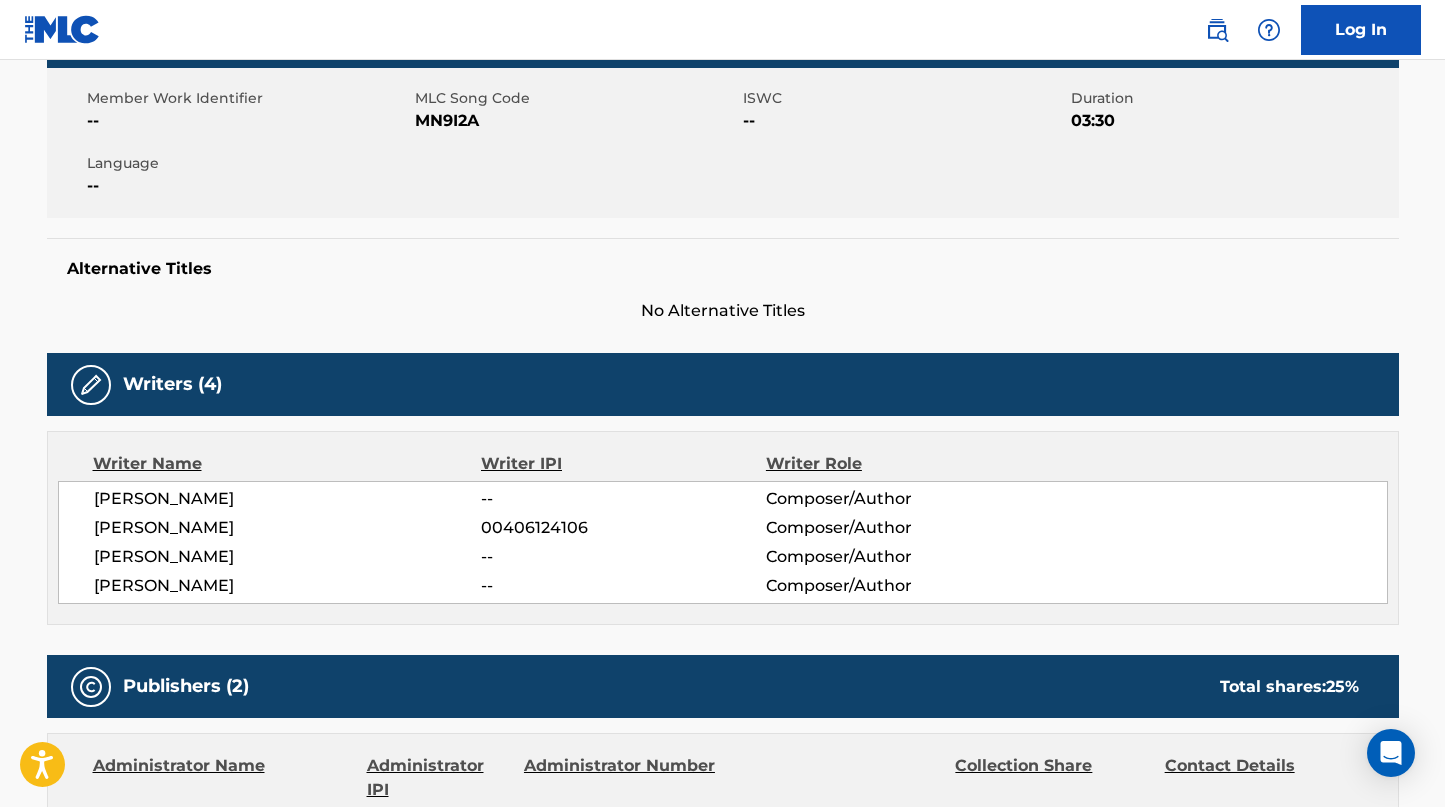 scroll, scrollTop: 0, scrollLeft: 0, axis: both 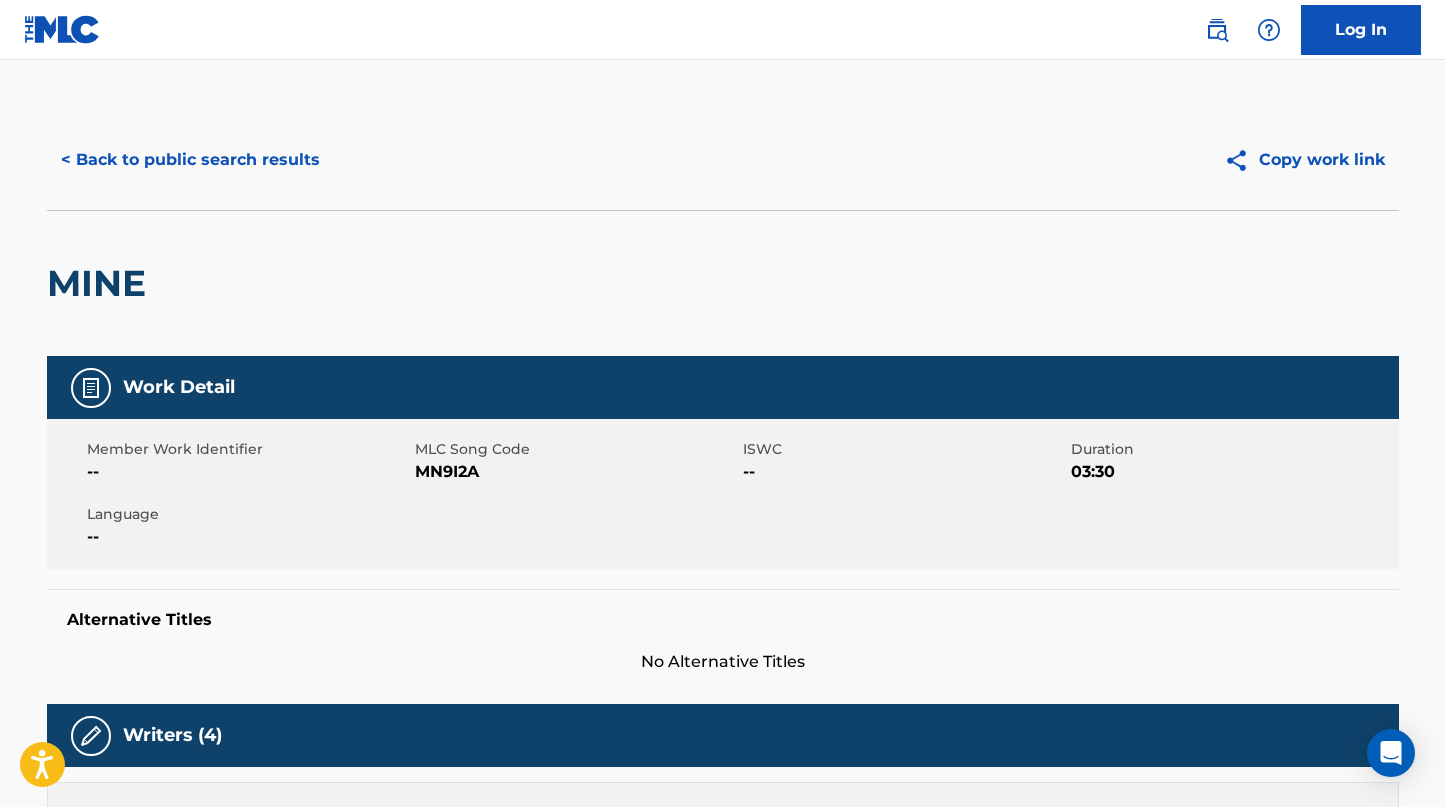 click on "< Back to public search results" at bounding box center (190, 160) 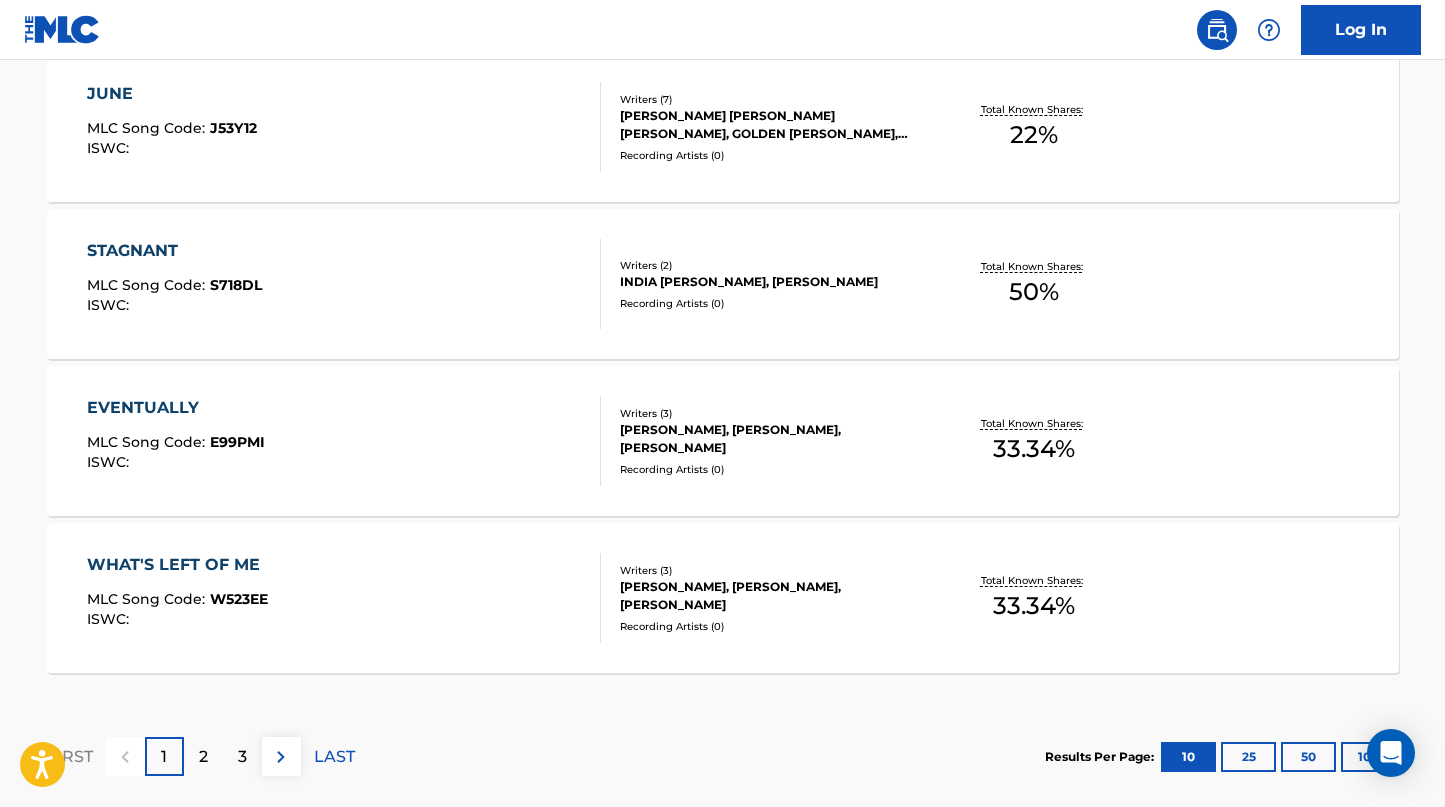 scroll, scrollTop: 1393, scrollLeft: 0, axis: vertical 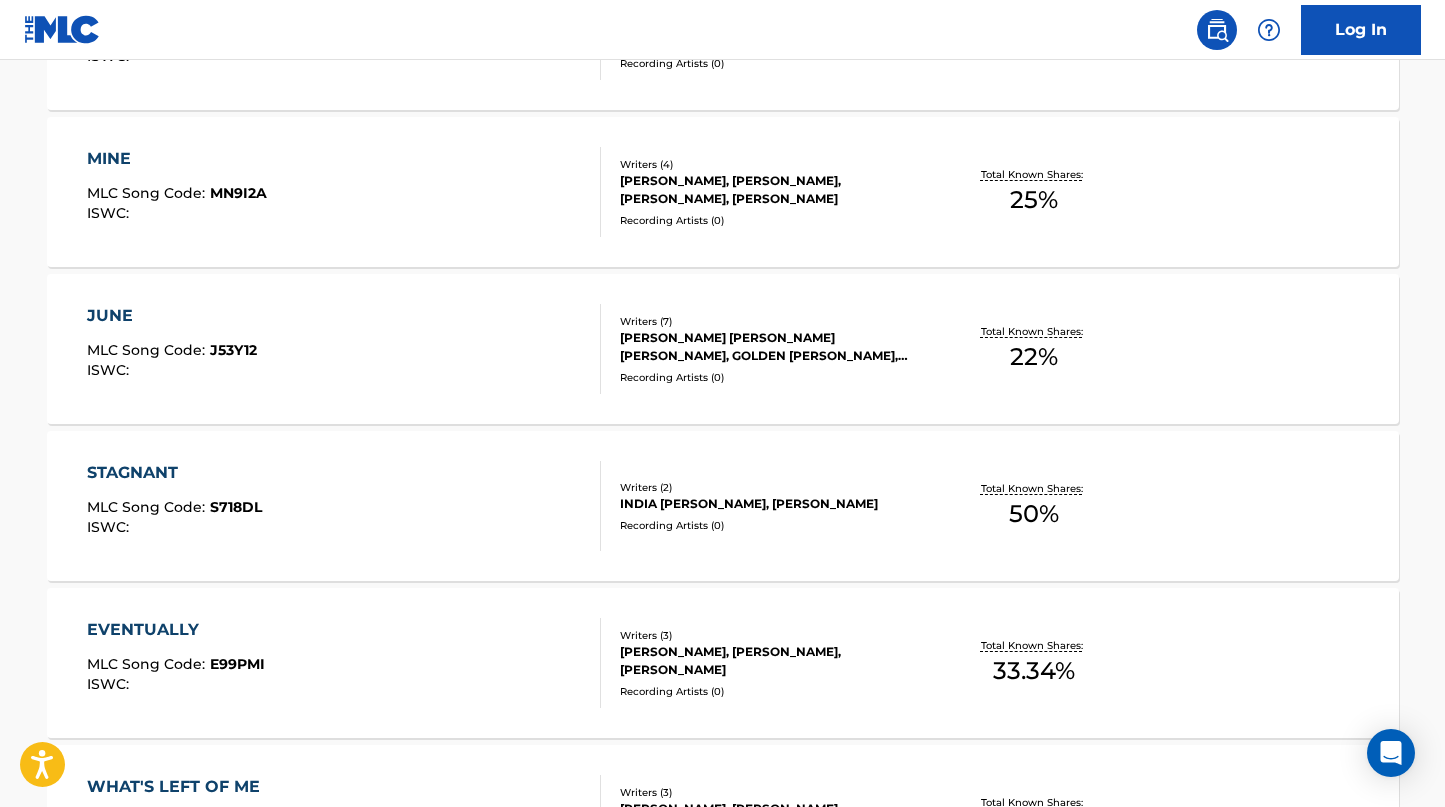 click on "JUNE" at bounding box center (172, 316) 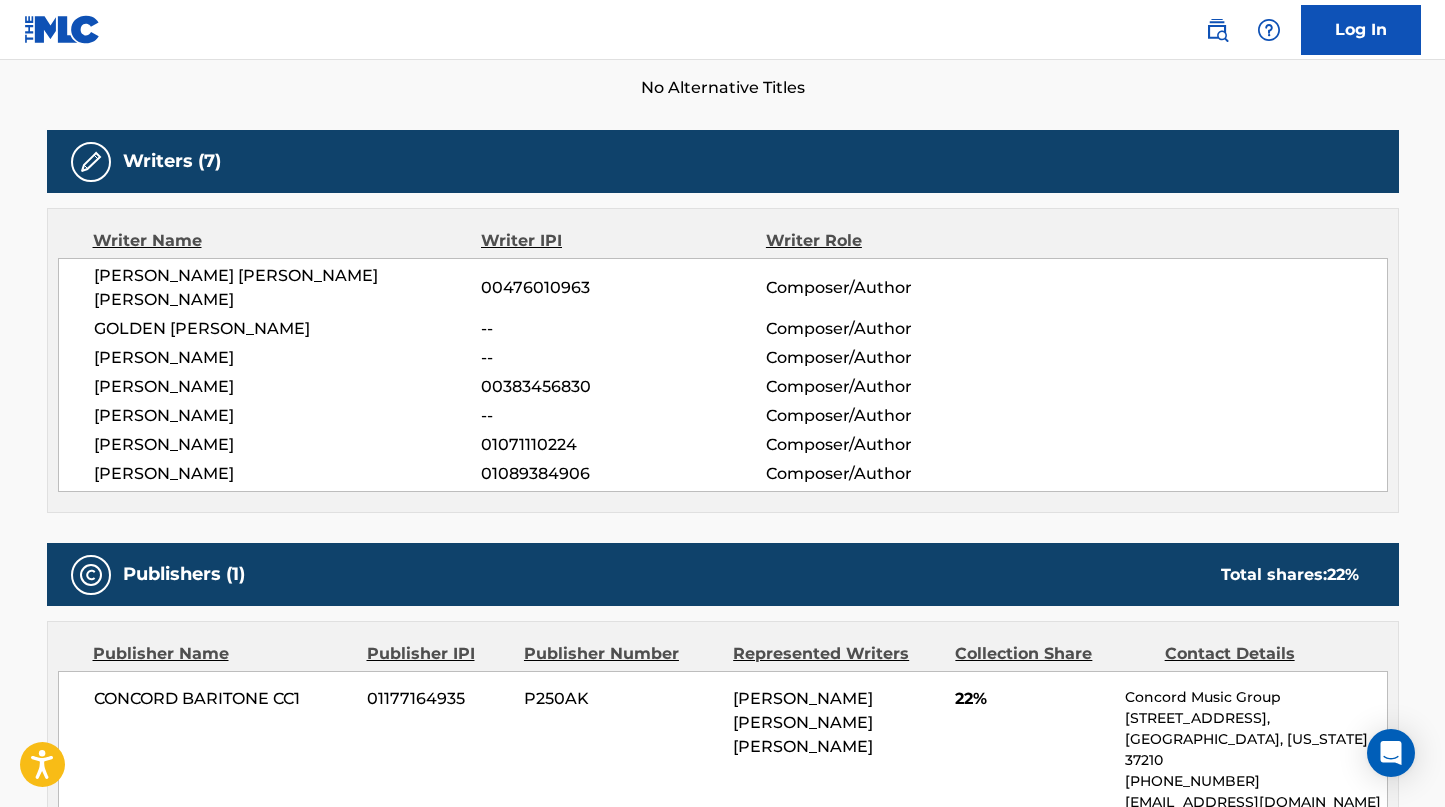 scroll, scrollTop: 610, scrollLeft: 0, axis: vertical 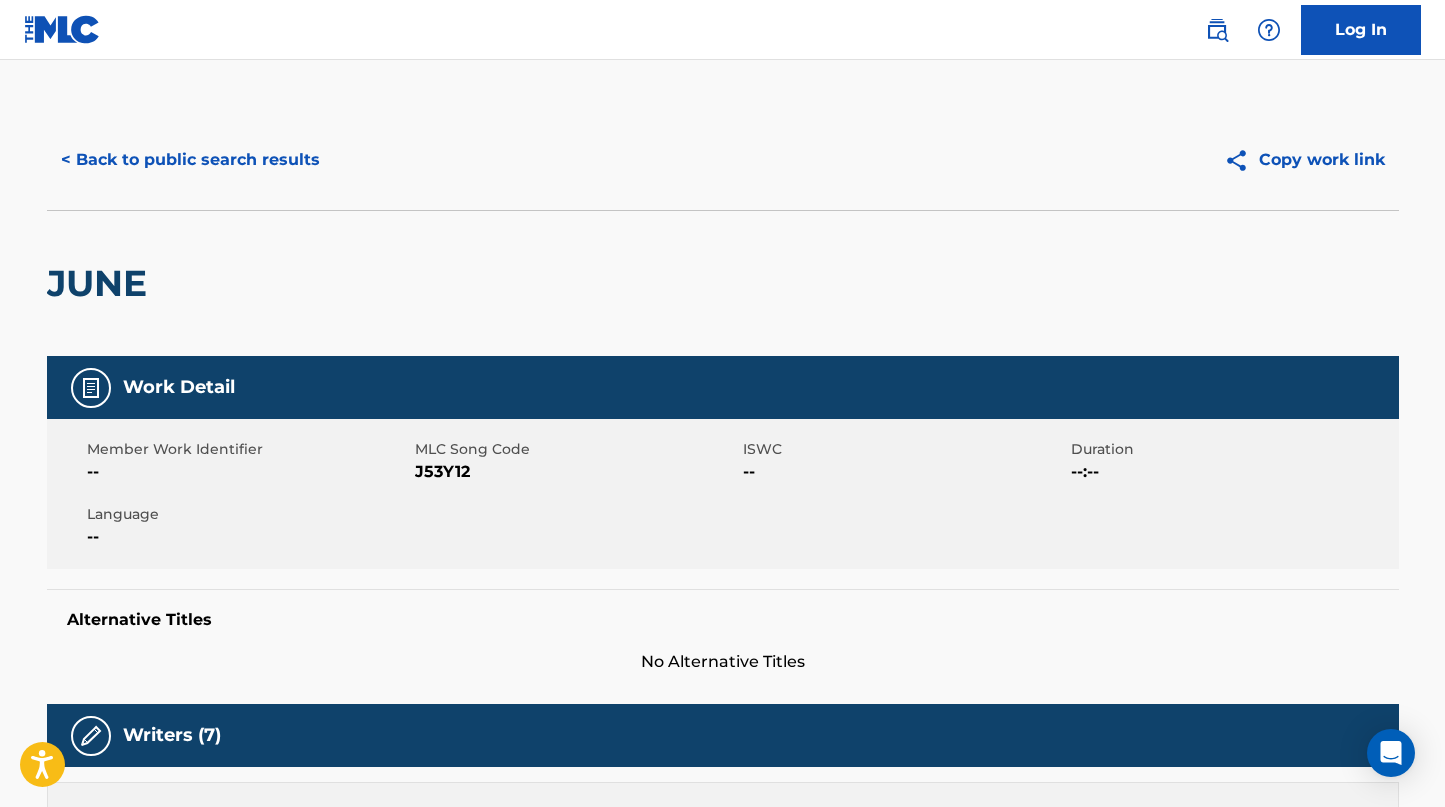 click on "< Back to public search results" at bounding box center [190, 160] 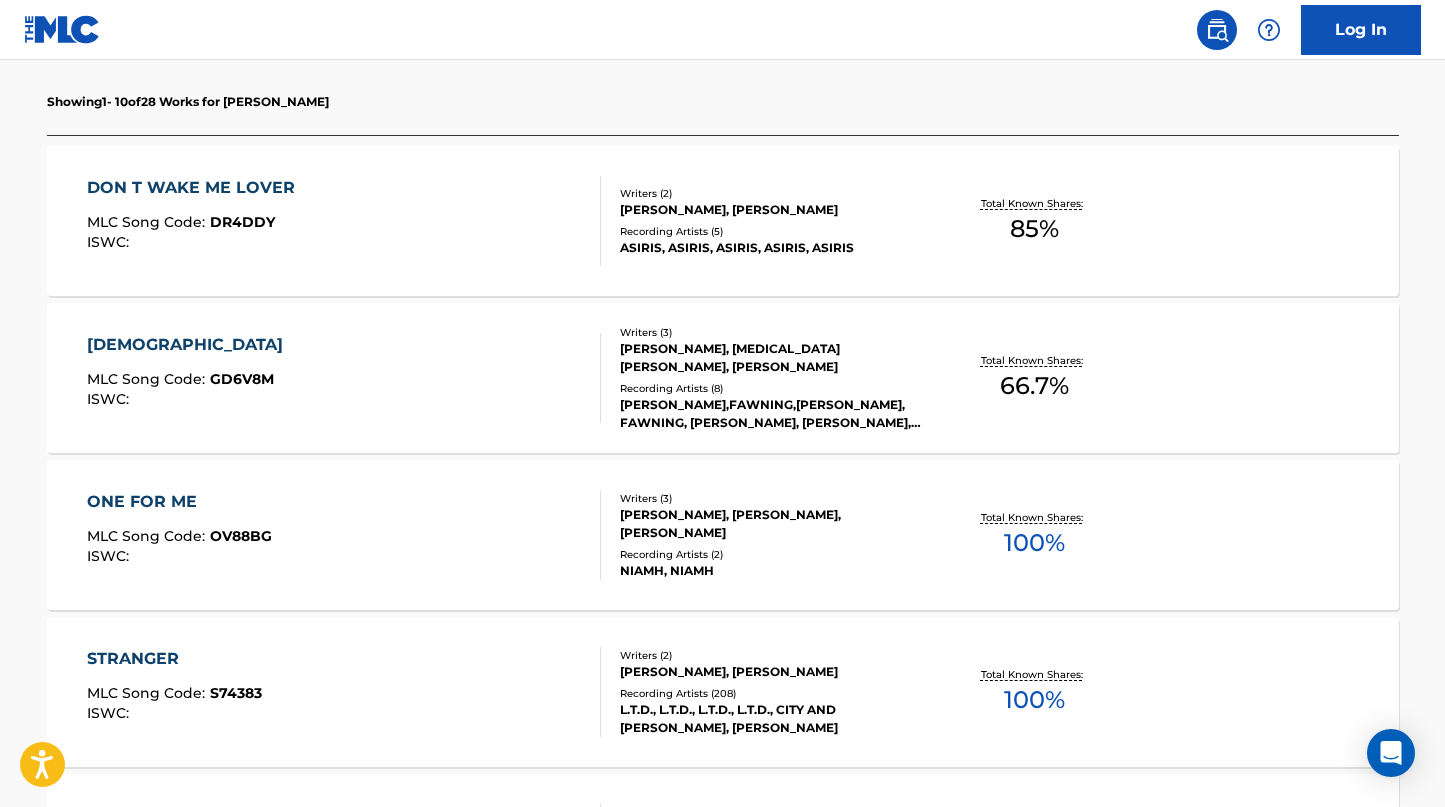 click on "ONE FOR ME" at bounding box center (179, 502) 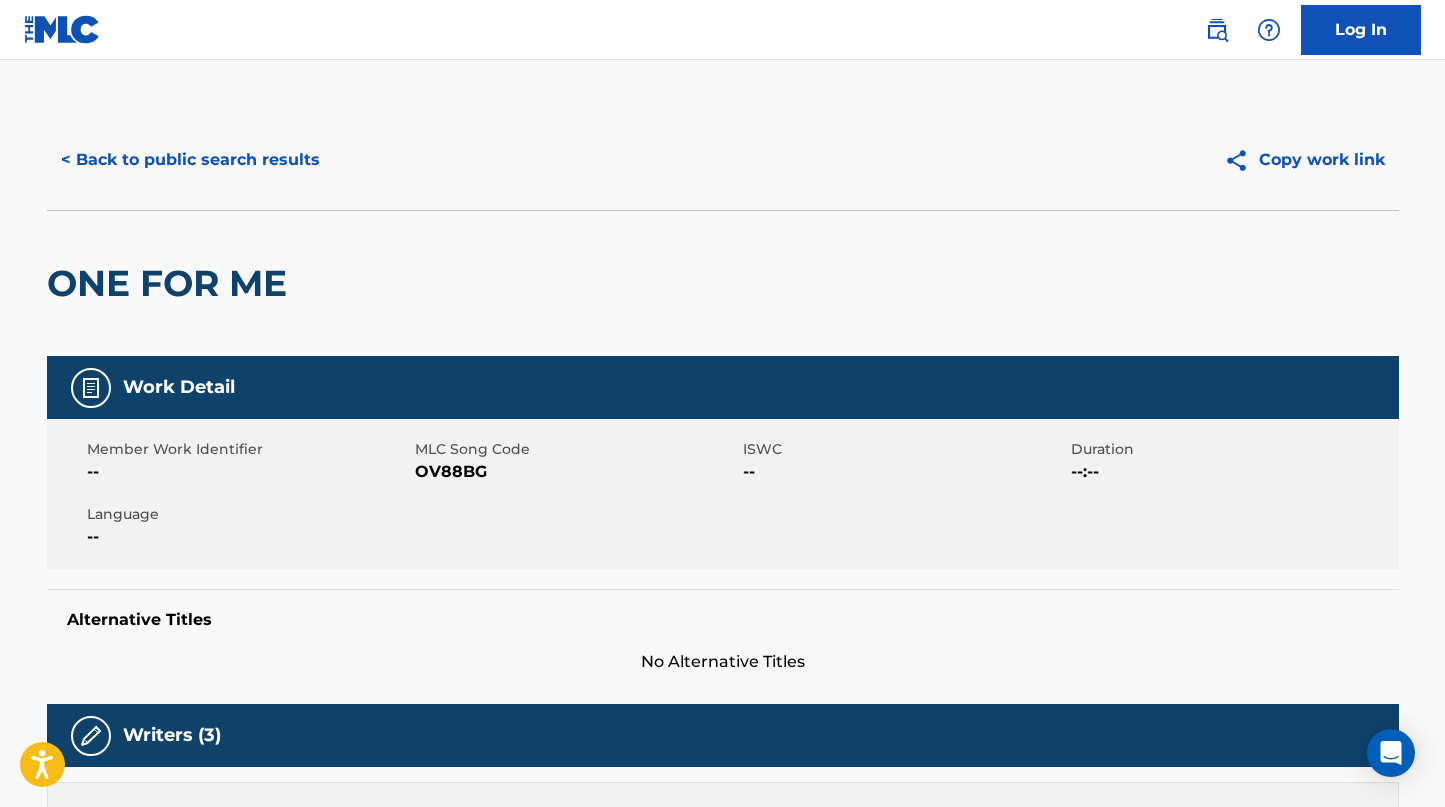 click on "< Back to public search results" at bounding box center (190, 160) 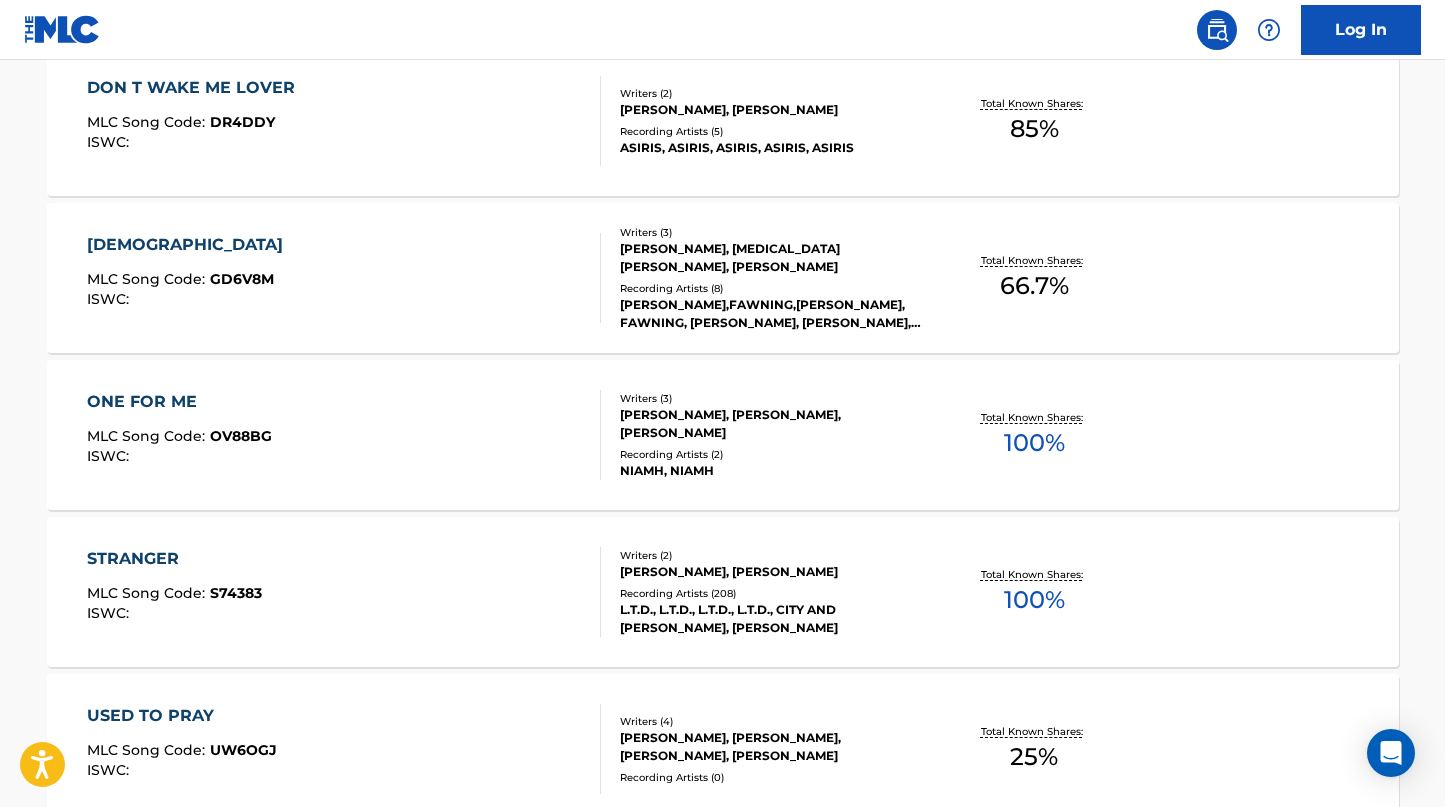 click on "ONE FOR ME" at bounding box center [179, 402] 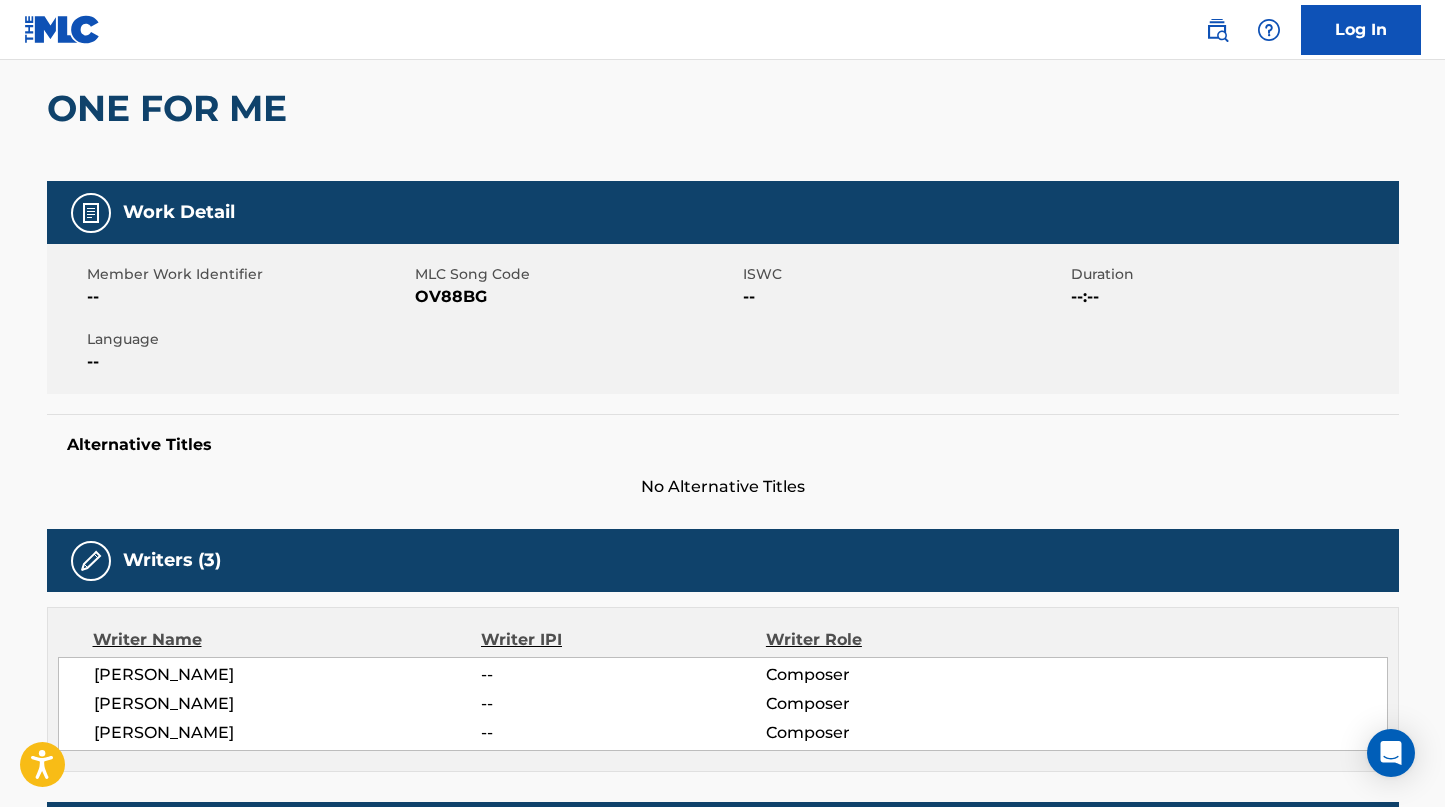 scroll, scrollTop: 0, scrollLeft: 0, axis: both 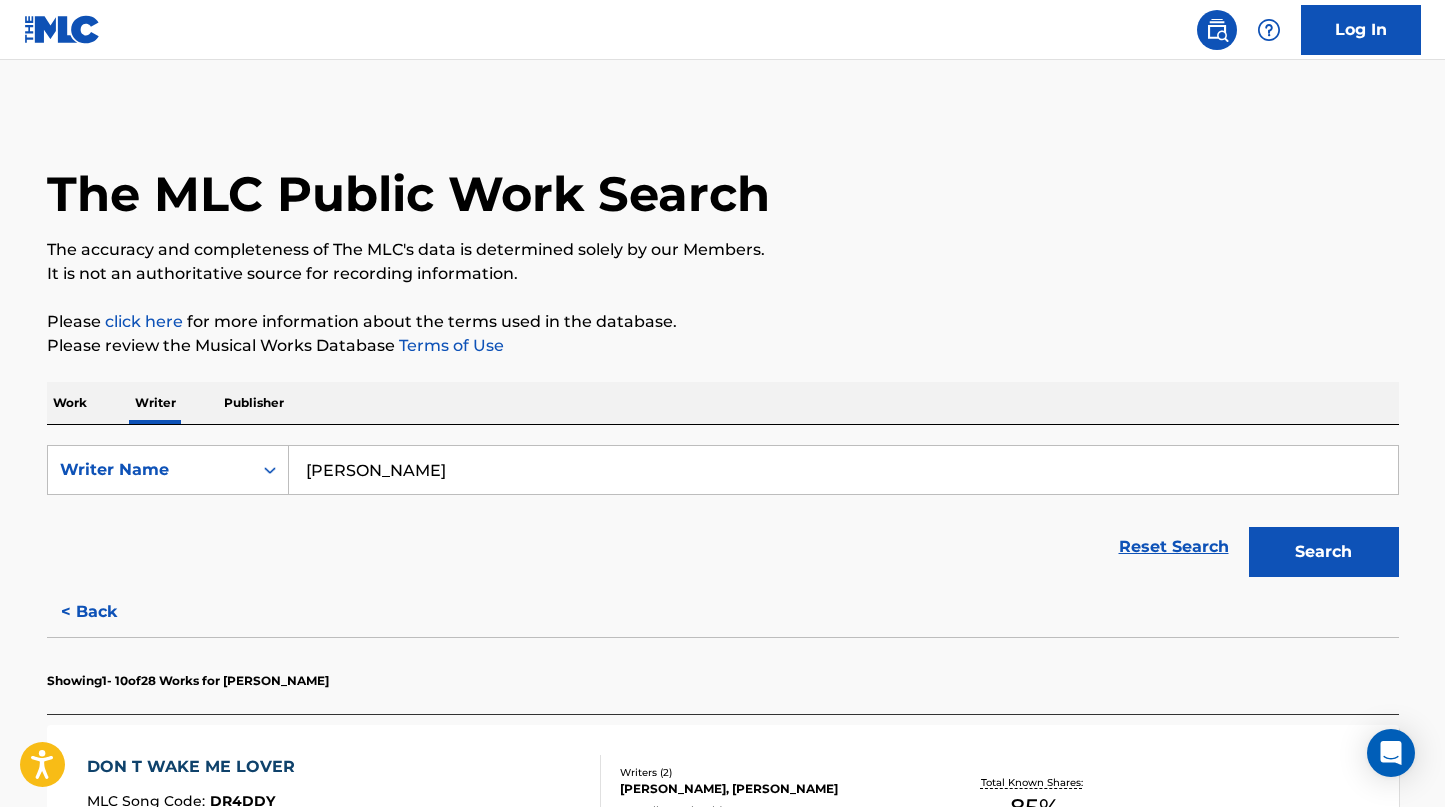 click on "jack riley" at bounding box center (843, 470) 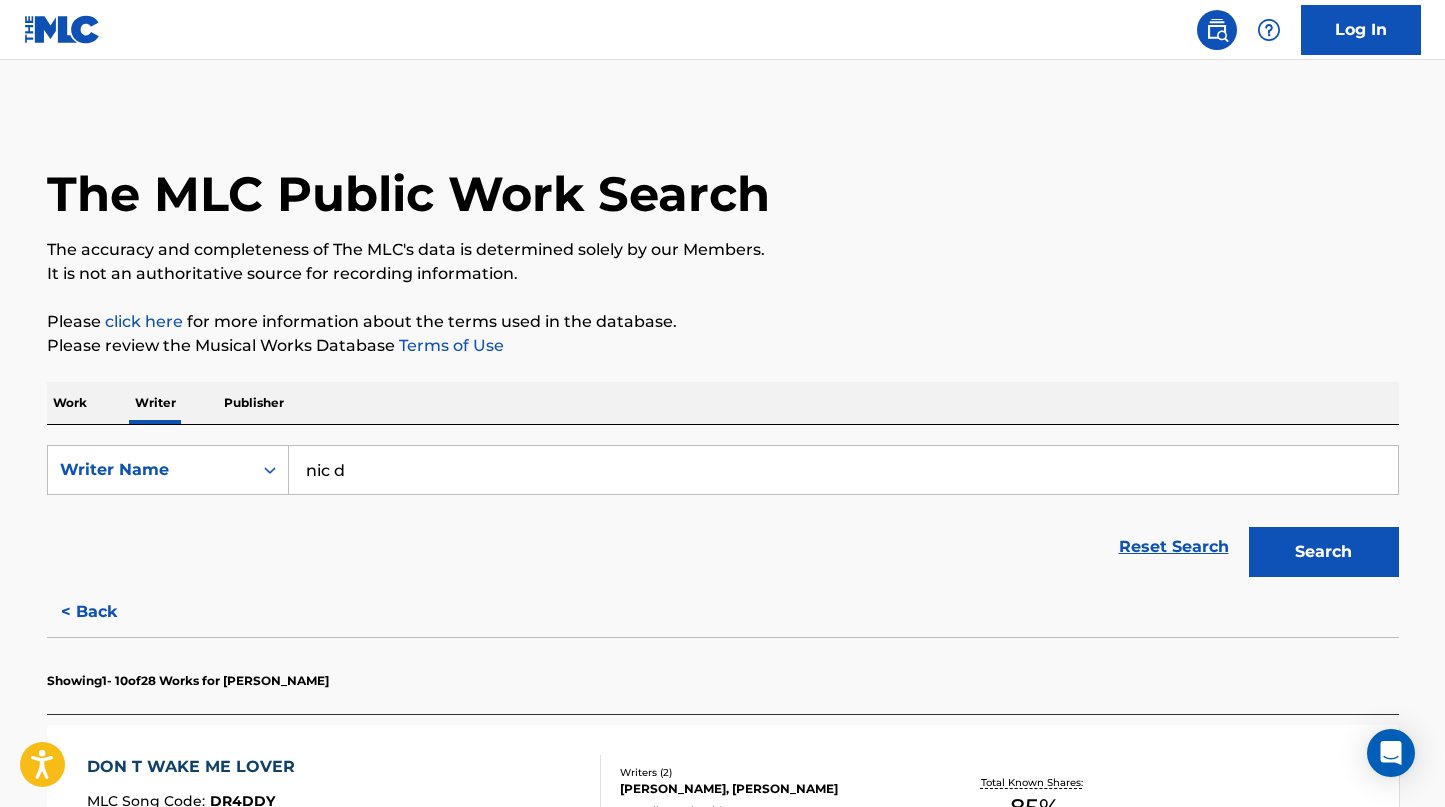 type on "nic d" 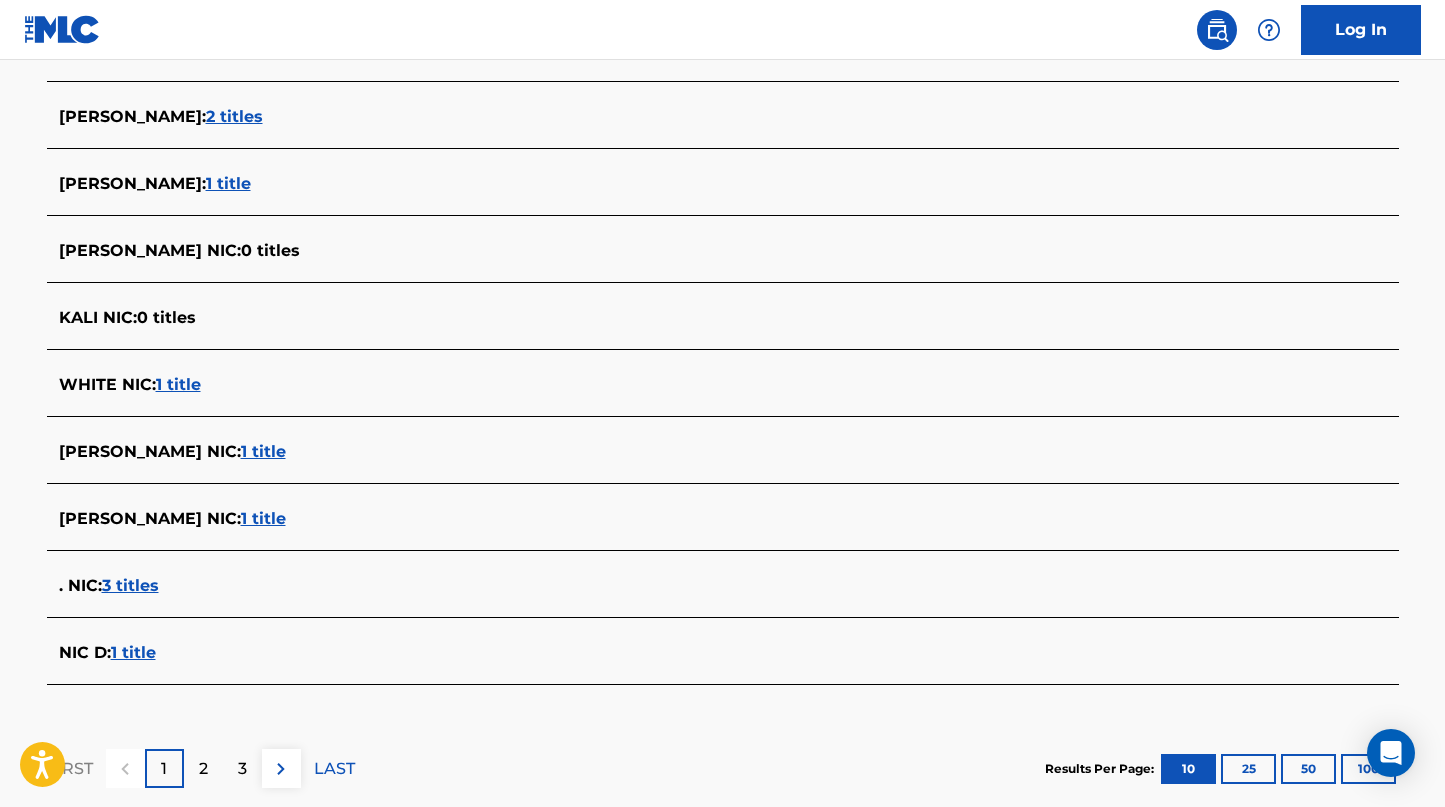 scroll, scrollTop: 748, scrollLeft: 0, axis: vertical 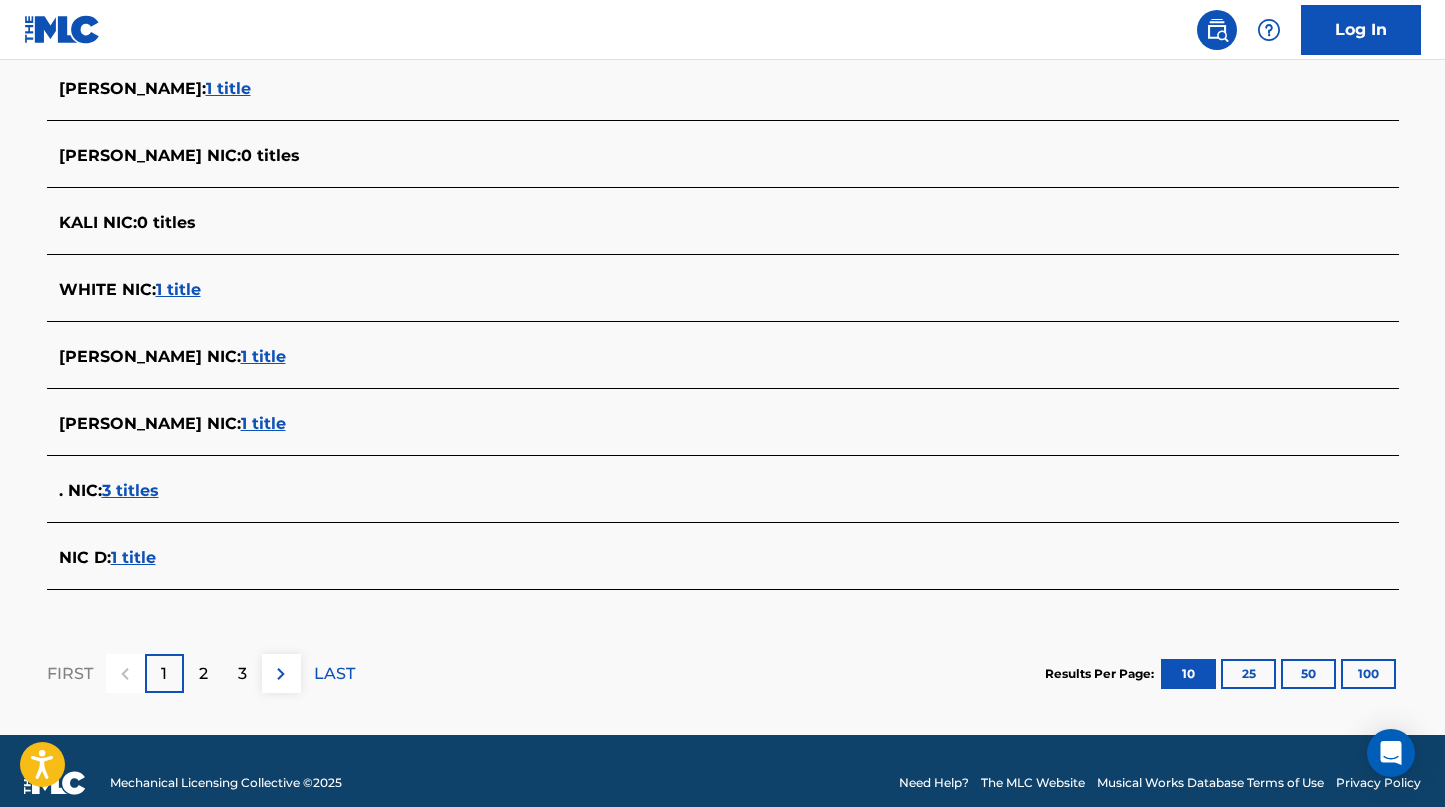 click on "1 title" at bounding box center [133, 557] 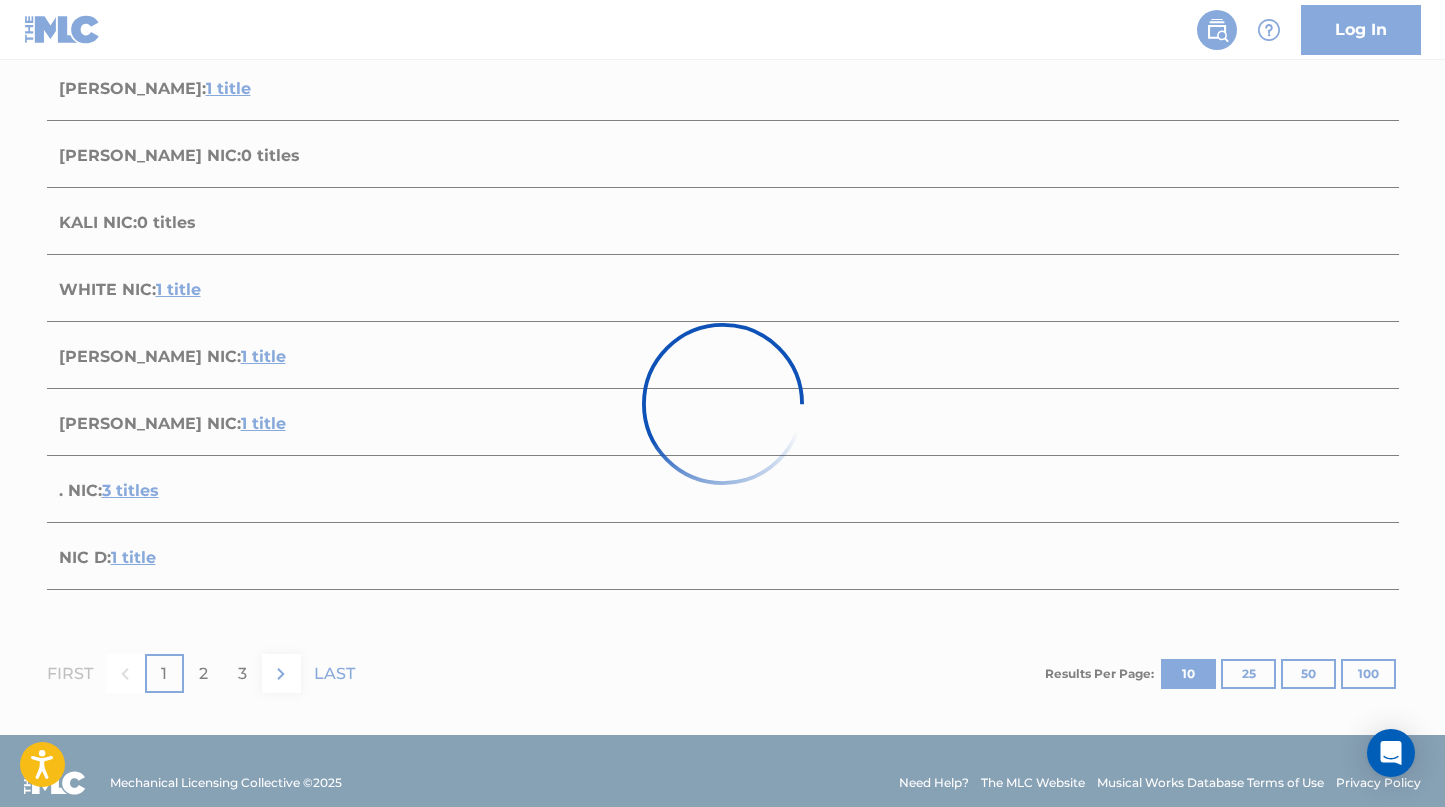 scroll, scrollTop: 300, scrollLeft: 0, axis: vertical 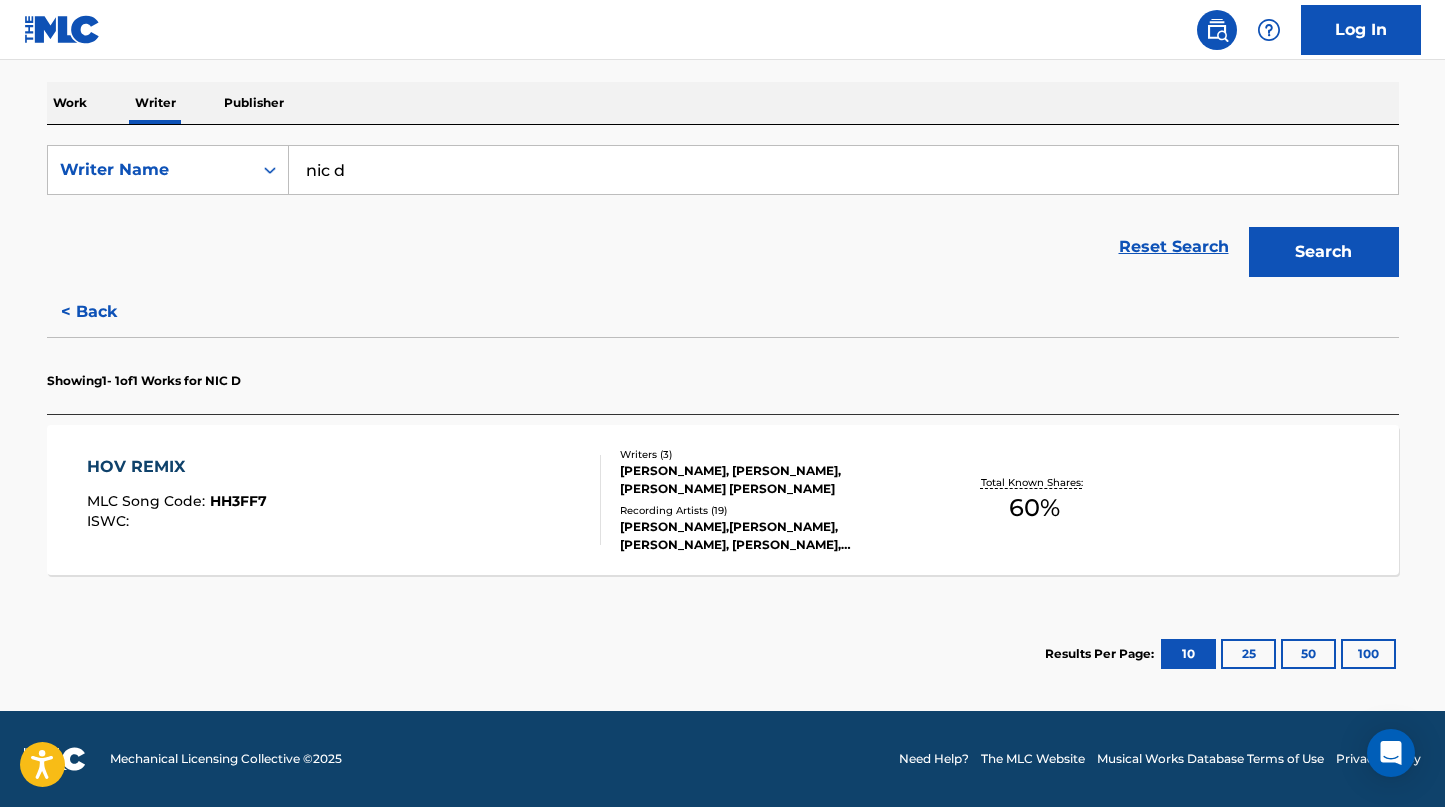 click on "HOV REMIX" at bounding box center (177, 467) 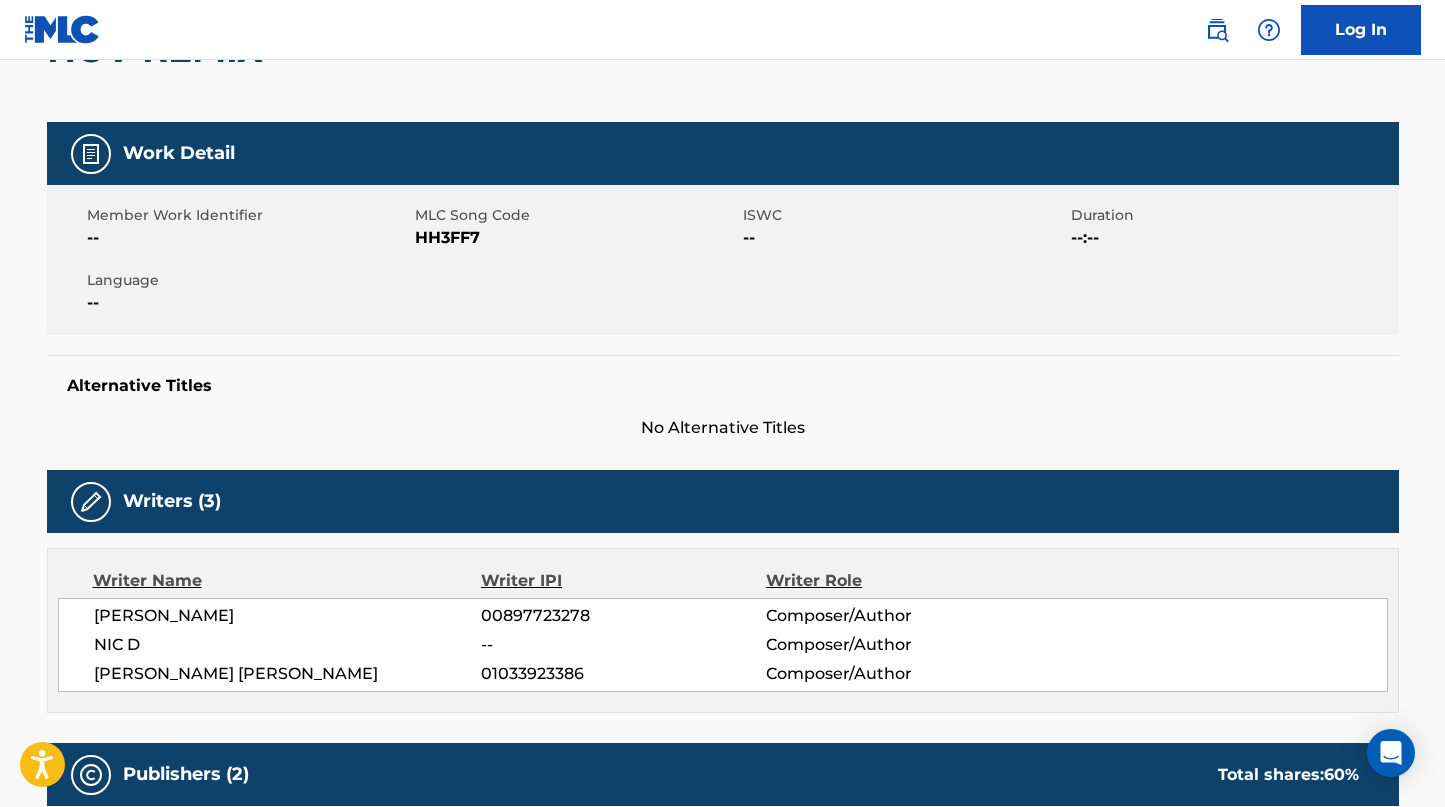 scroll, scrollTop: 0, scrollLeft: 0, axis: both 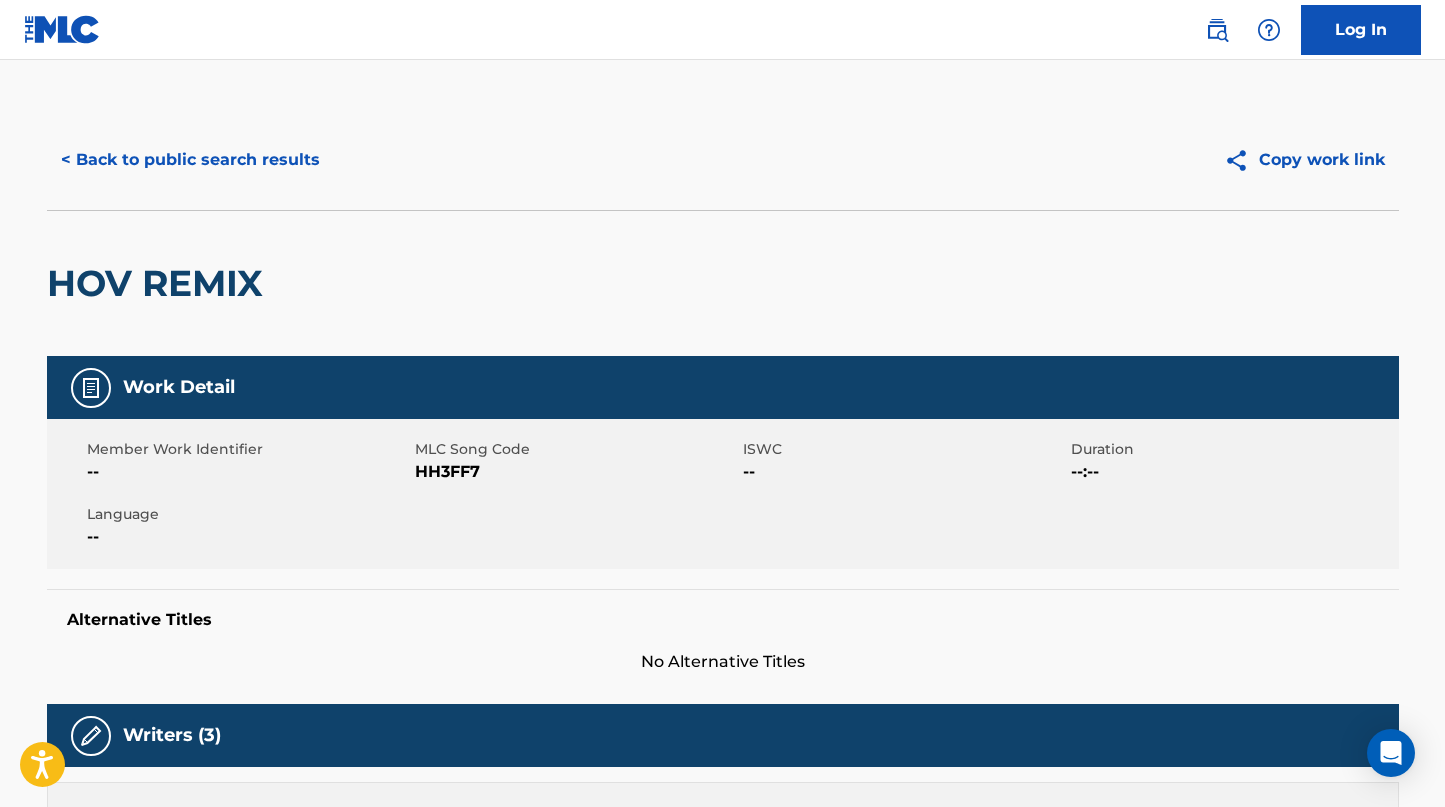 click on "< Back to public search results" at bounding box center (190, 160) 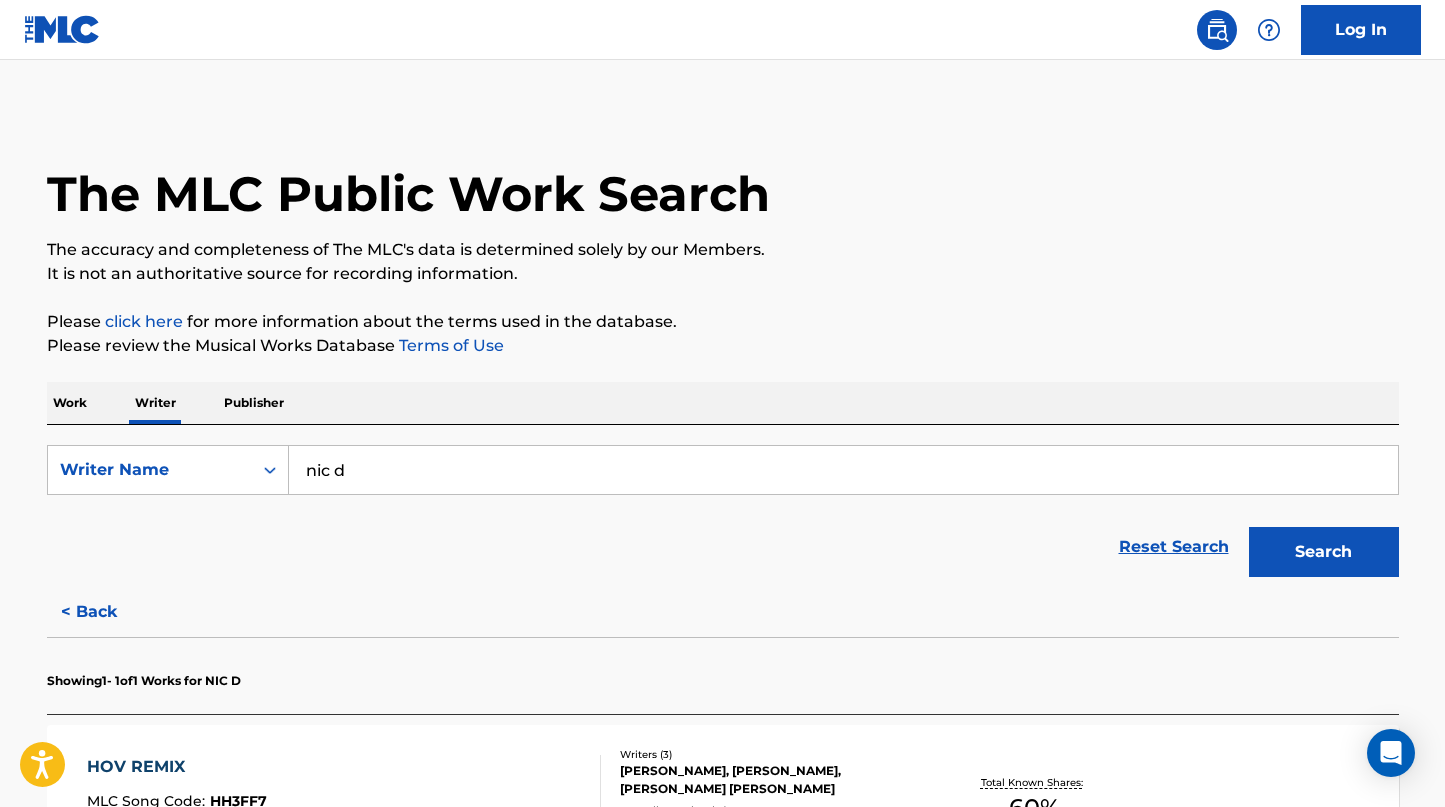 click on "nic d" at bounding box center [843, 470] 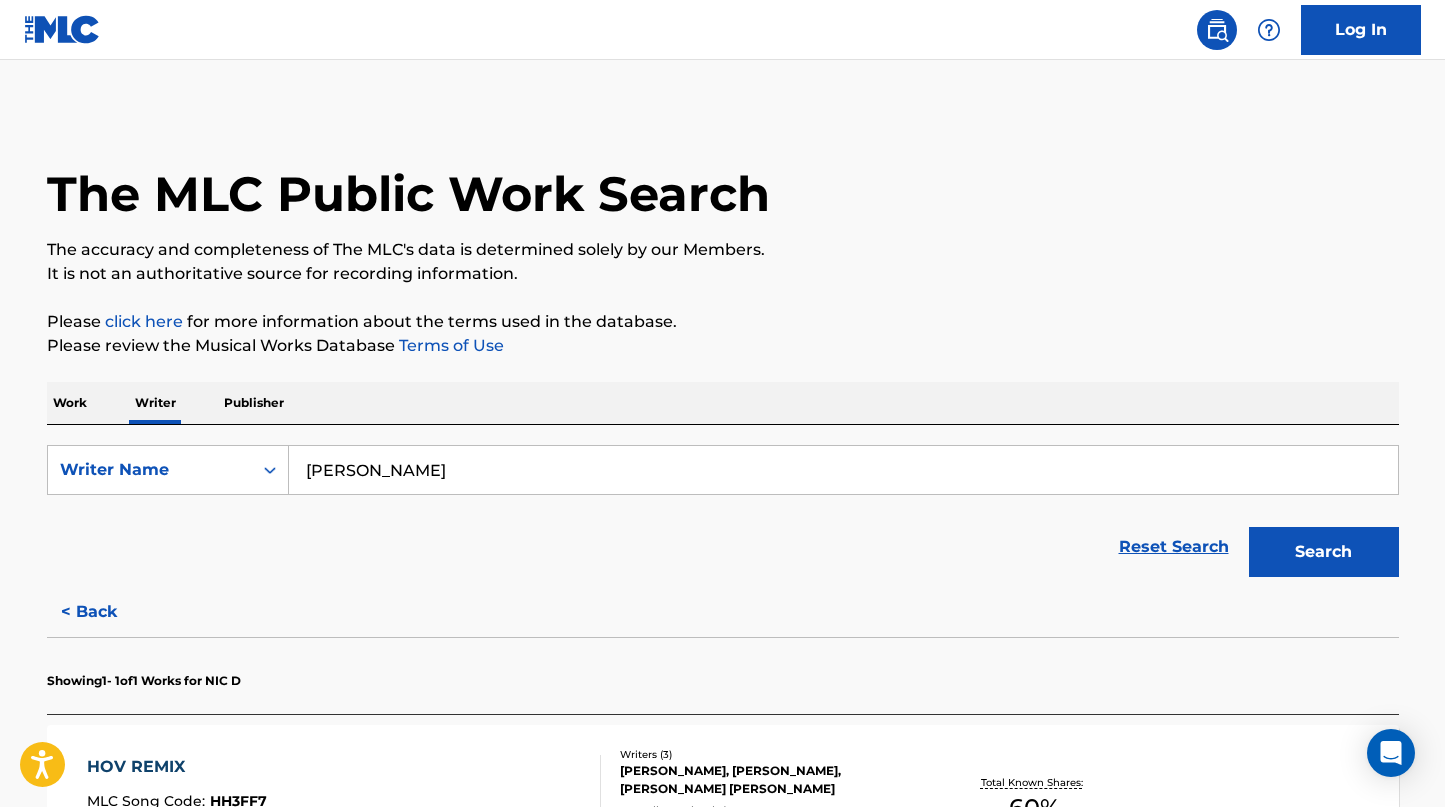 type on "nicolas donovan" 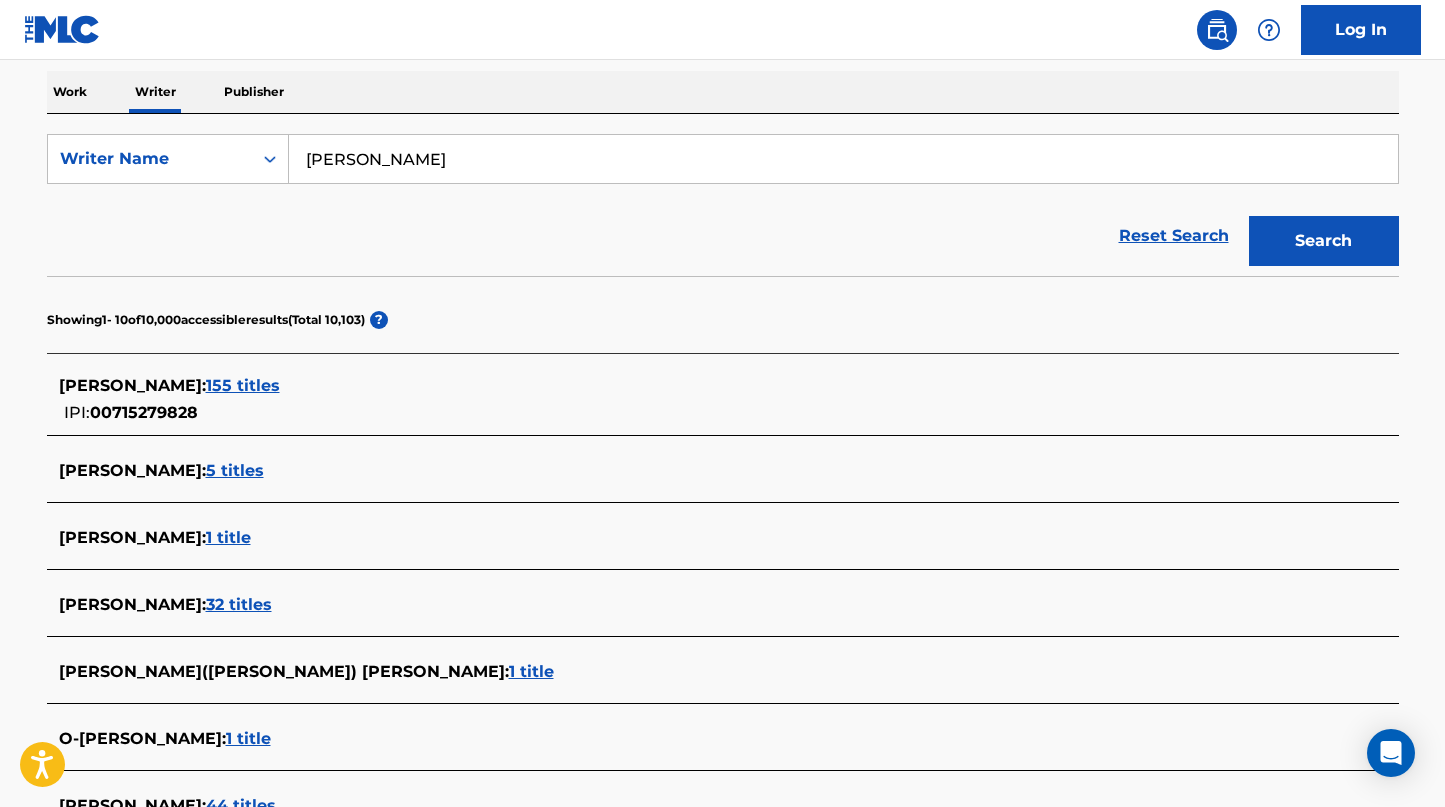 scroll, scrollTop: 342, scrollLeft: 0, axis: vertical 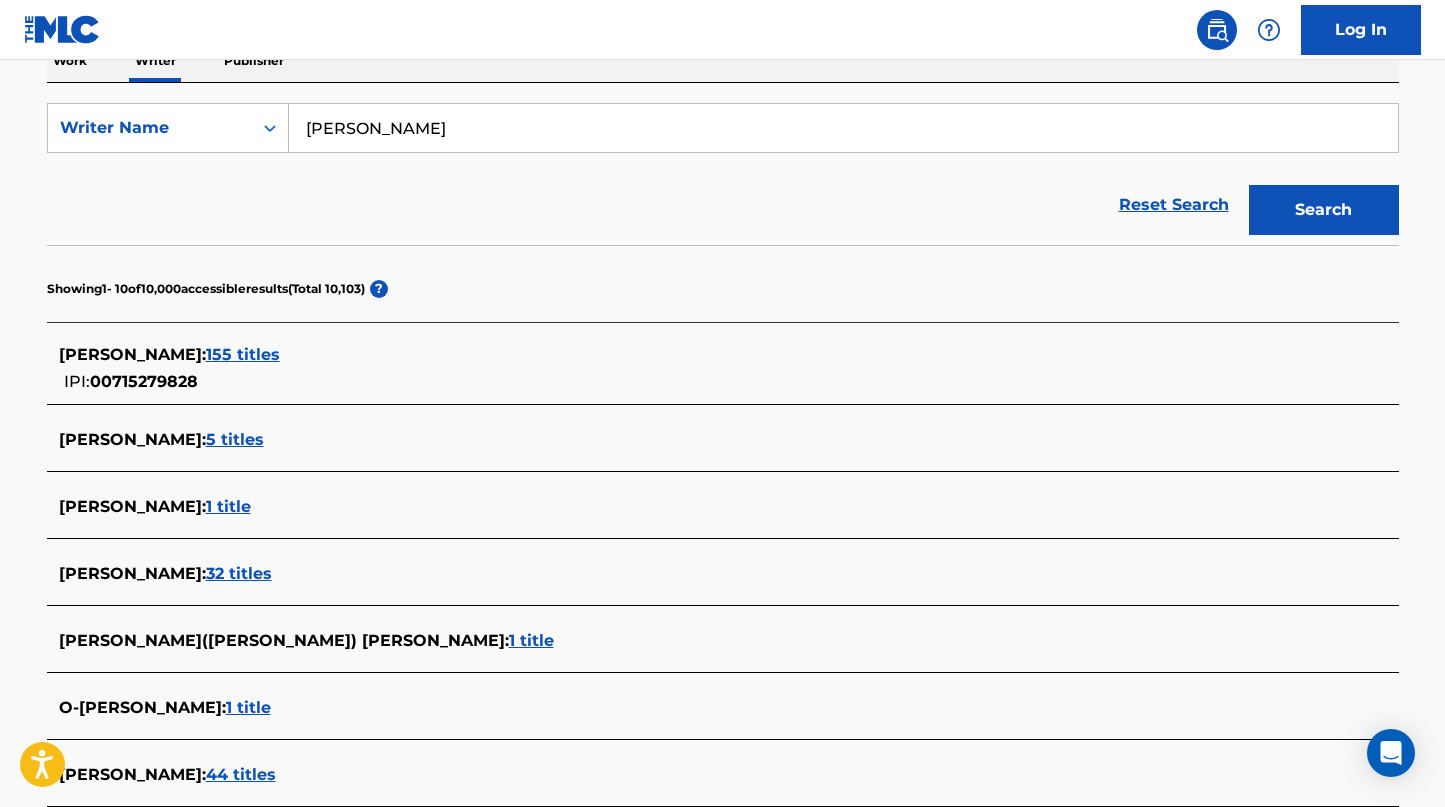 click on "155 titles" at bounding box center (243, 354) 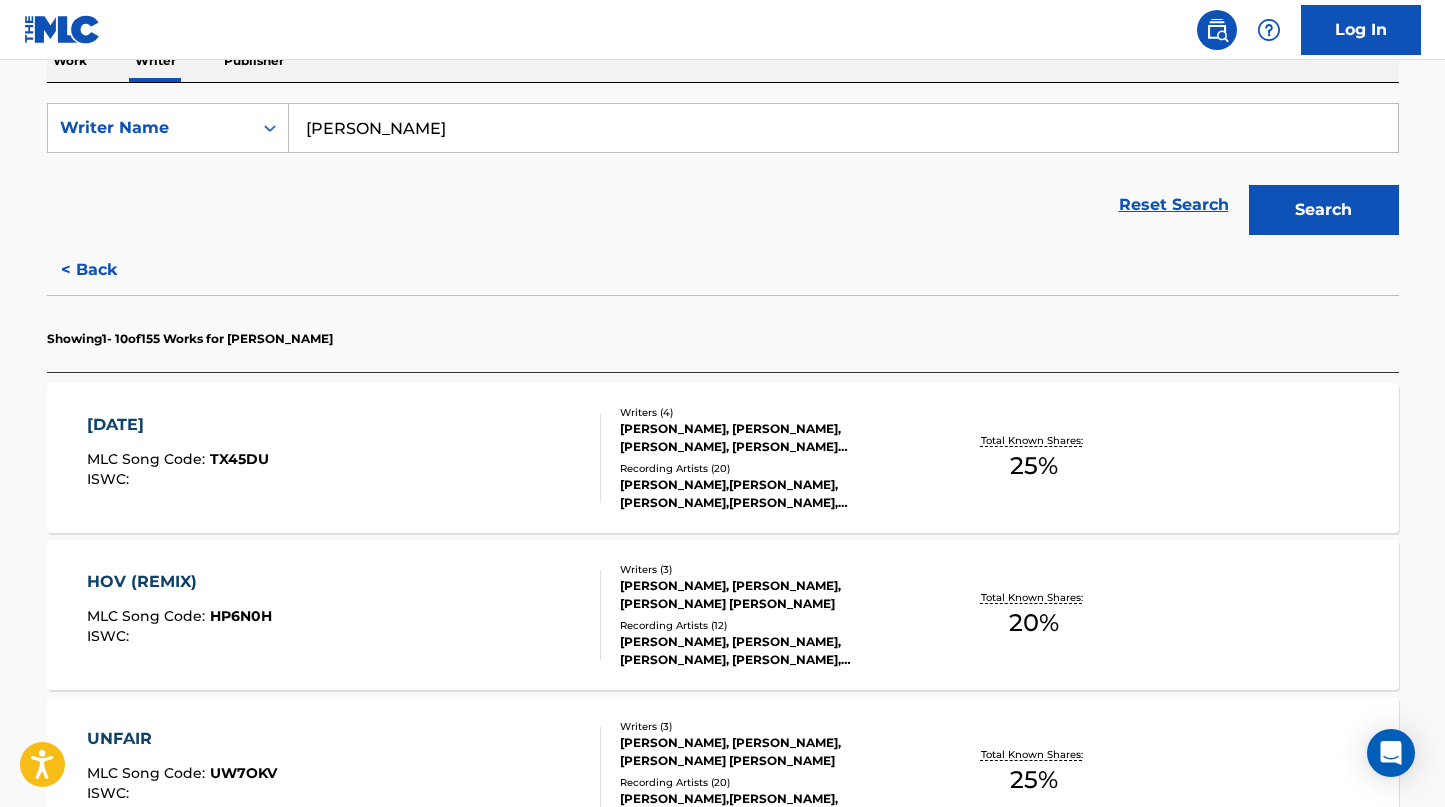 click on "TUESDAY MLC Song Code : TX45DU ISWC : Writers ( 4 ) NICOLAS DONOVAN, MATTHEW WEISS, CONNOR PRICE, GRAHAM WILLIAM STIEFEL Recording Artists ( 20 ) NIC D,CONNOR PRICE, NIC D,CONNOR PRICE, NIC D|CONNOR PRICE, NIC D|CONNOR PRICE, NIC D & CONNOR PRICE Total Known Shares: 25 %" at bounding box center (723, 458) 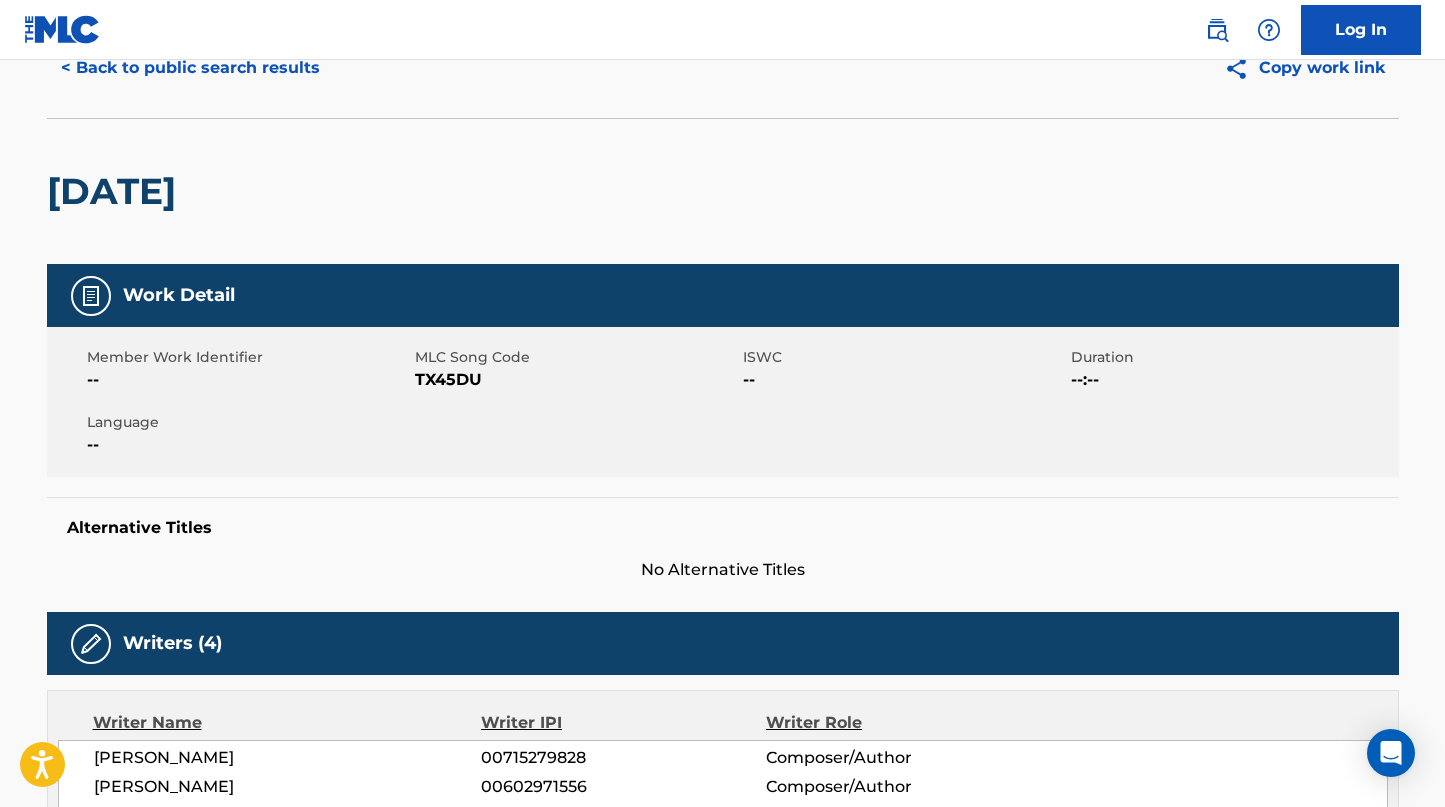 scroll, scrollTop: 48, scrollLeft: 0, axis: vertical 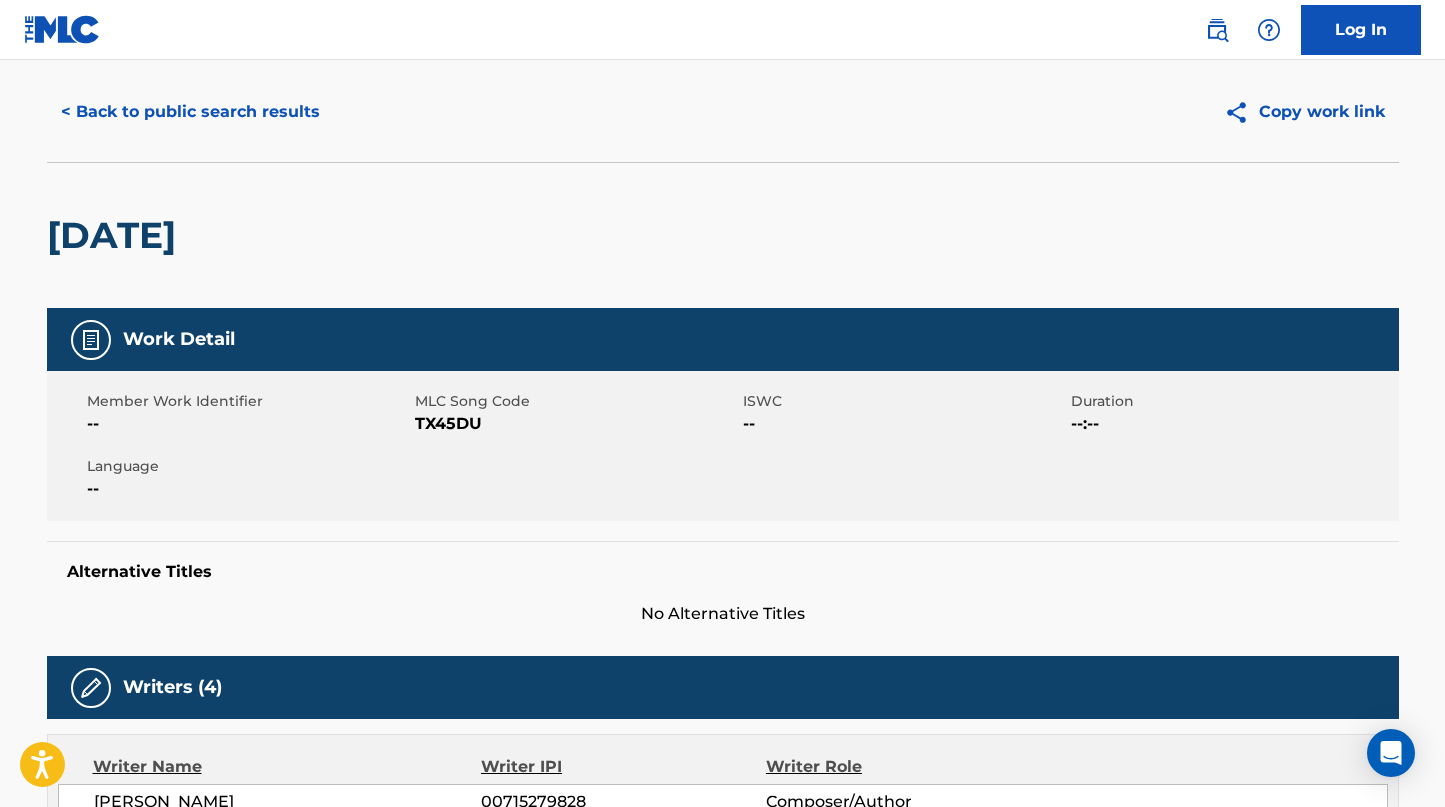 click on "< Back to public search results" at bounding box center (190, 112) 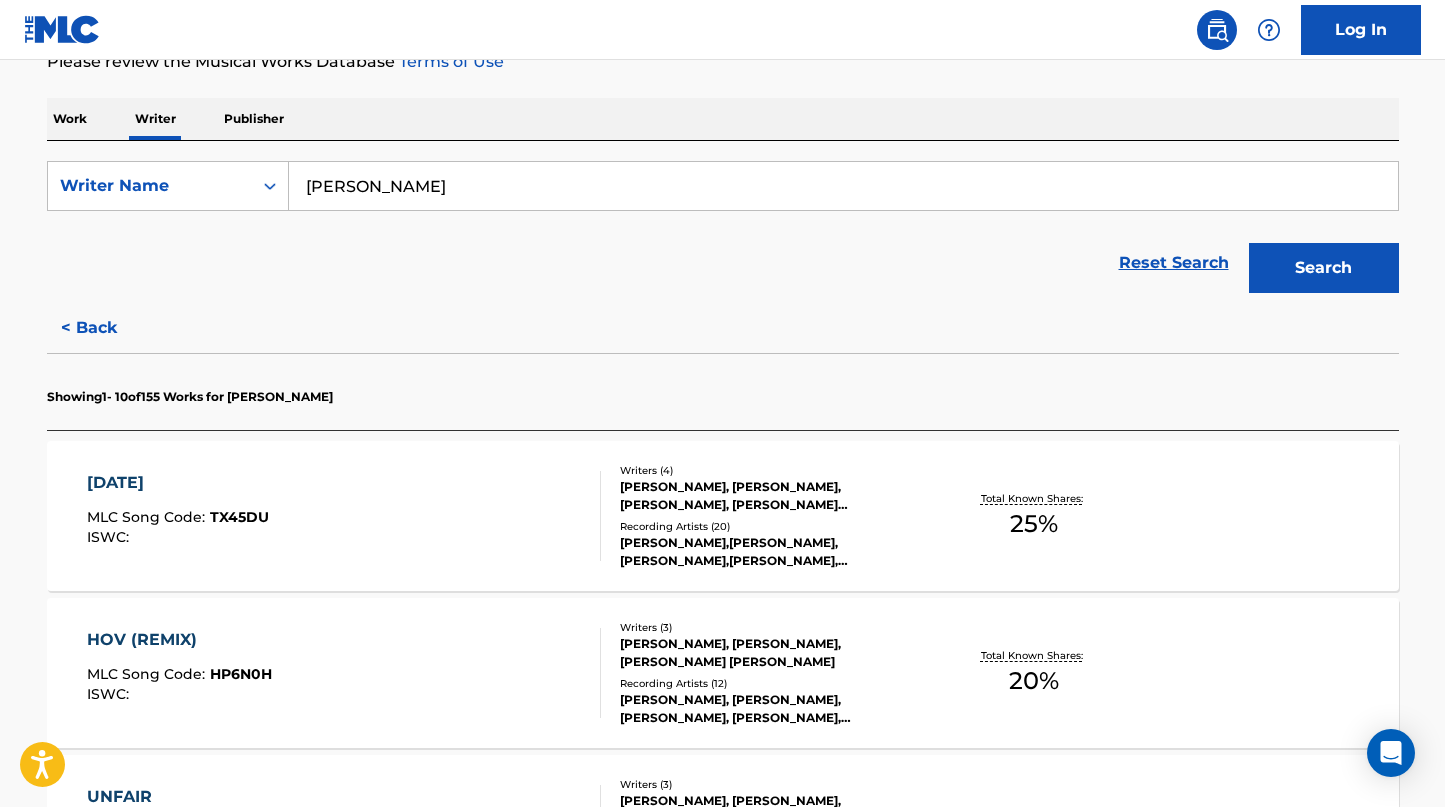 scroll, scrollTop: 421, scrollLeft: 0, axis: vertical 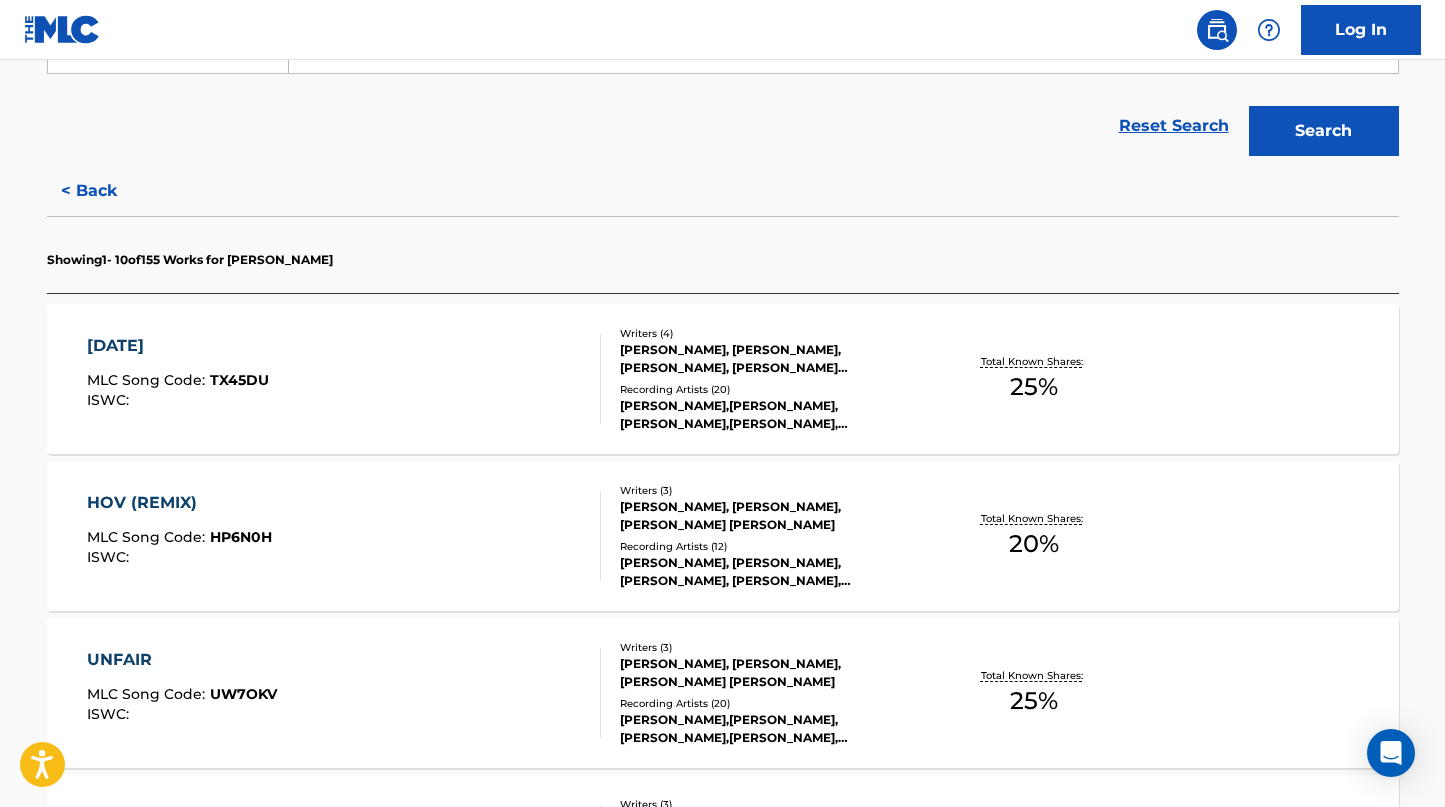 click on "HOV (REMIX)" at bounding box center (179, 503) 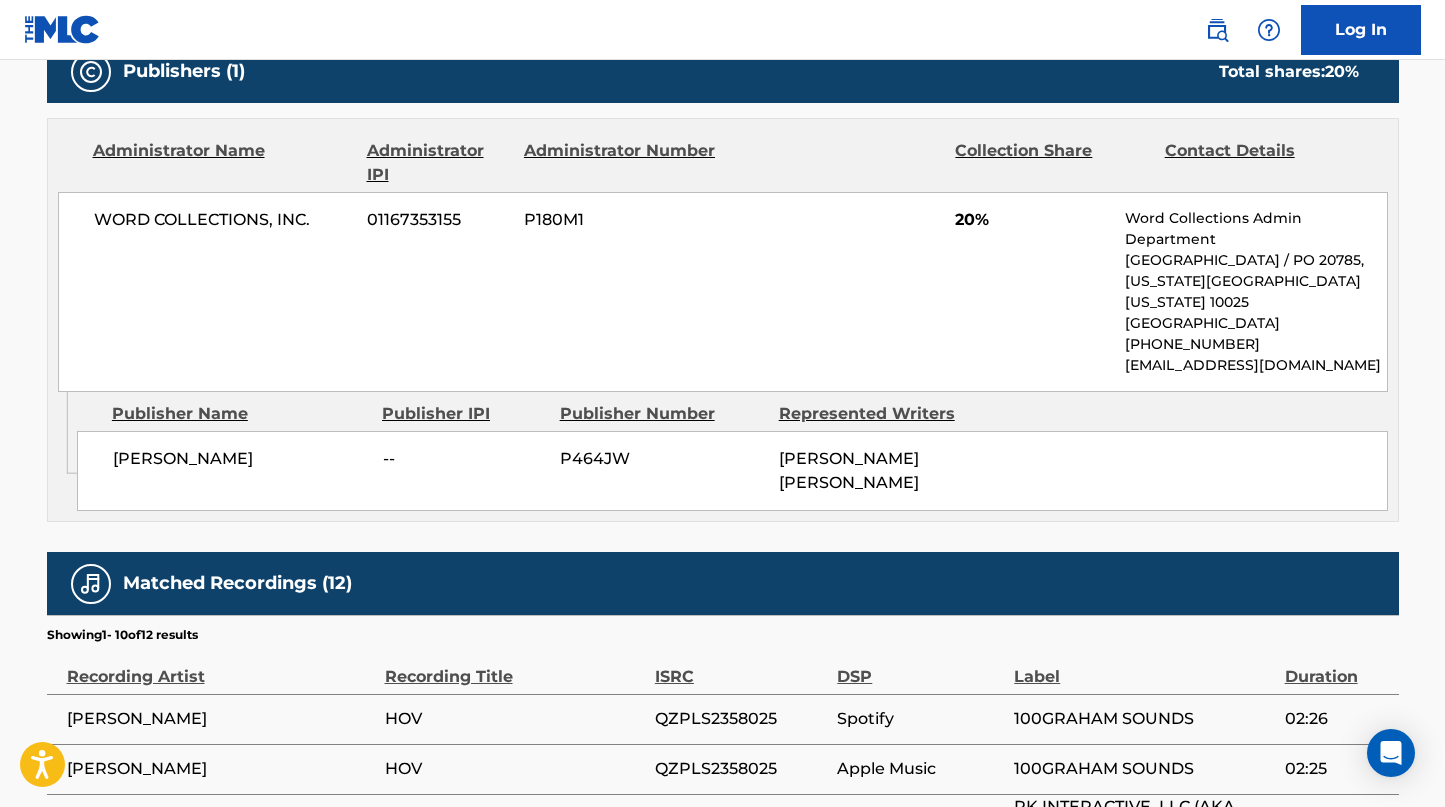 scroll, scrollTop: 0, scrollLeft: 0, axis: both 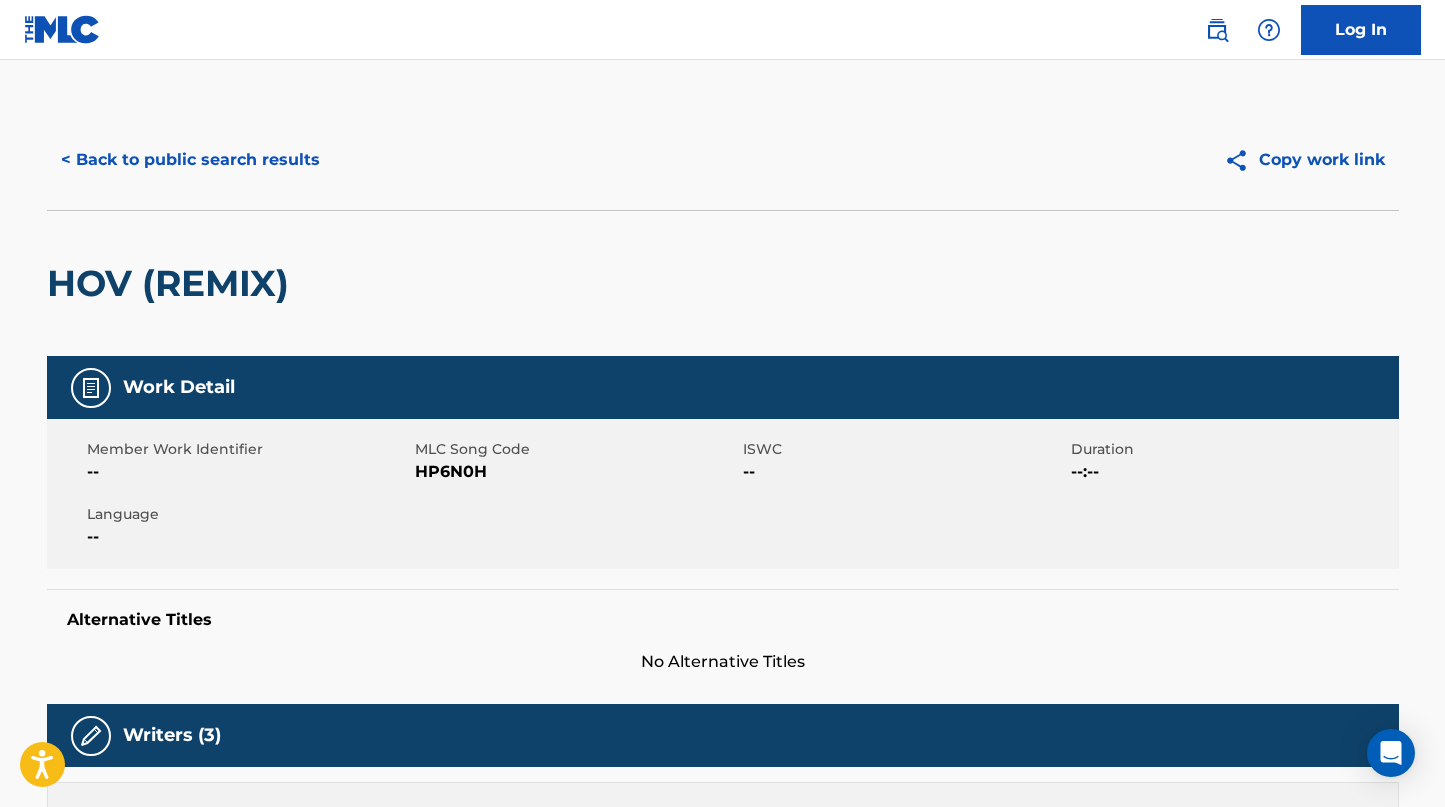 click on "< Back to public search results" at bounding box center (190, 160) 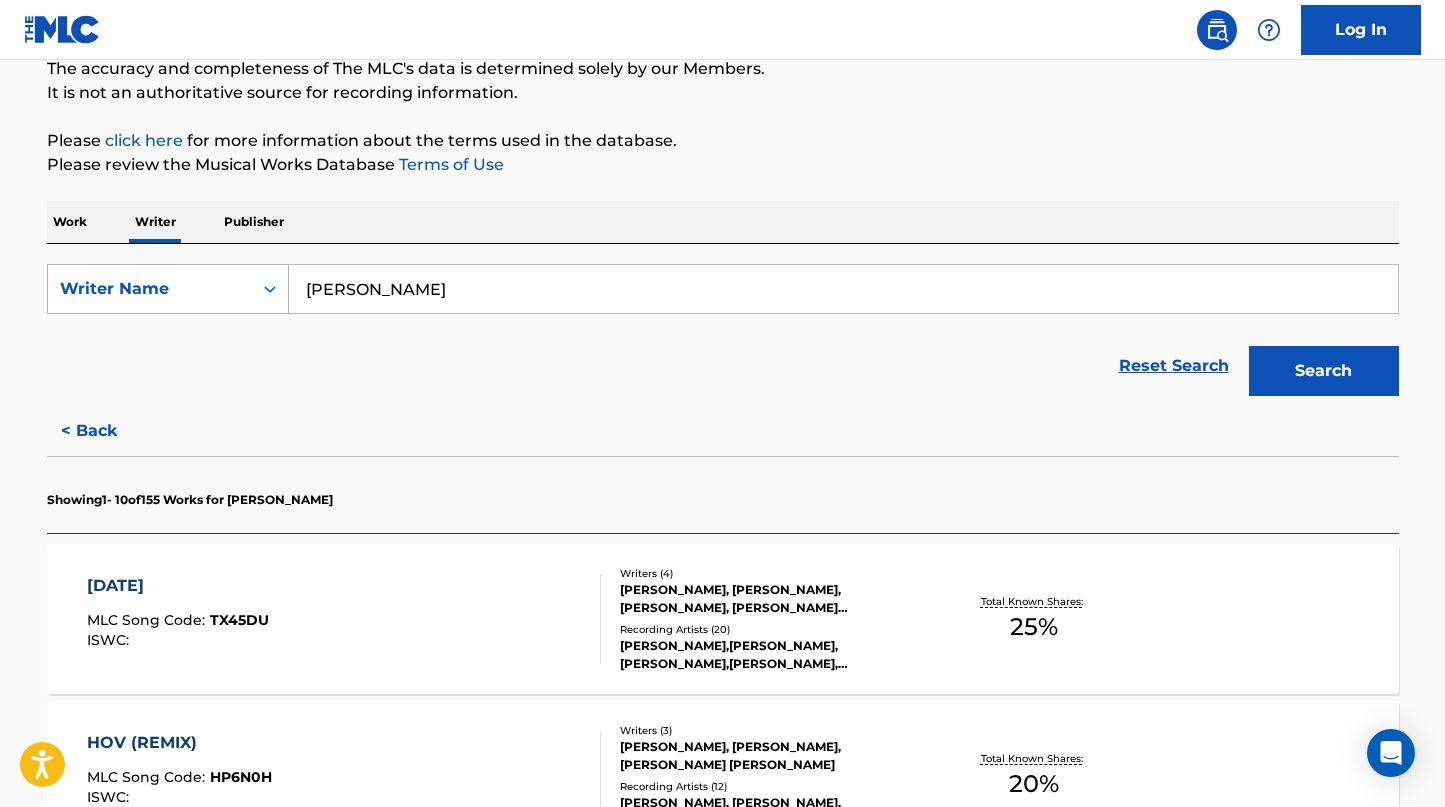 scroll, scrollTop: 586, scrollLeft: 0, axis: vertical 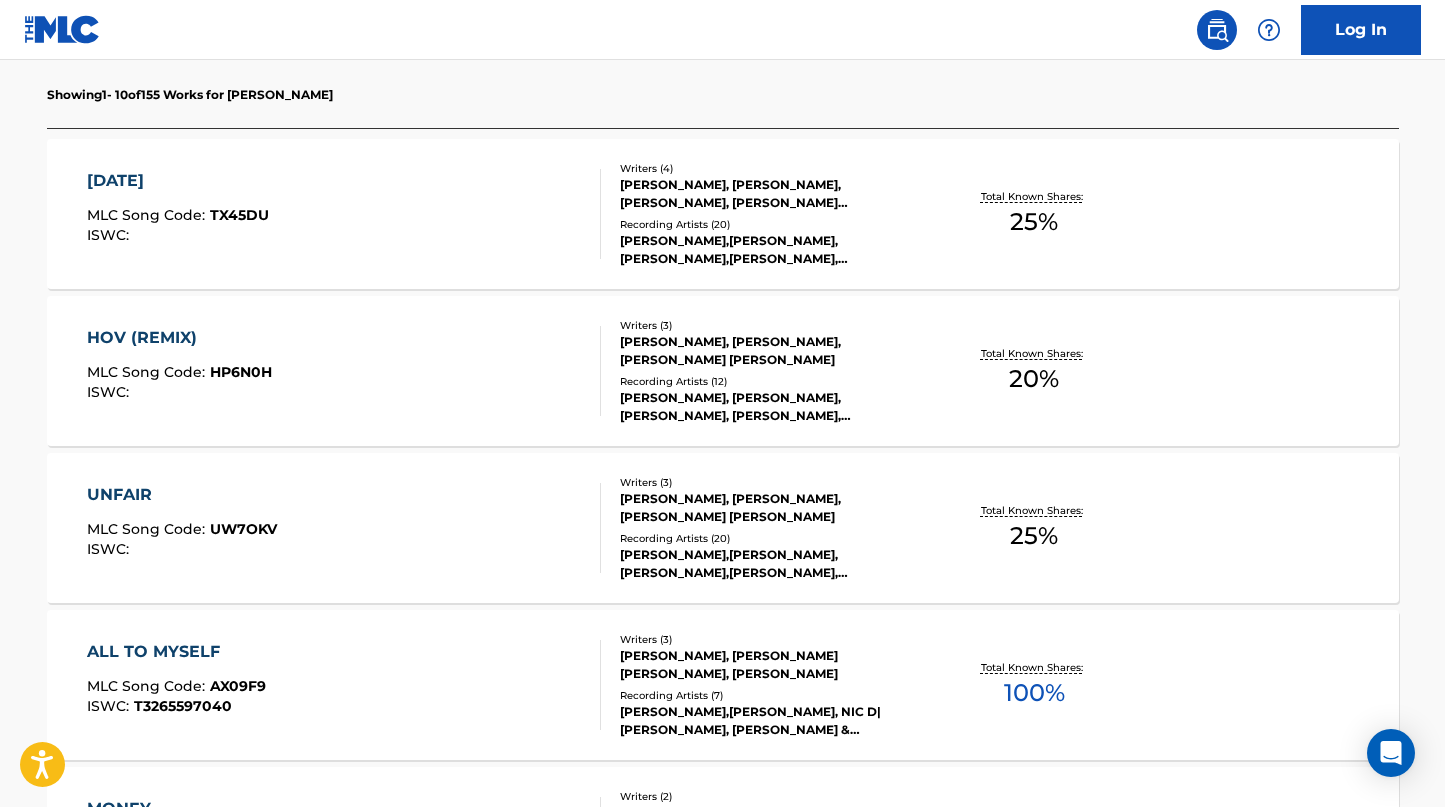 click on "UNFAIR" at bounding box center (182, 495) 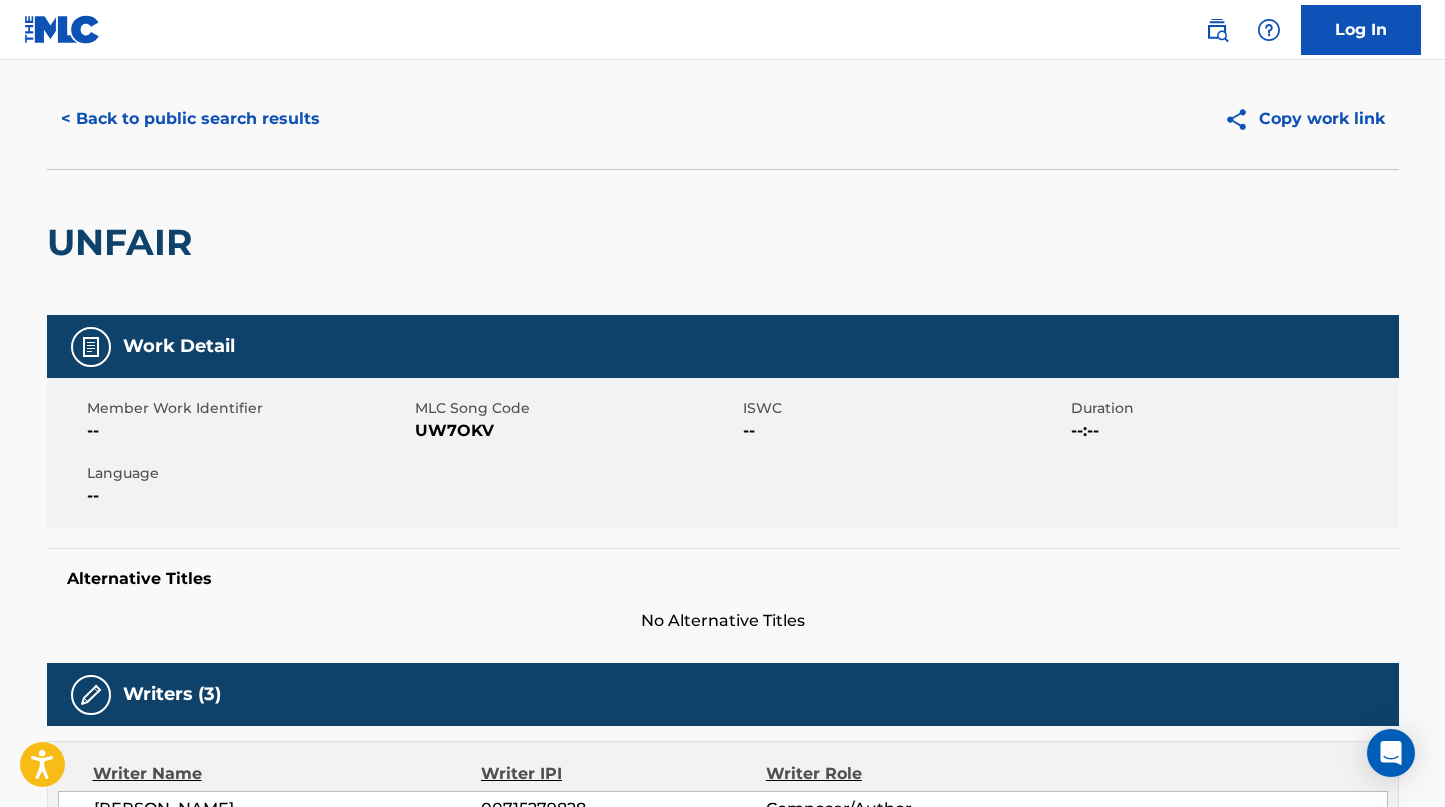 scroll, scrollTop: 0, scrollLeft: 0, axis: both 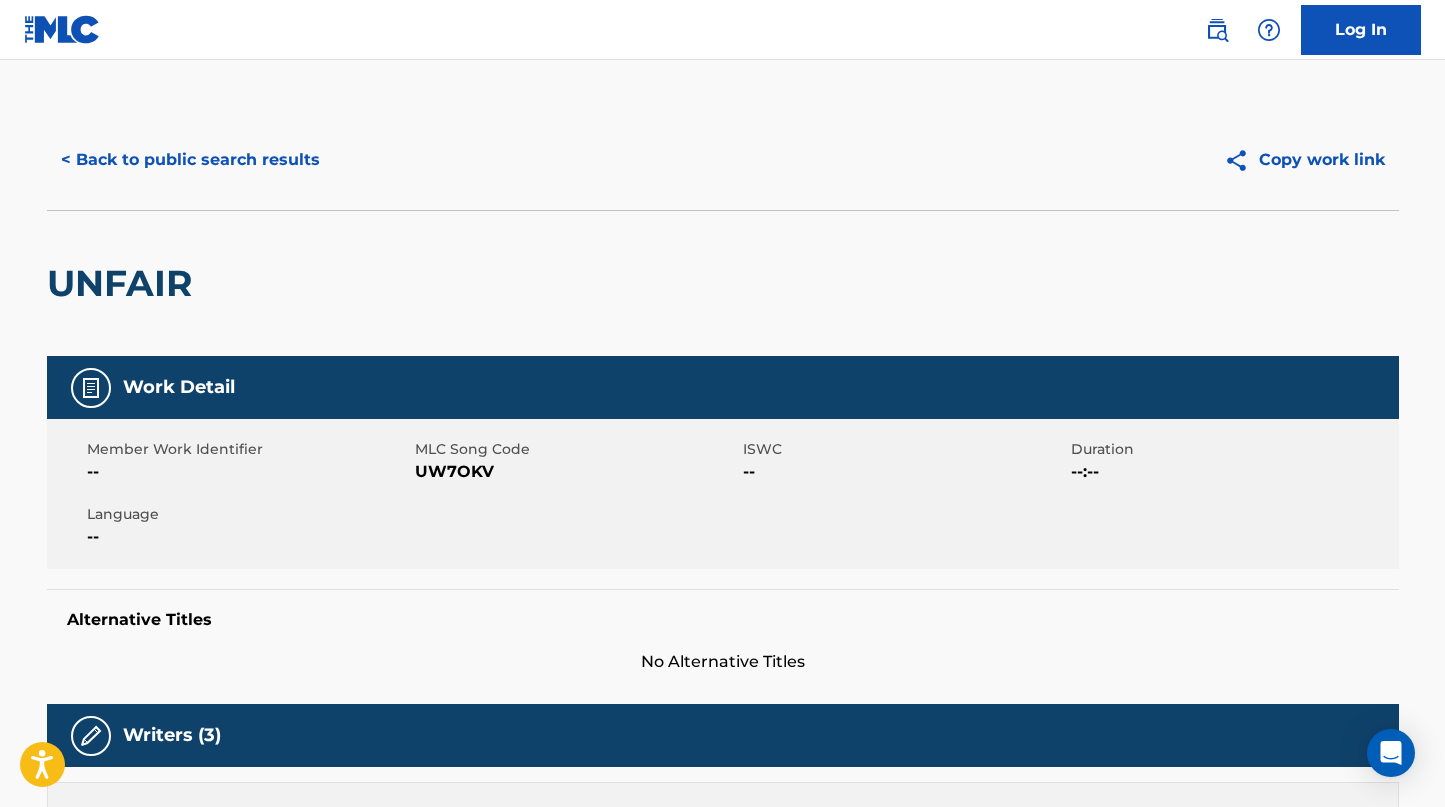 click on "< Back to public search results" at bounding box center [190, 160] 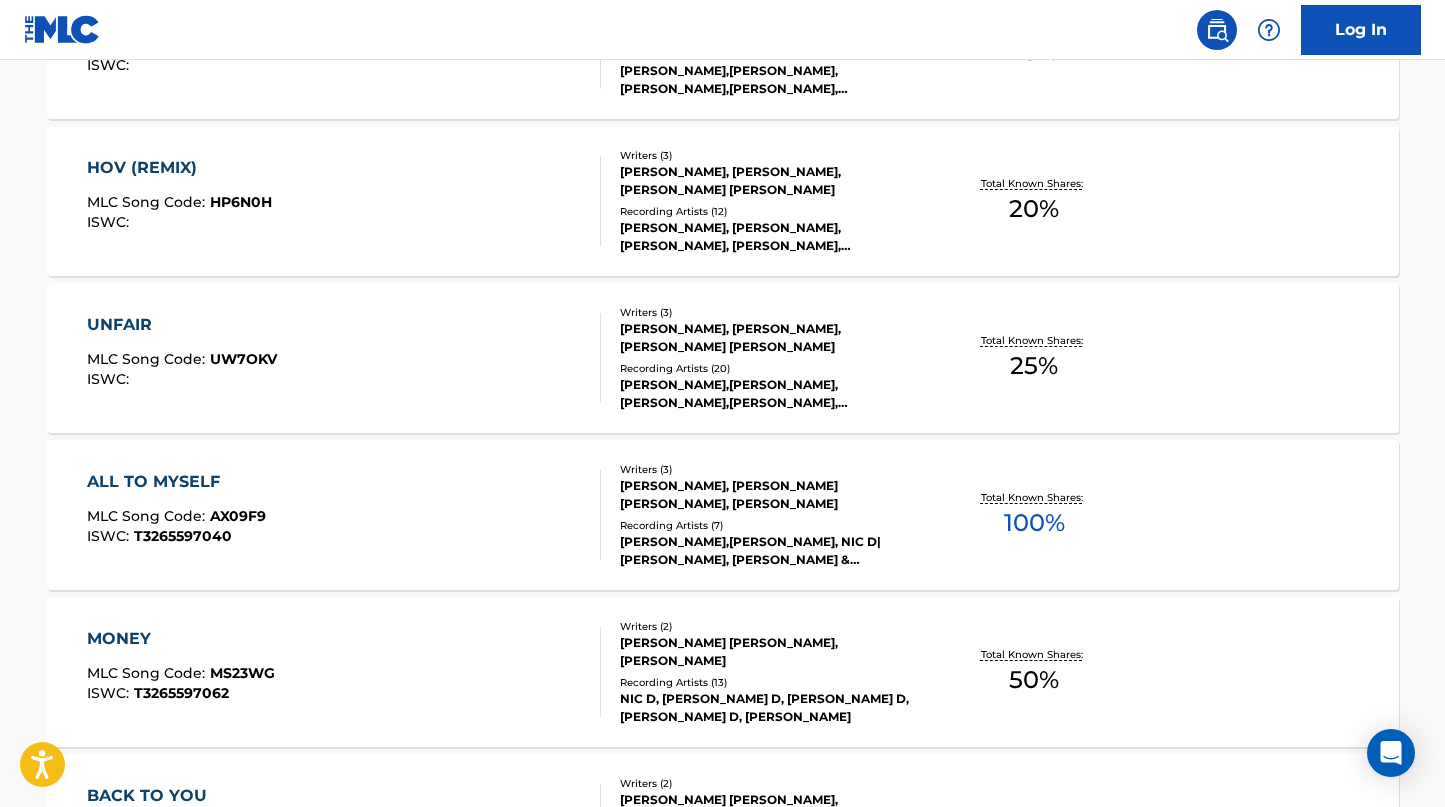 scroll, scrollTop: 764, scrollLeft: 0, axis: vertical 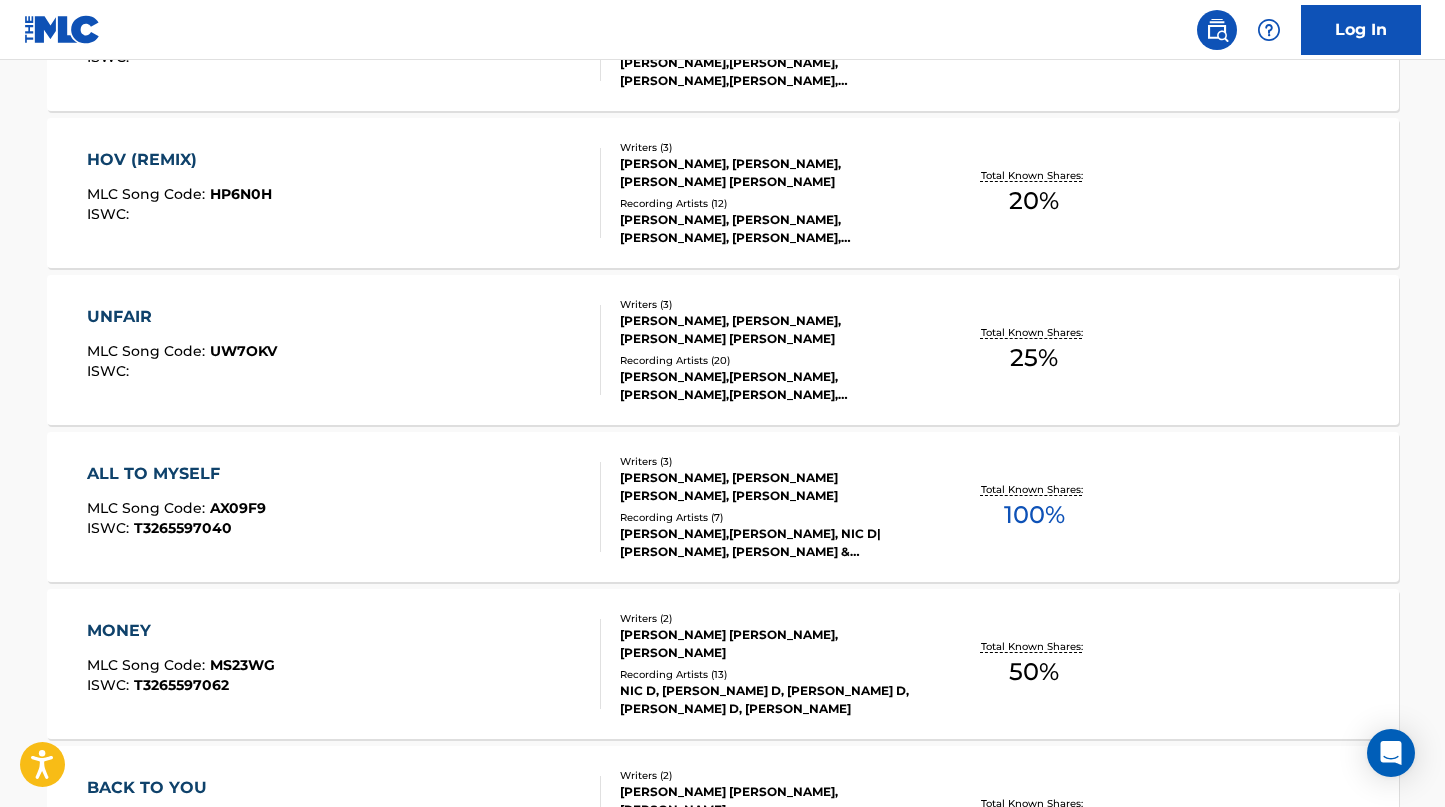 click on "ALL TO MYSELF" at bounding box center [176, 474] 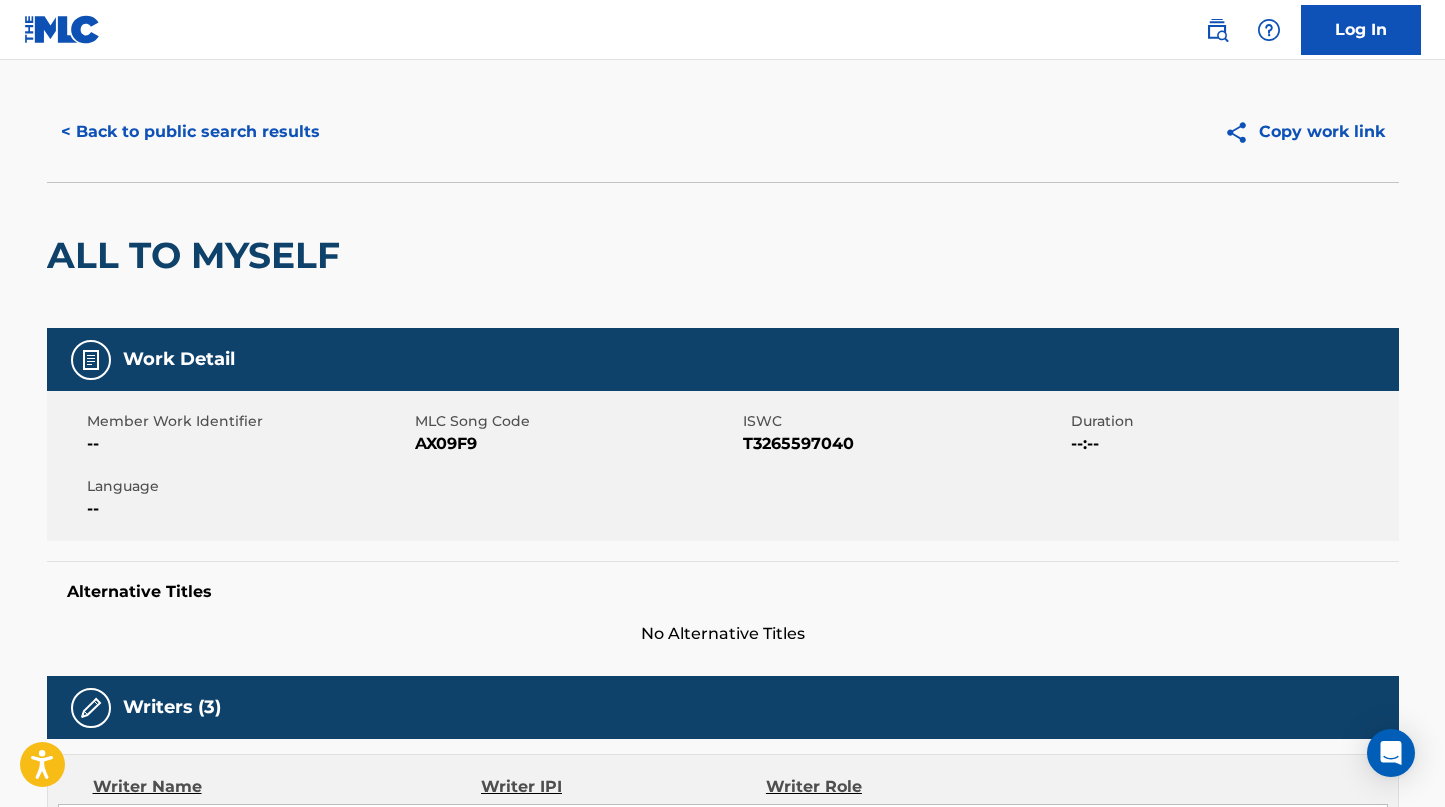 scroll, scrollTop: 0, scrollLeft: 0, axis: both 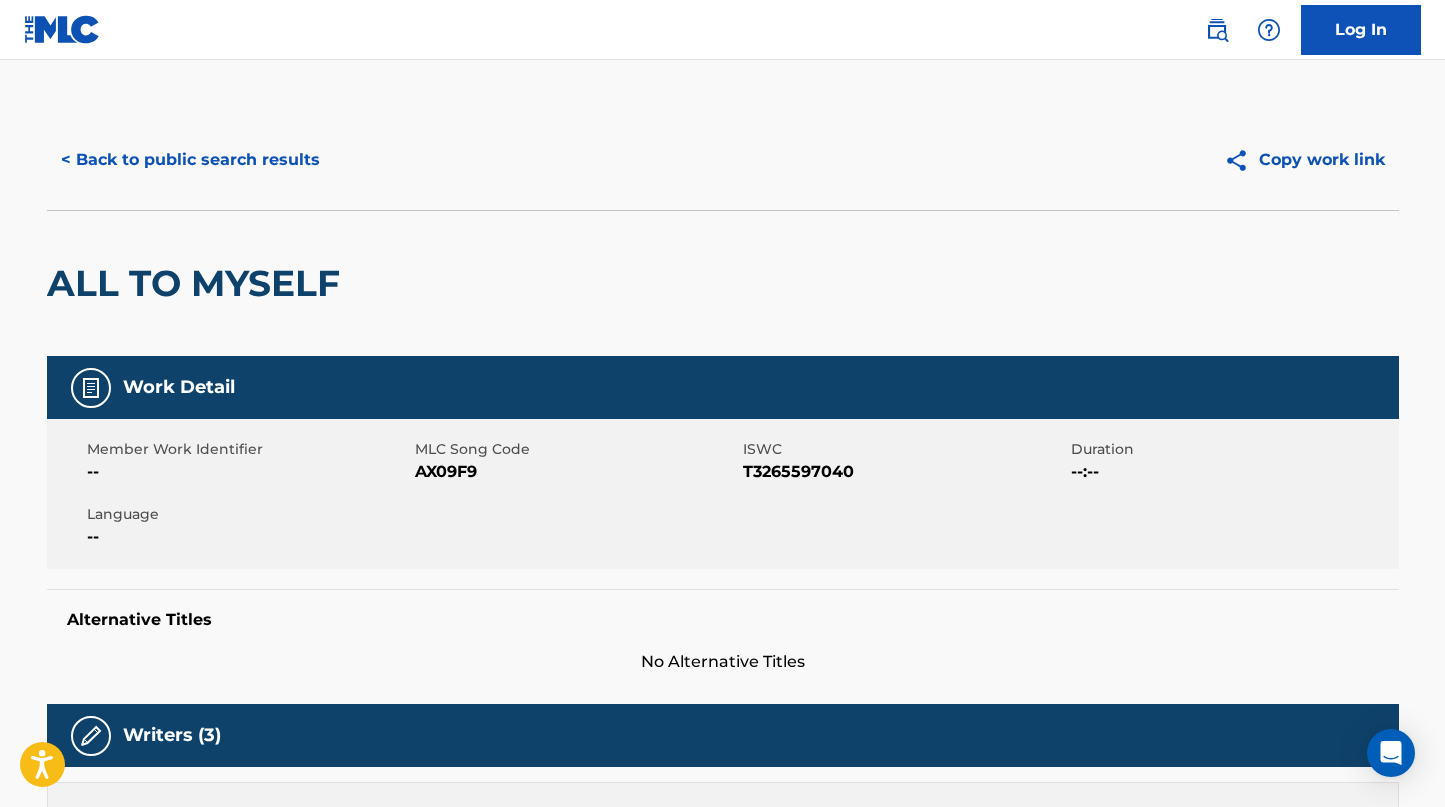 click on "< Back to public search results" at bounding box center (190, 160) 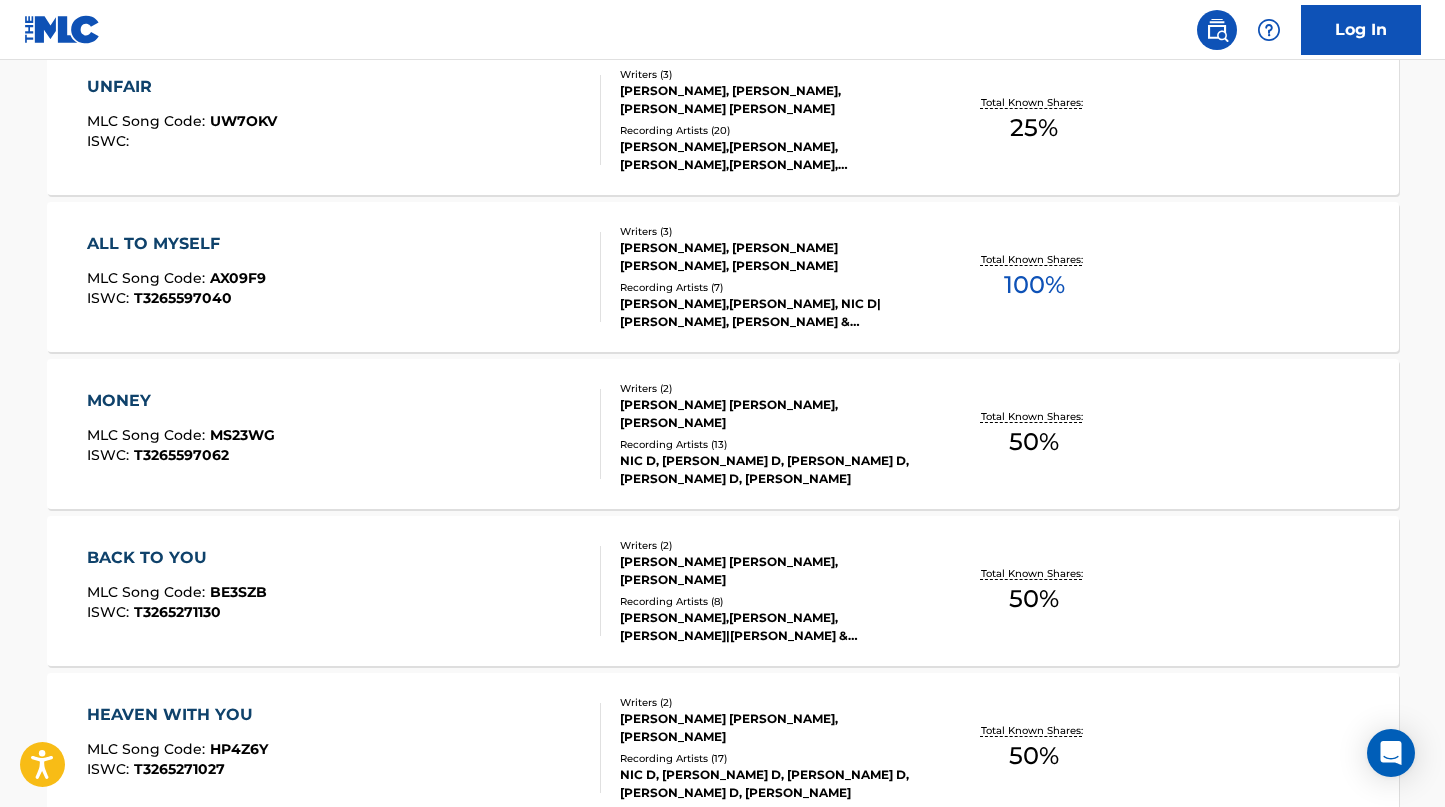 scroll, scrollTop: 995, scrollLeft: 0, axis: vertical 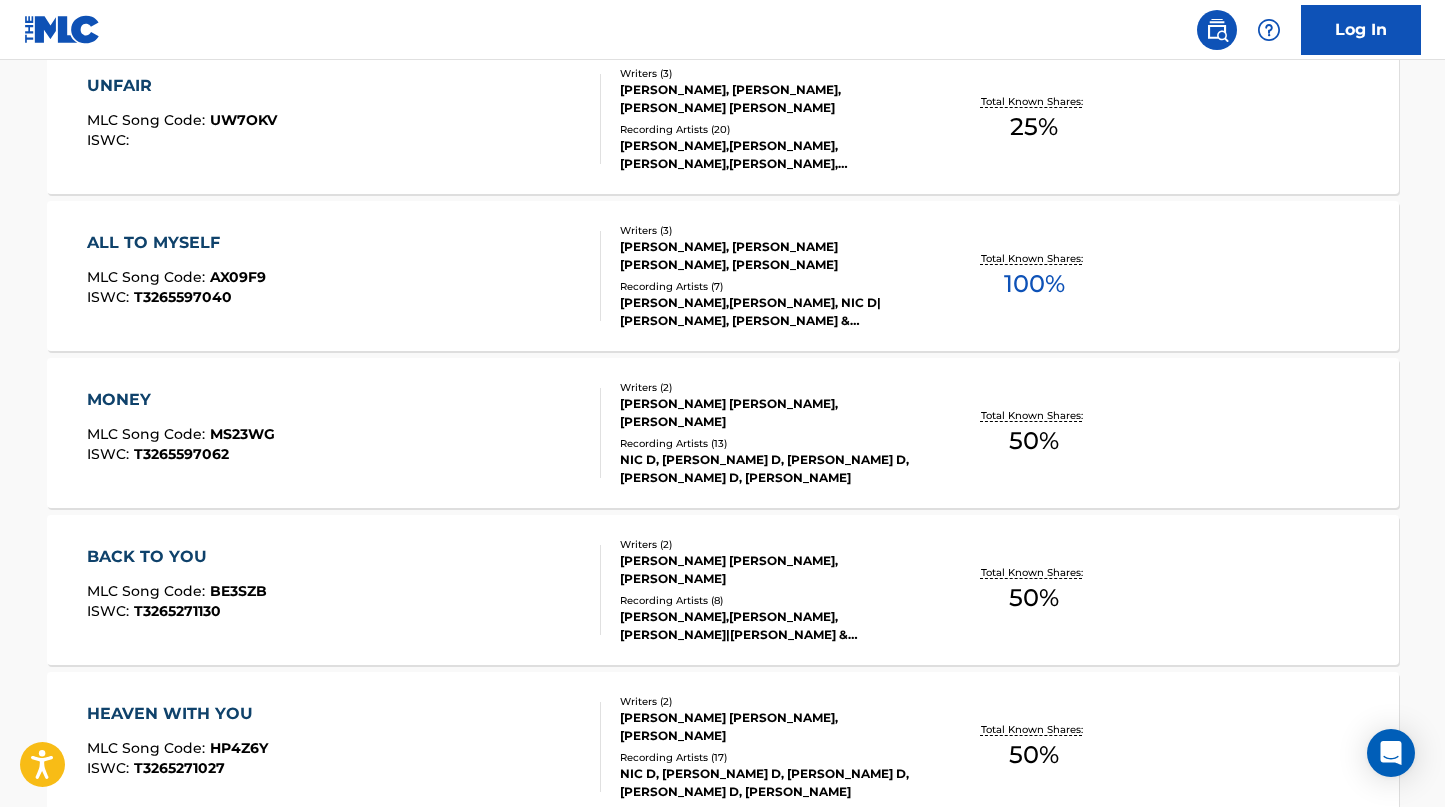 click on "MONEY" at bounding box center (181, 400) 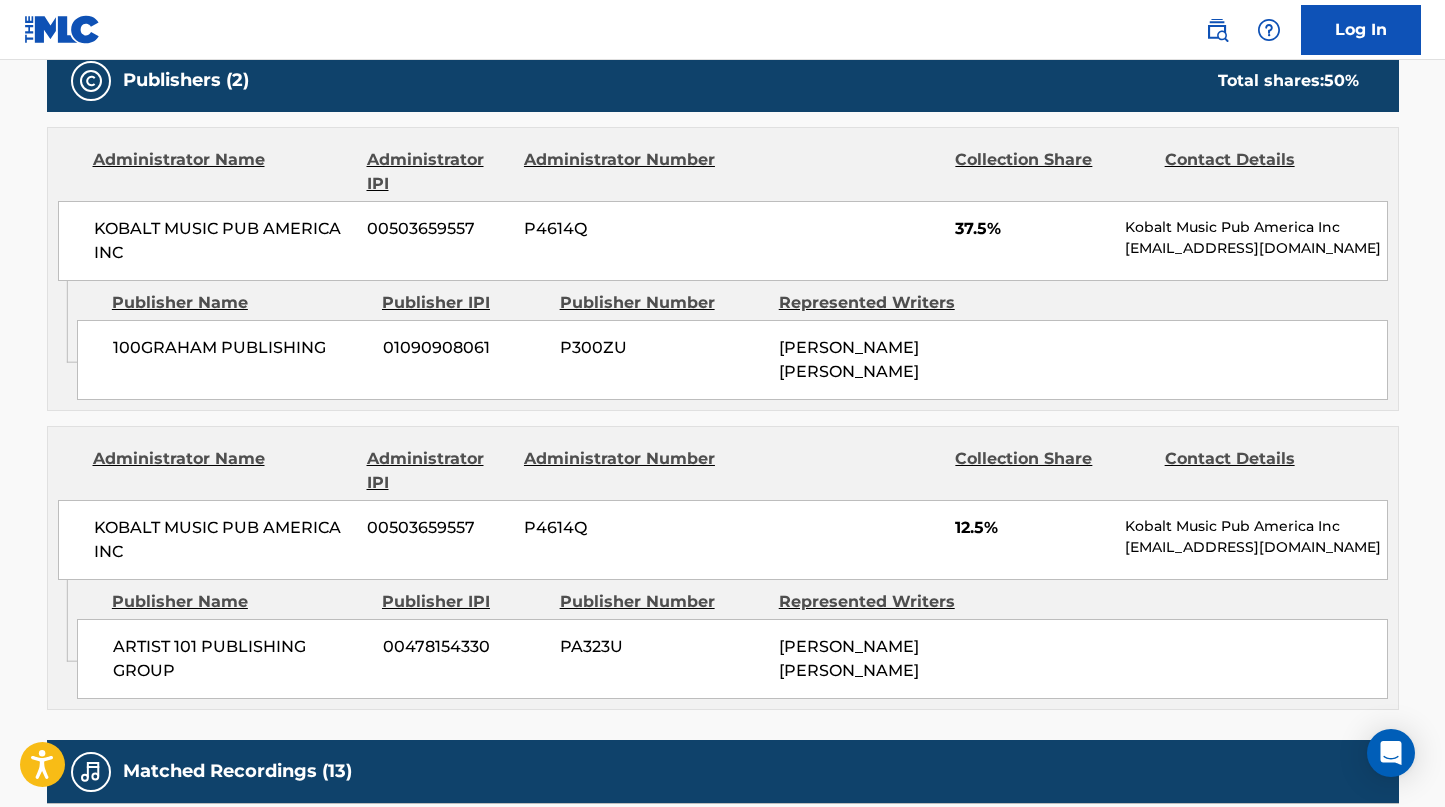 scroll, scrollTop: 887, scrollLeft: 0, axis: vertical 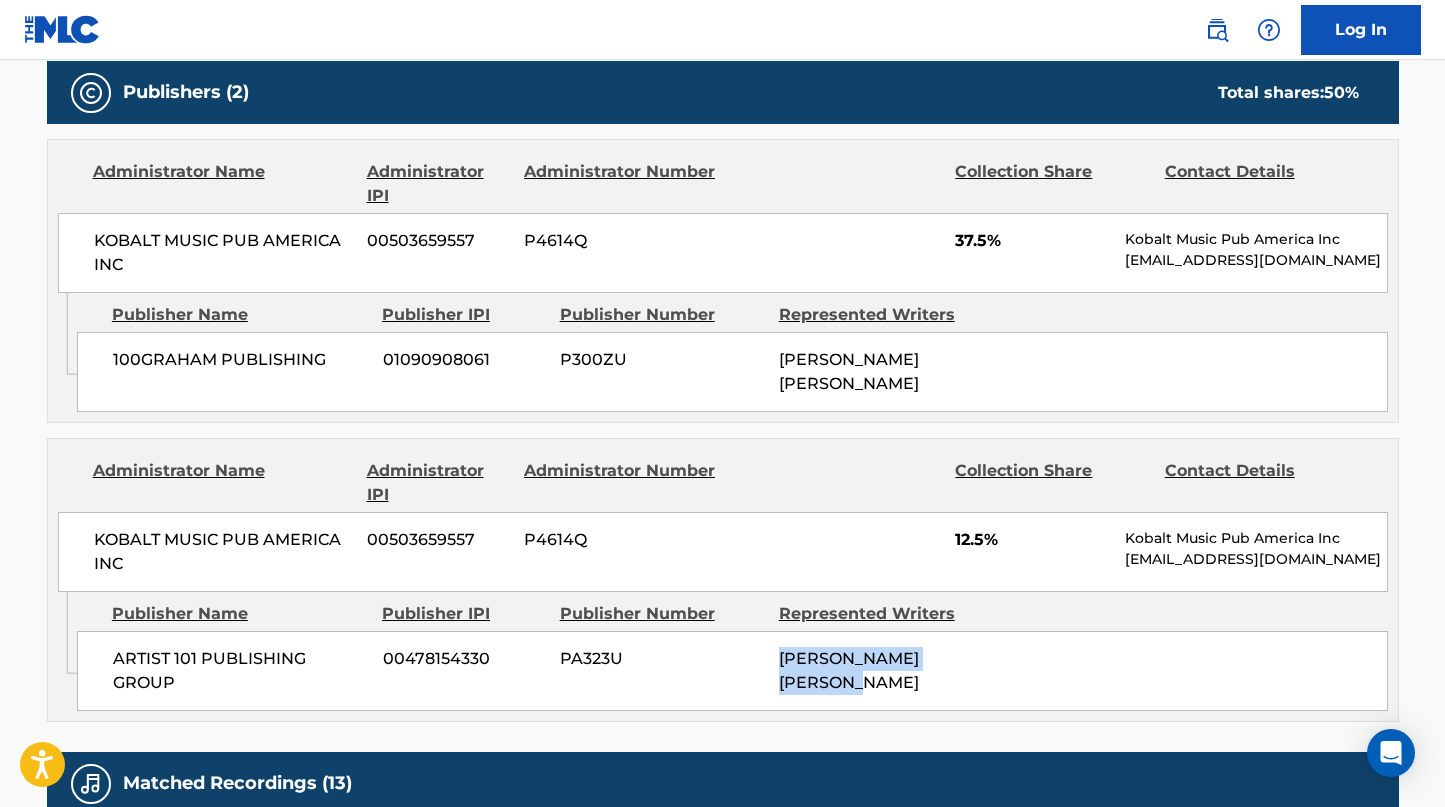 drag, startPoint x: 862, startPoint y: 679, endPoint x: 771, endPoint y: 649, distance: 95.817535 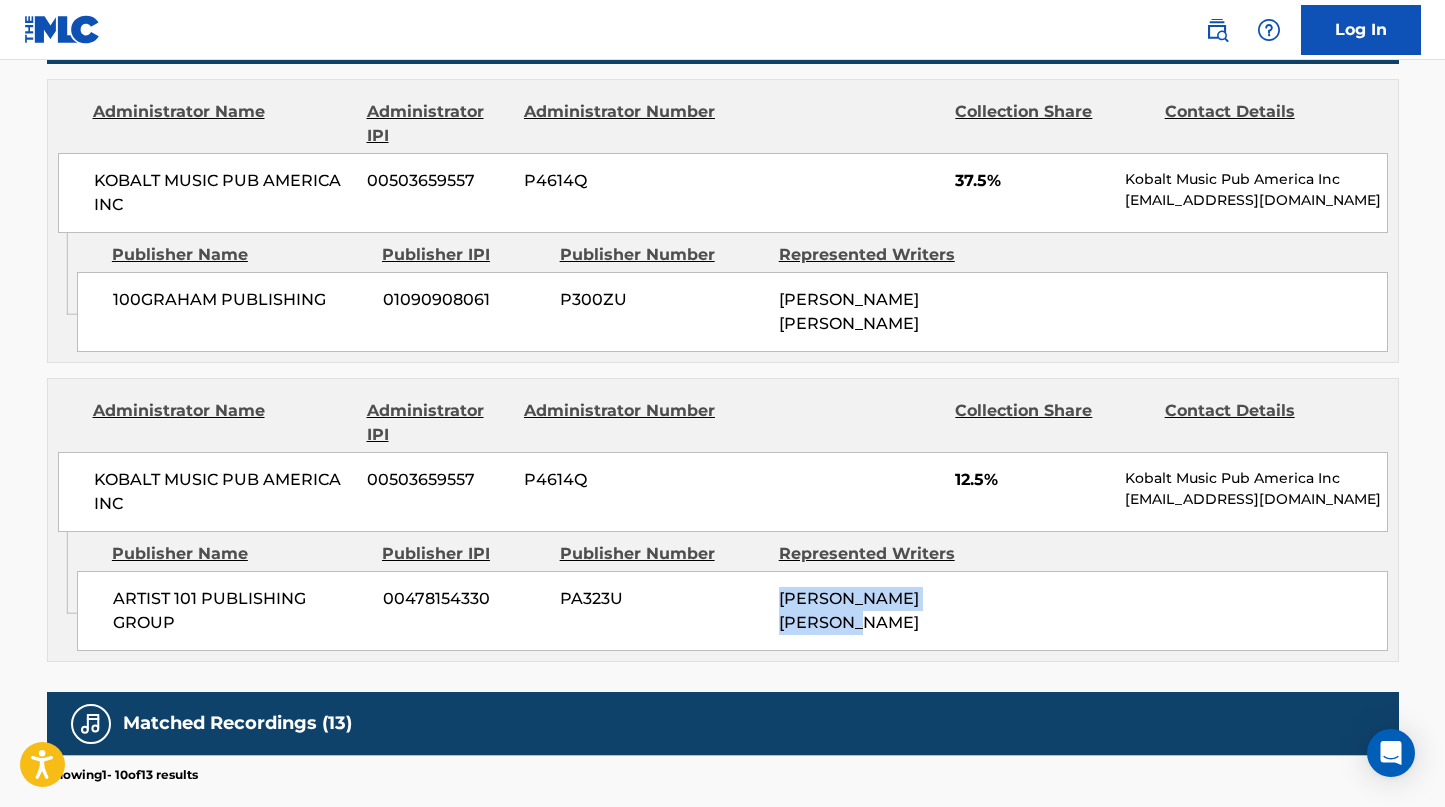 scroll, scrollTop: 949, scrollLeft: 0, axis: vertical 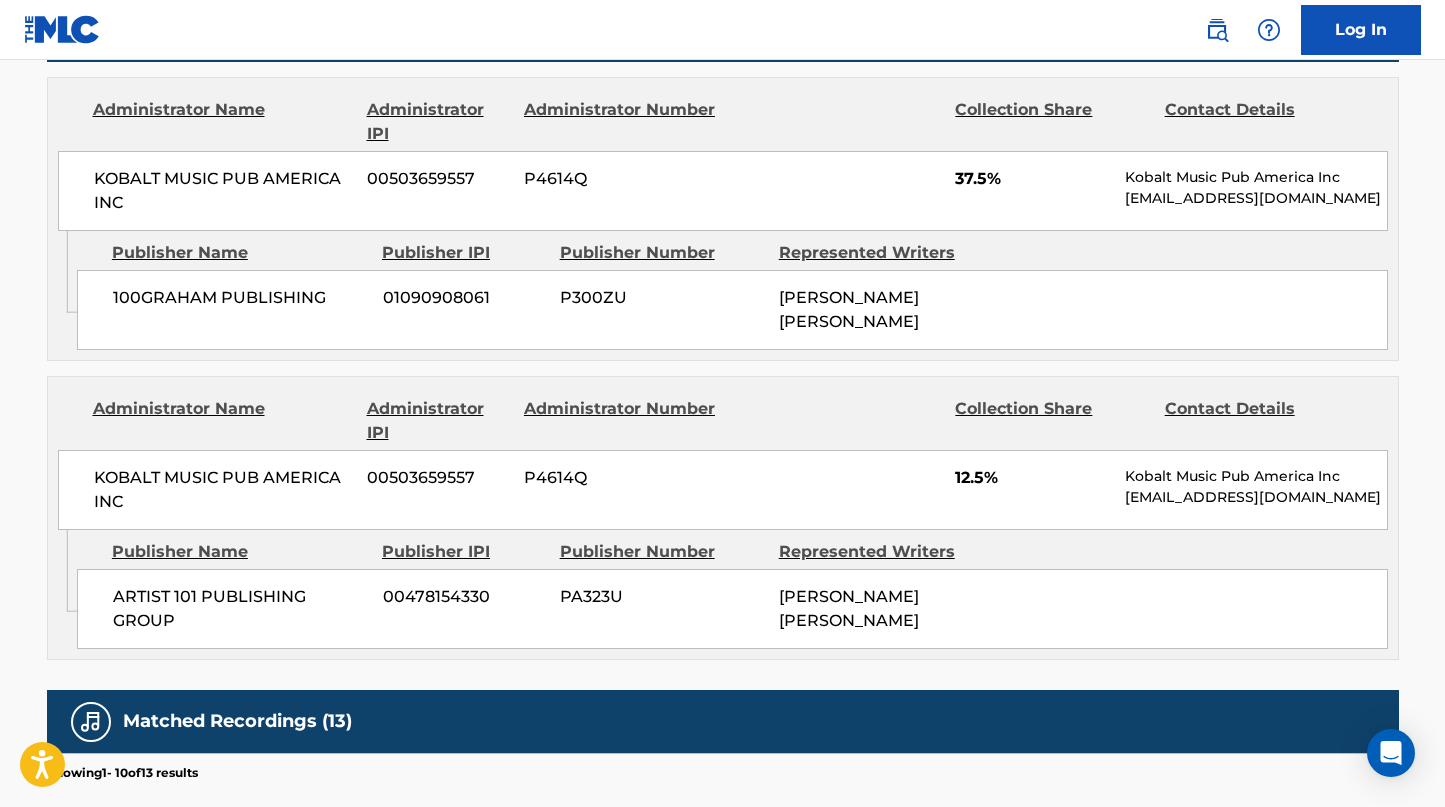 click on "GRAHAM WILLIAM STIEFEL" at bounding box center [881, 609] 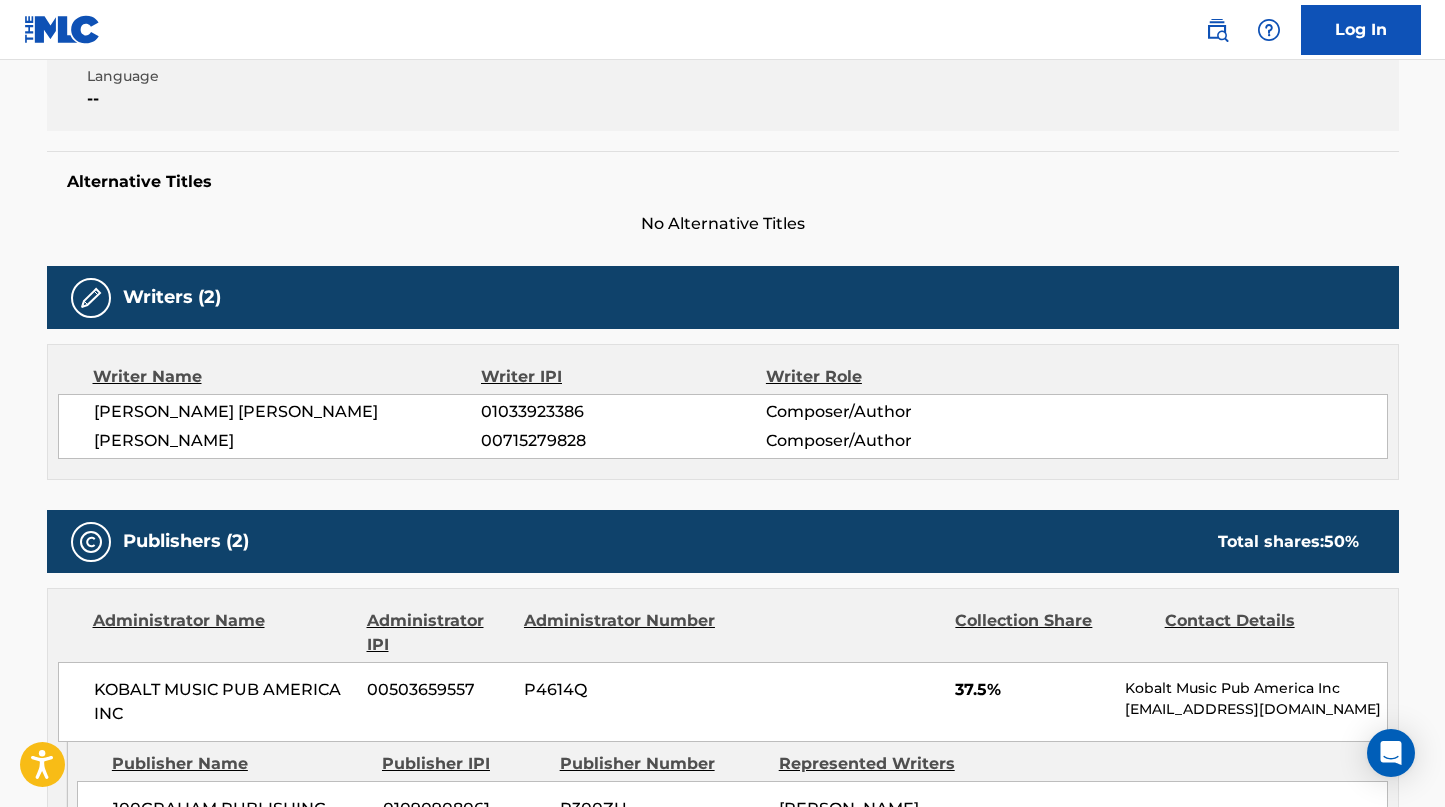 scroll, scrollTop: 377, scrollLeft: 0, axis: vertical 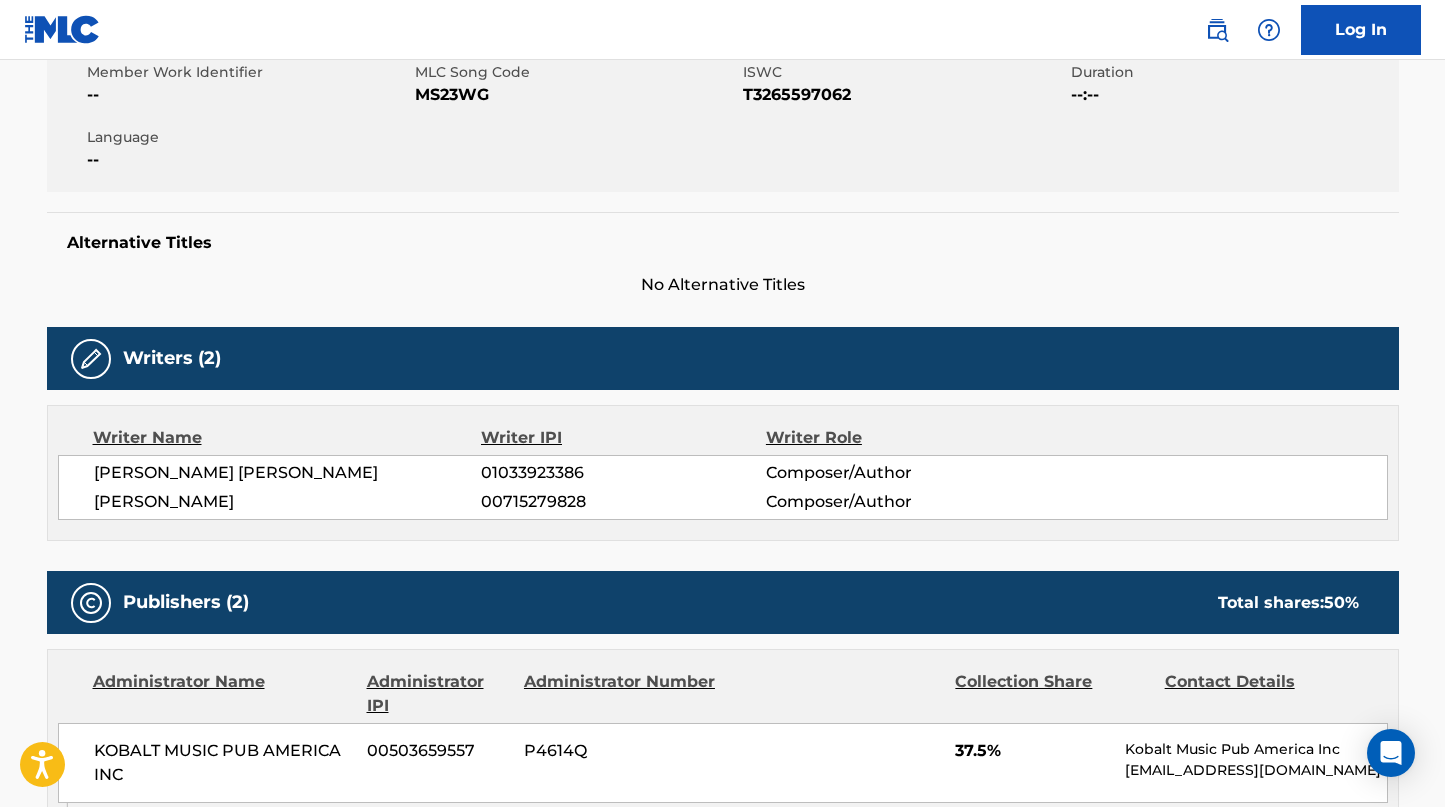 click on "NICOLAS DONOVAN" at bounding box center [288, 502] 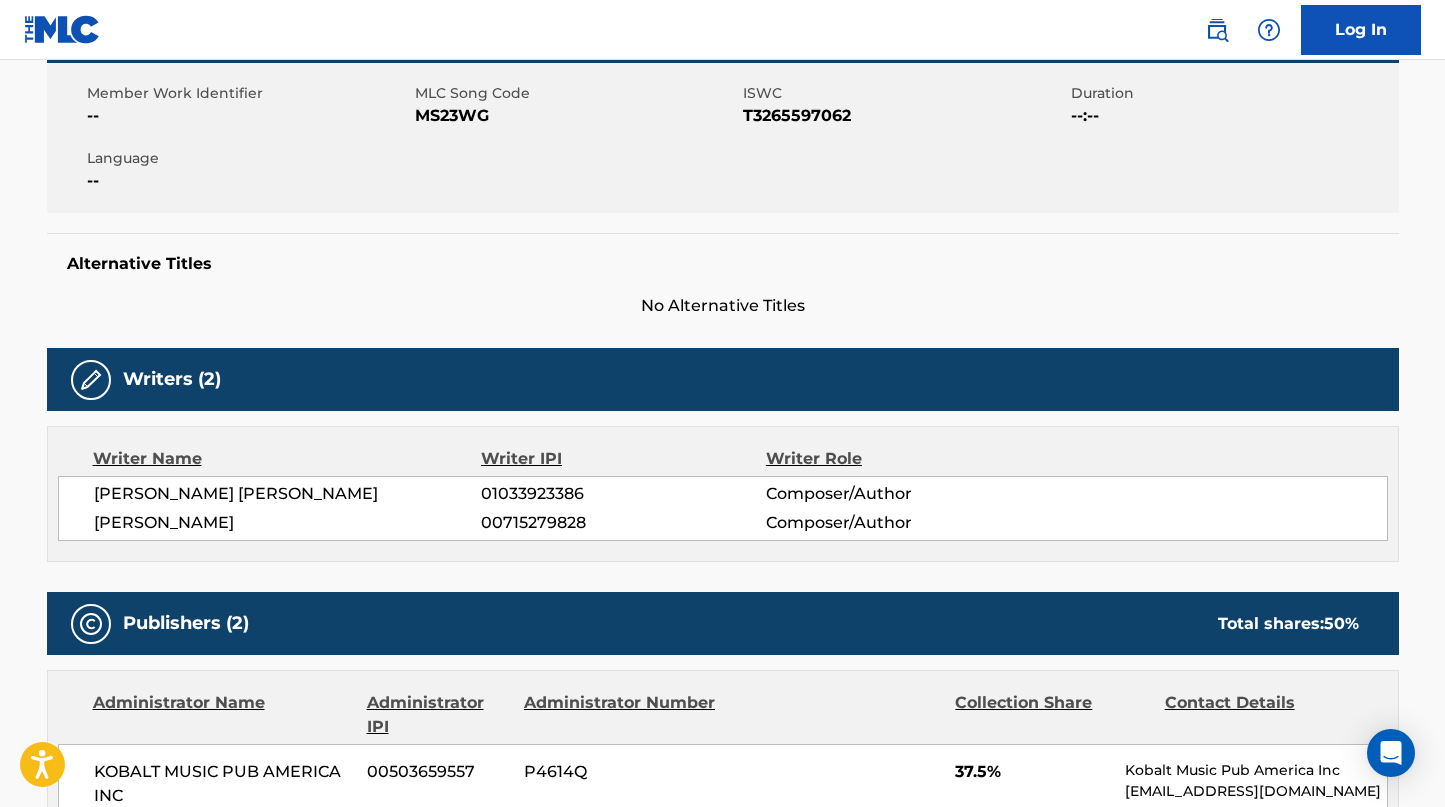 scroll, scrollTop: 376, scrollLeft: 0, axis: vertical 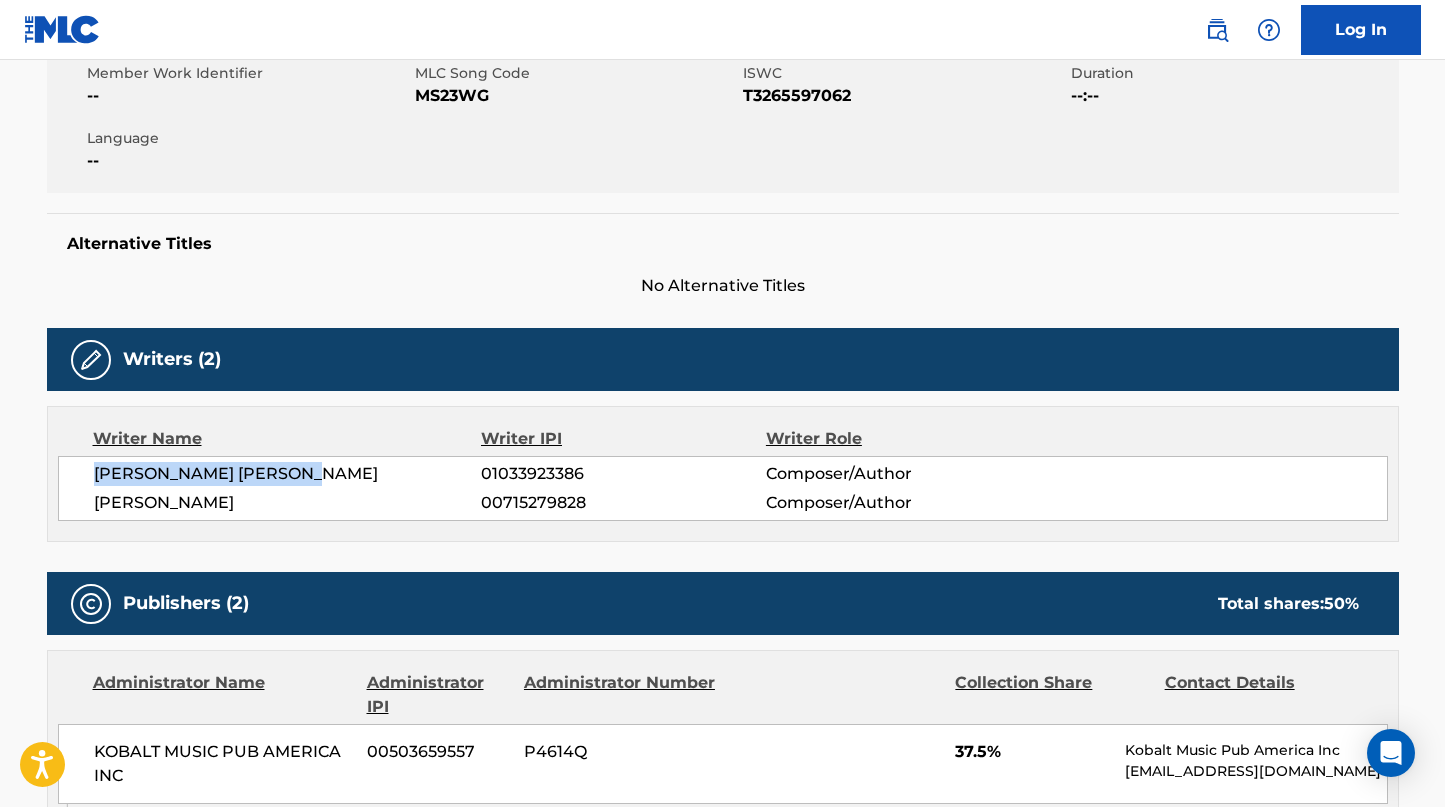 drag, startPoint x: 273, startPoint y: 480, endPoint x: 89, endPoint y: 470, distance: 184.27155 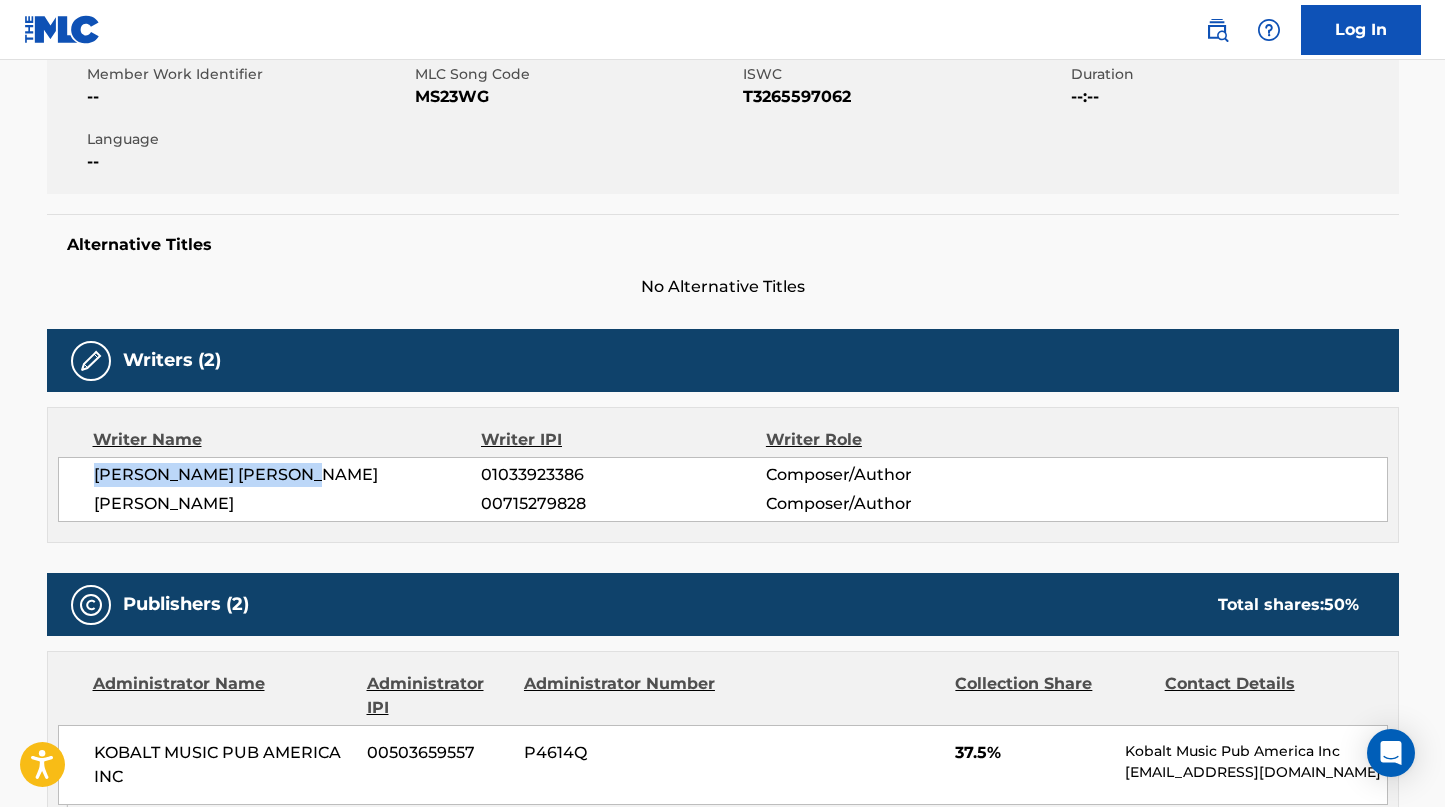 scroll, scrollTop: 0, scrollLeft: 0, axis: both 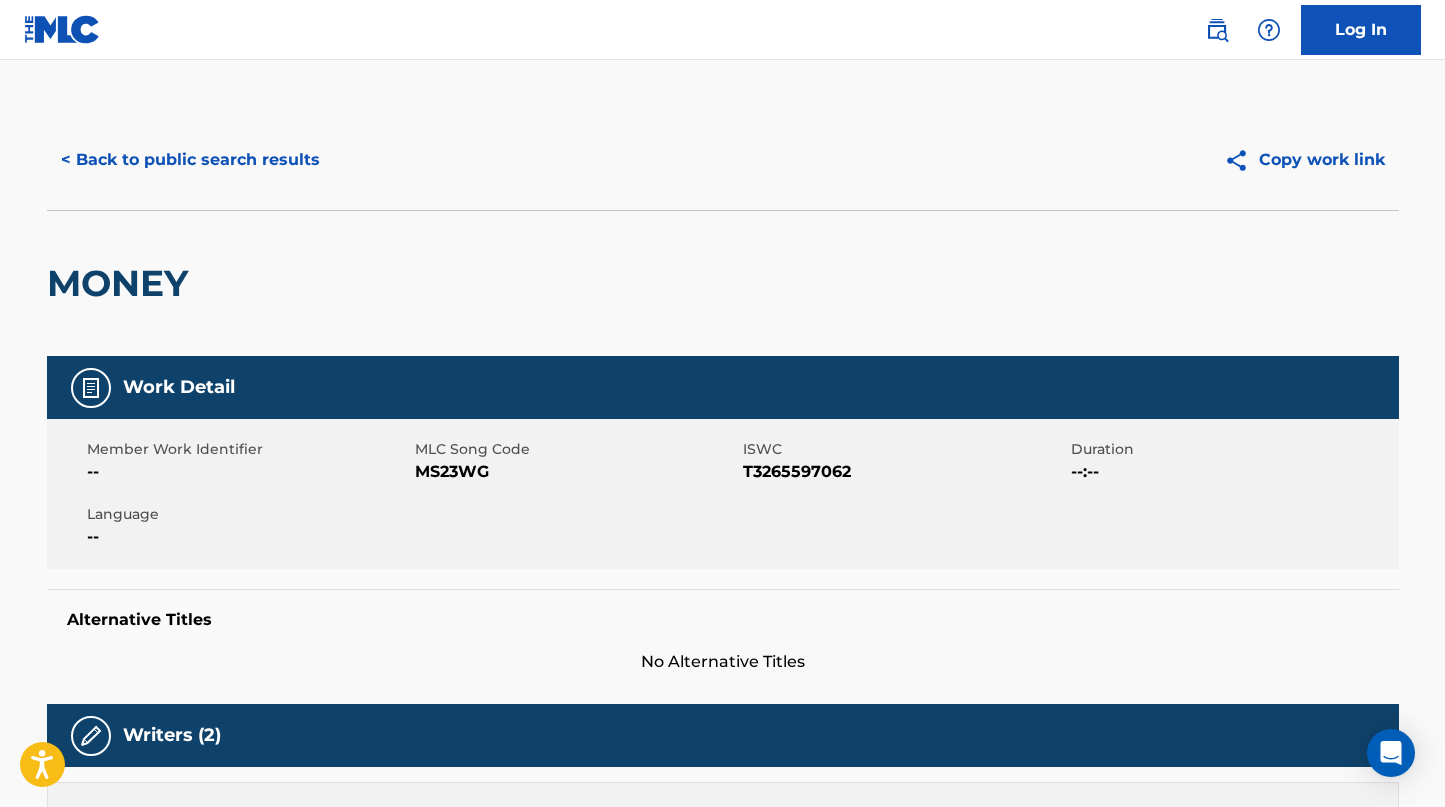 click on "< Back to public search results" at bounding box center [190, 160] 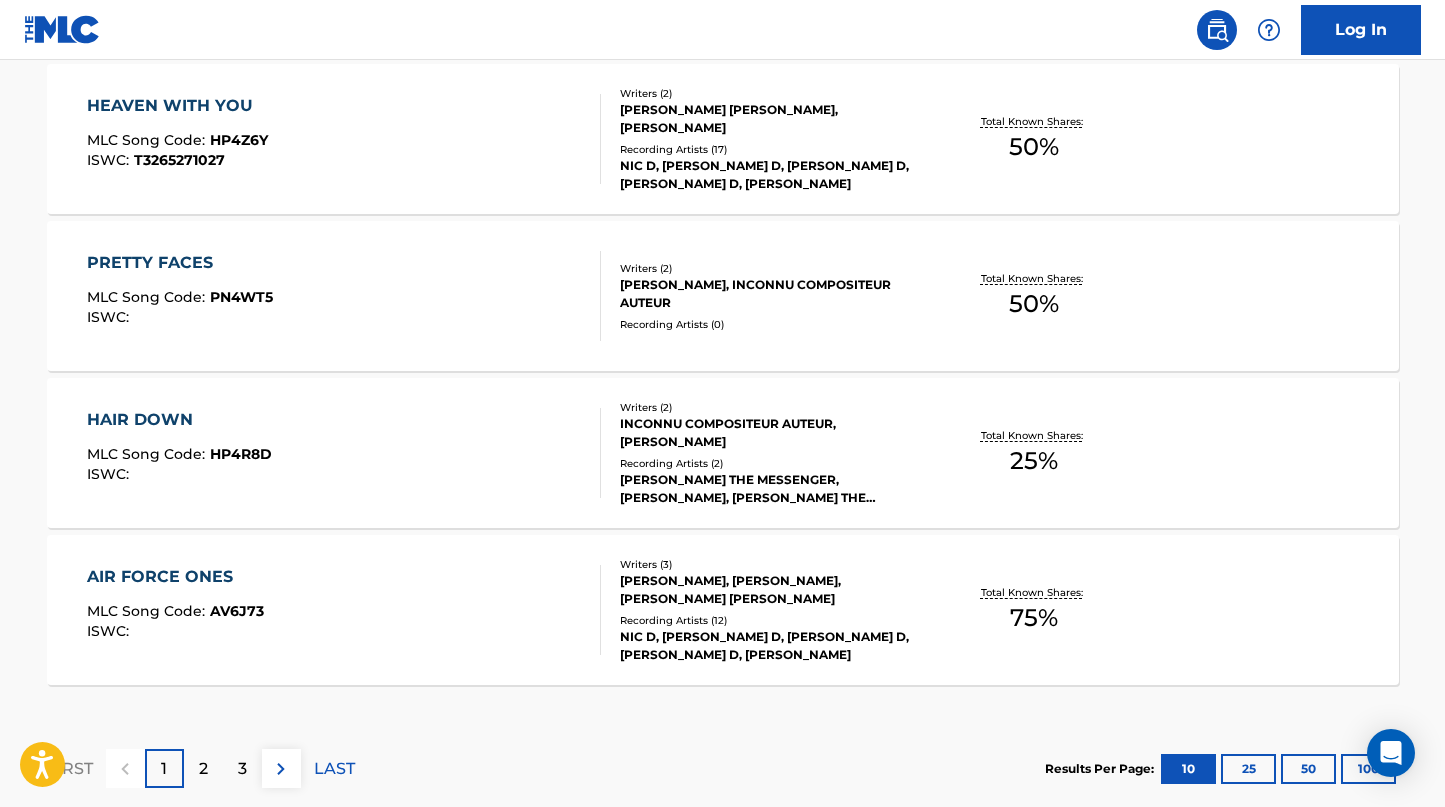 scroll, scrollTop: 1613, scrollLeft: 0, axis: vertical 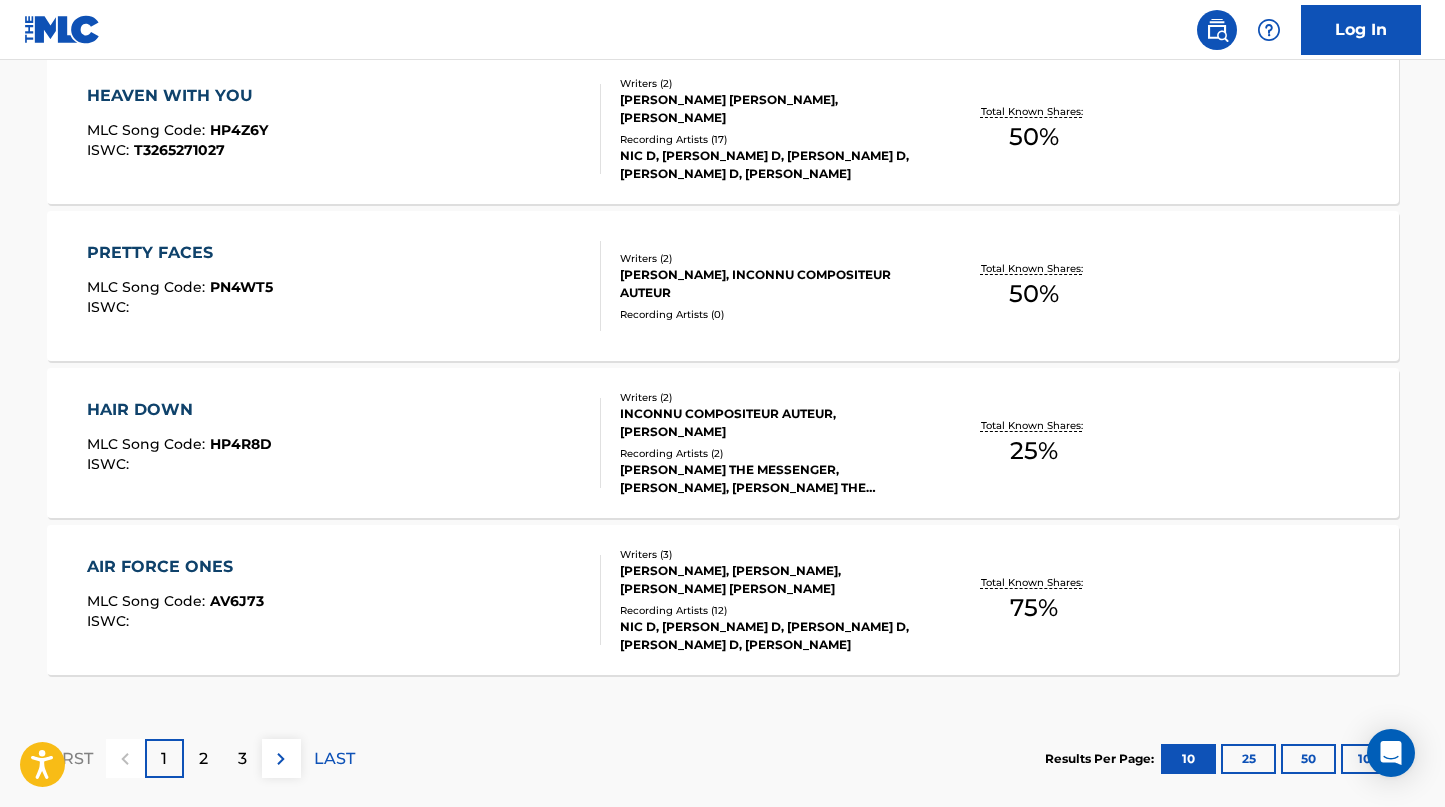 click on "AIR FORCE ONES" at bounding box center [175, 567] 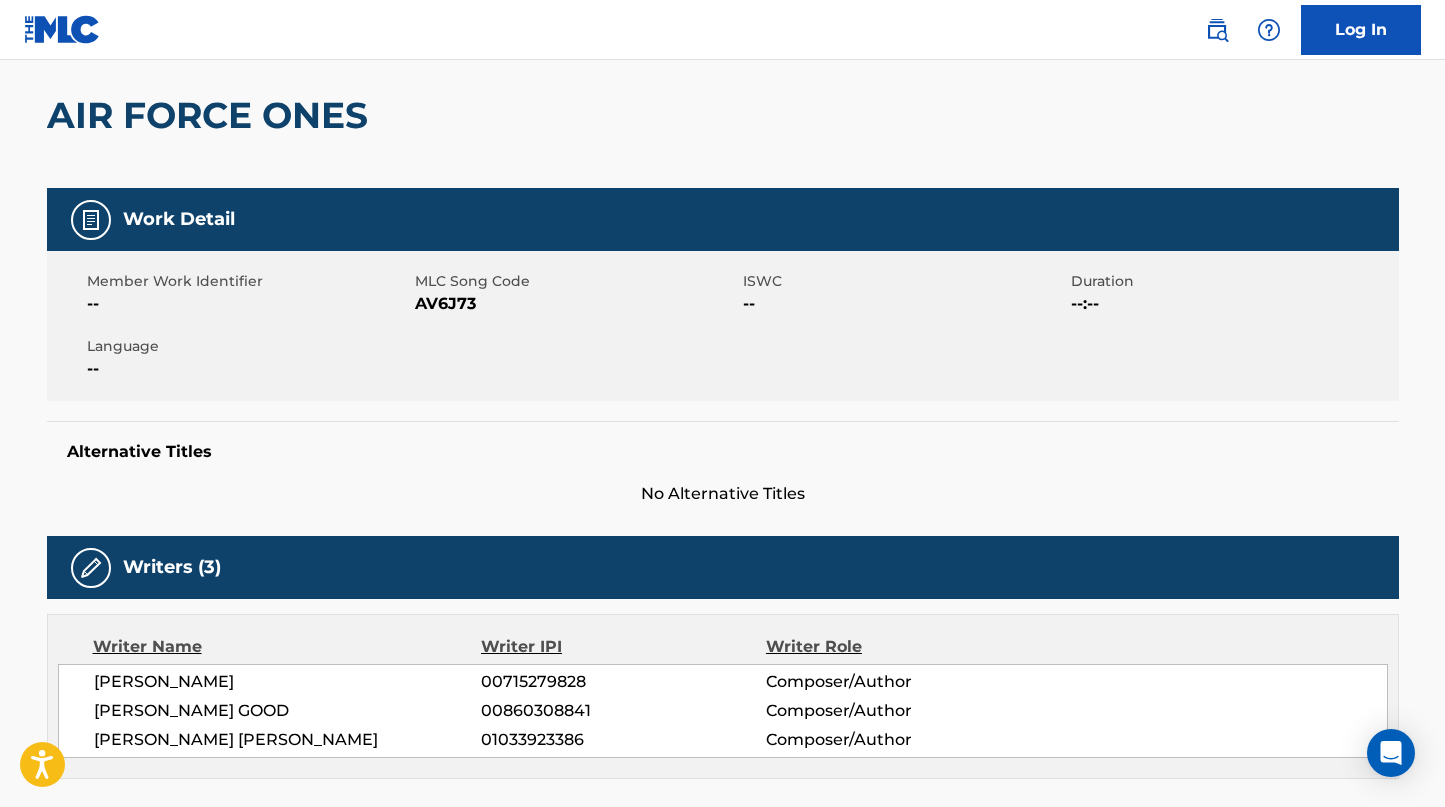 scroll, scrollTop: 0, scrollLeft: 0, axis: both 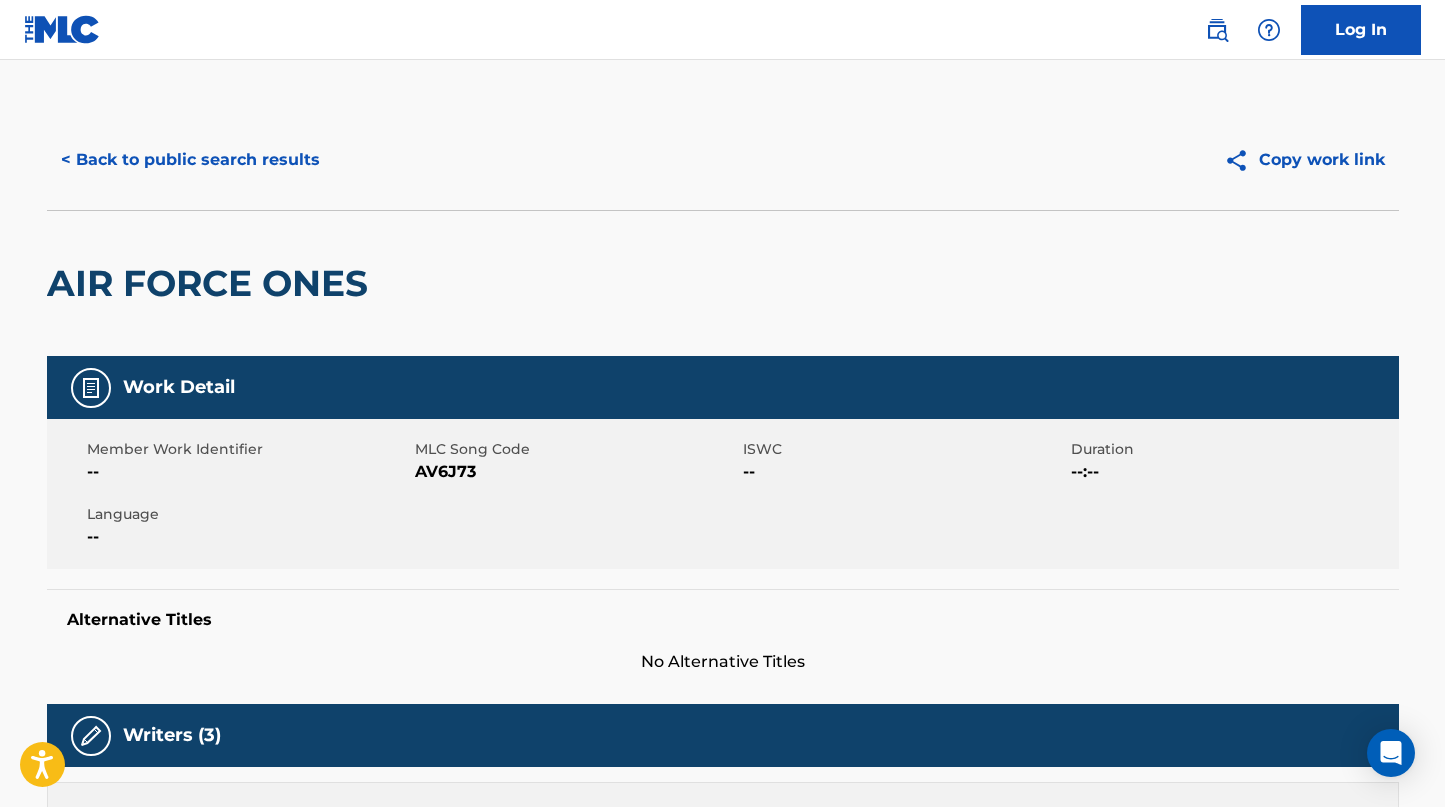 click on "< Back to public search results" at bounding box center [190, 160] 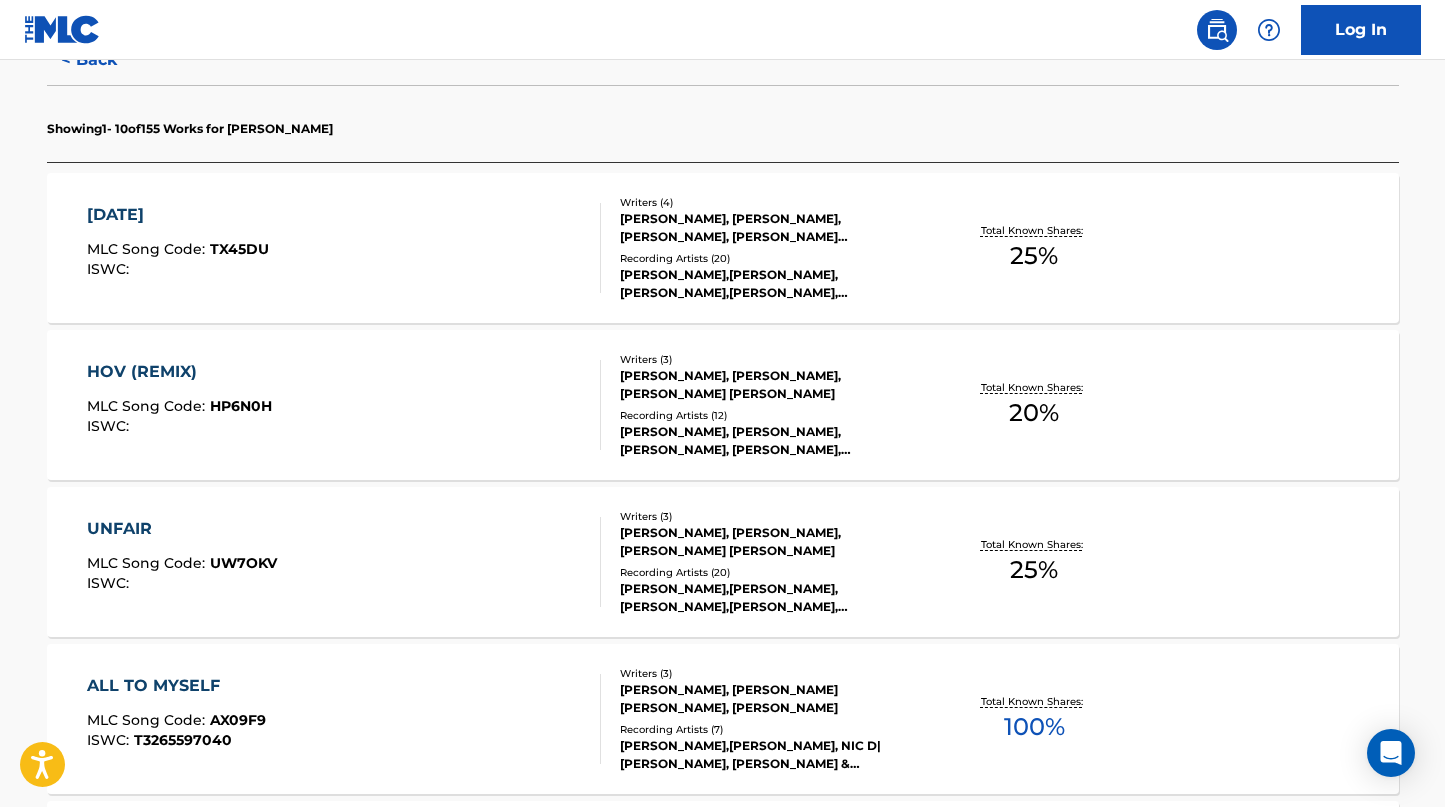 scroll, scrollTop: 713, scrollLeft: 0, axis: vertical 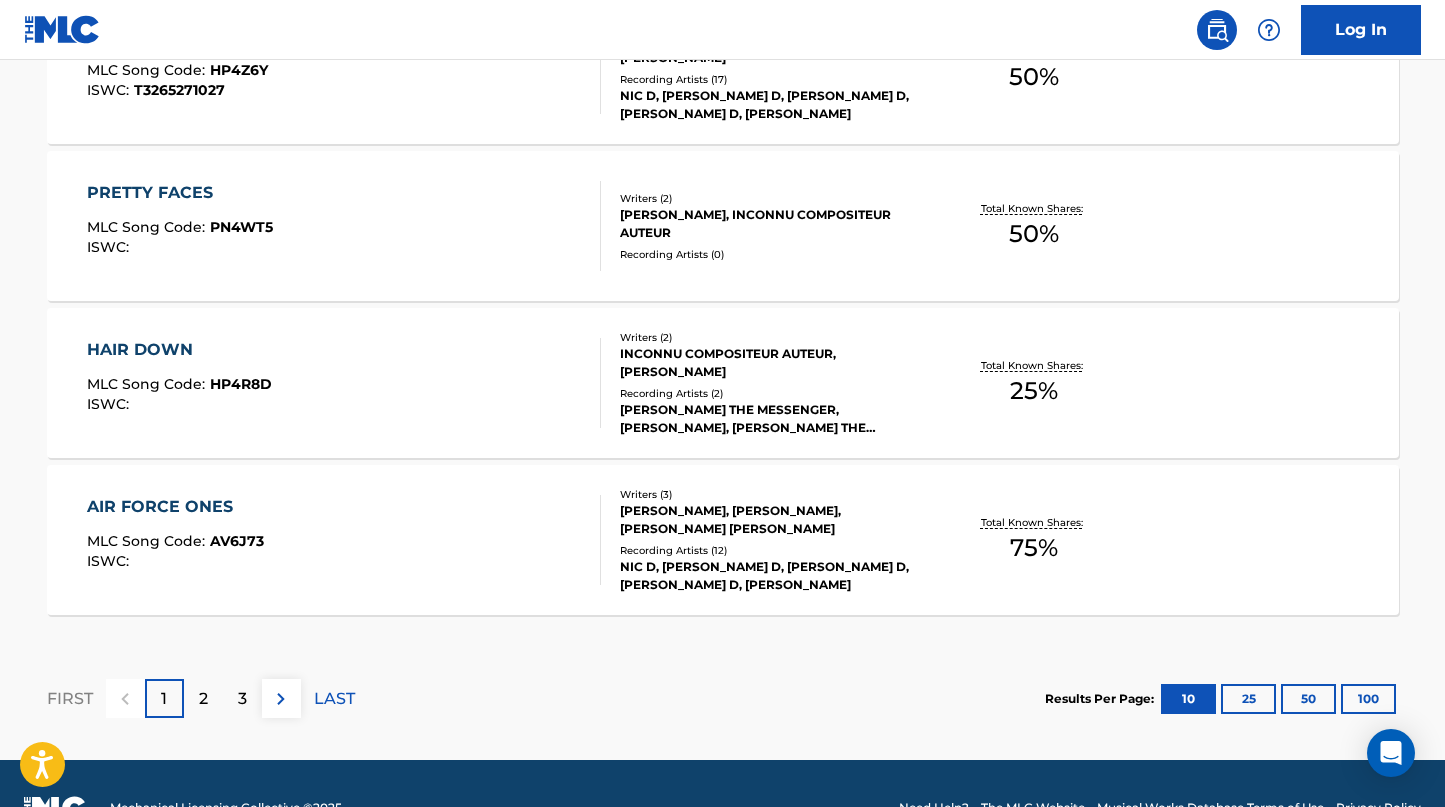 click on "2" at bounding box center [203, 699] 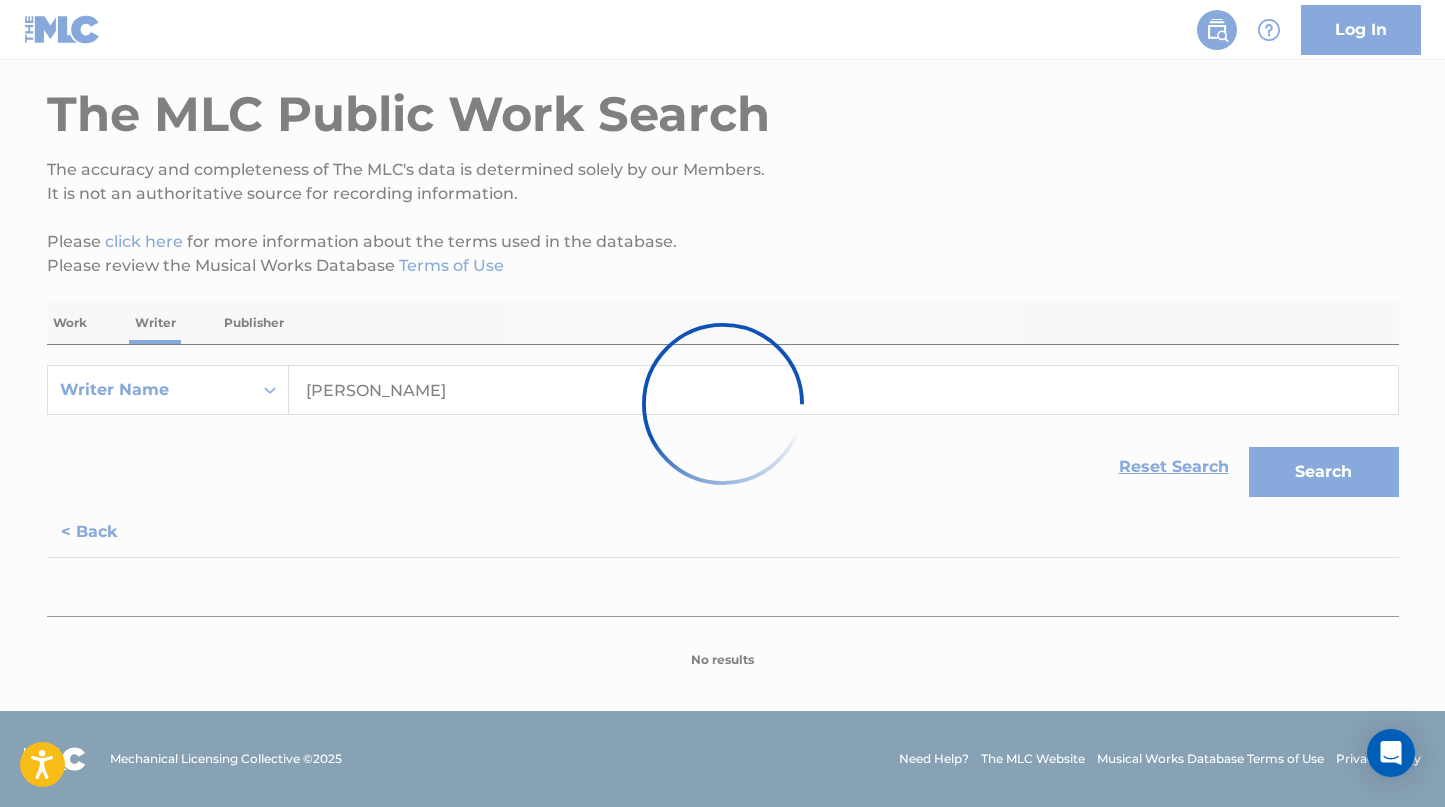 scroll, scrollTop: 1673, scrollLeft: 0, axis: vertical 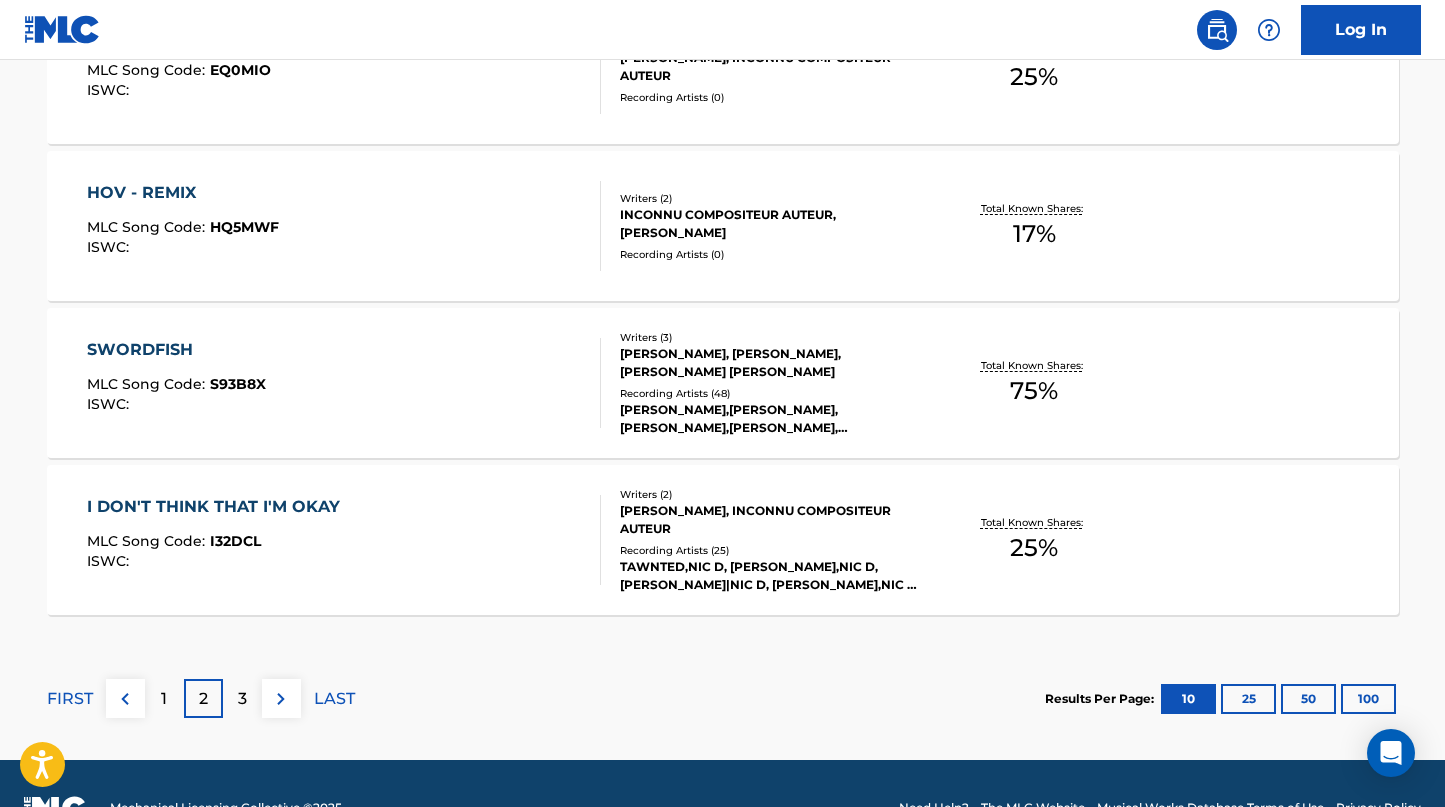 click on "SWORDFISH" at bounding box center [176, 350] 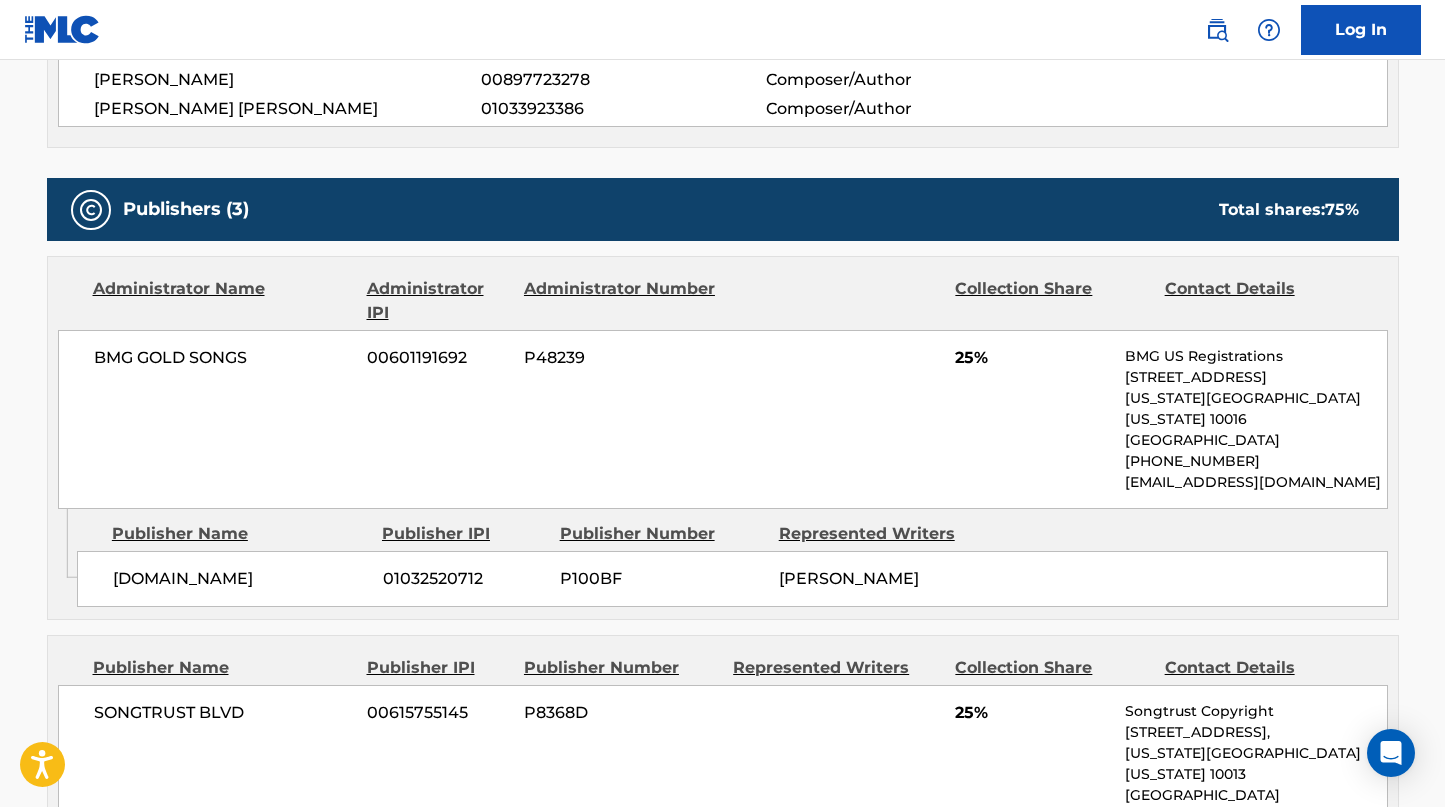 scroll, scrollTop: 806, scrollLeft: 0, axis: vertical 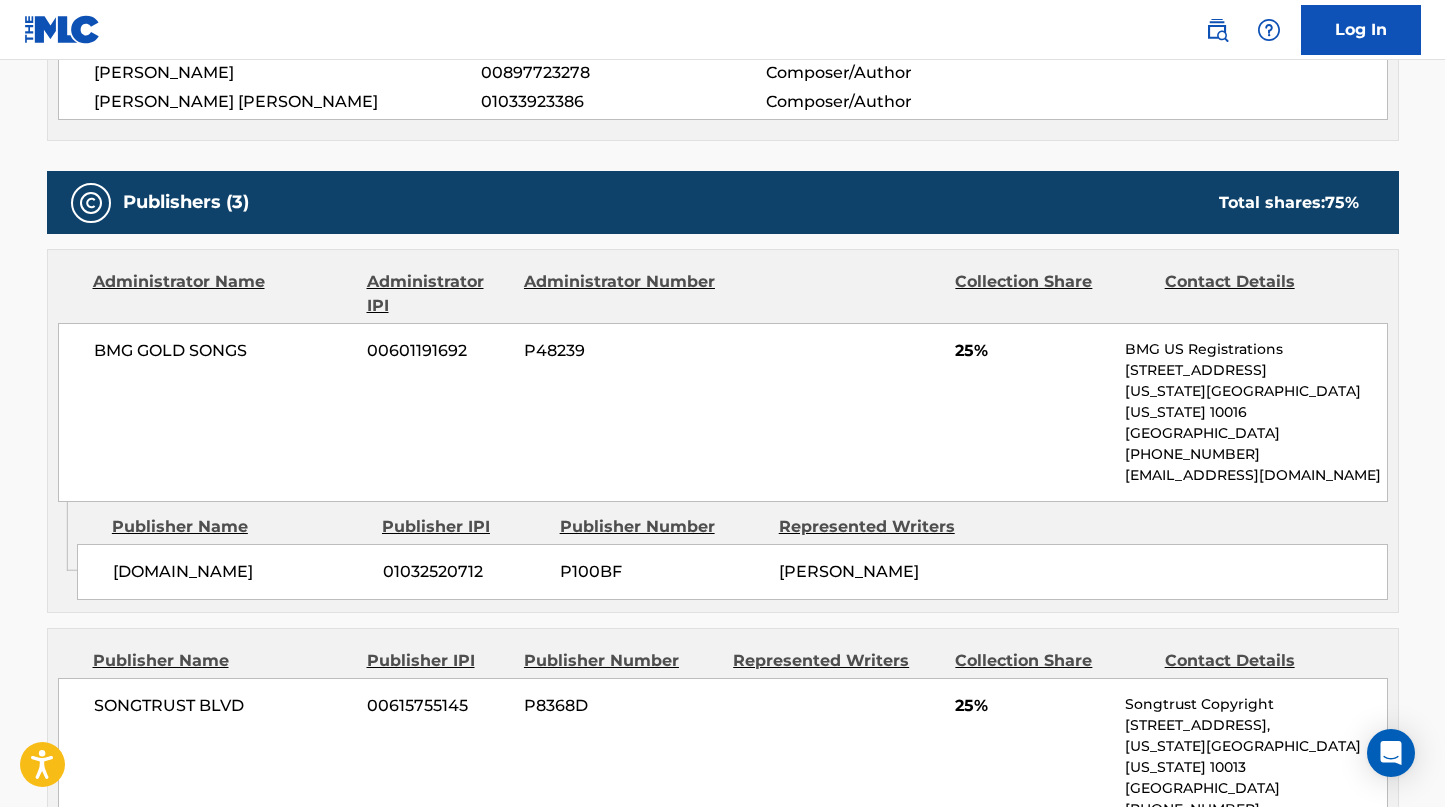 click on "TOO.FM 01032520712 P100BF NICOLAS DONOVAN" at bounding box center (732, 572) 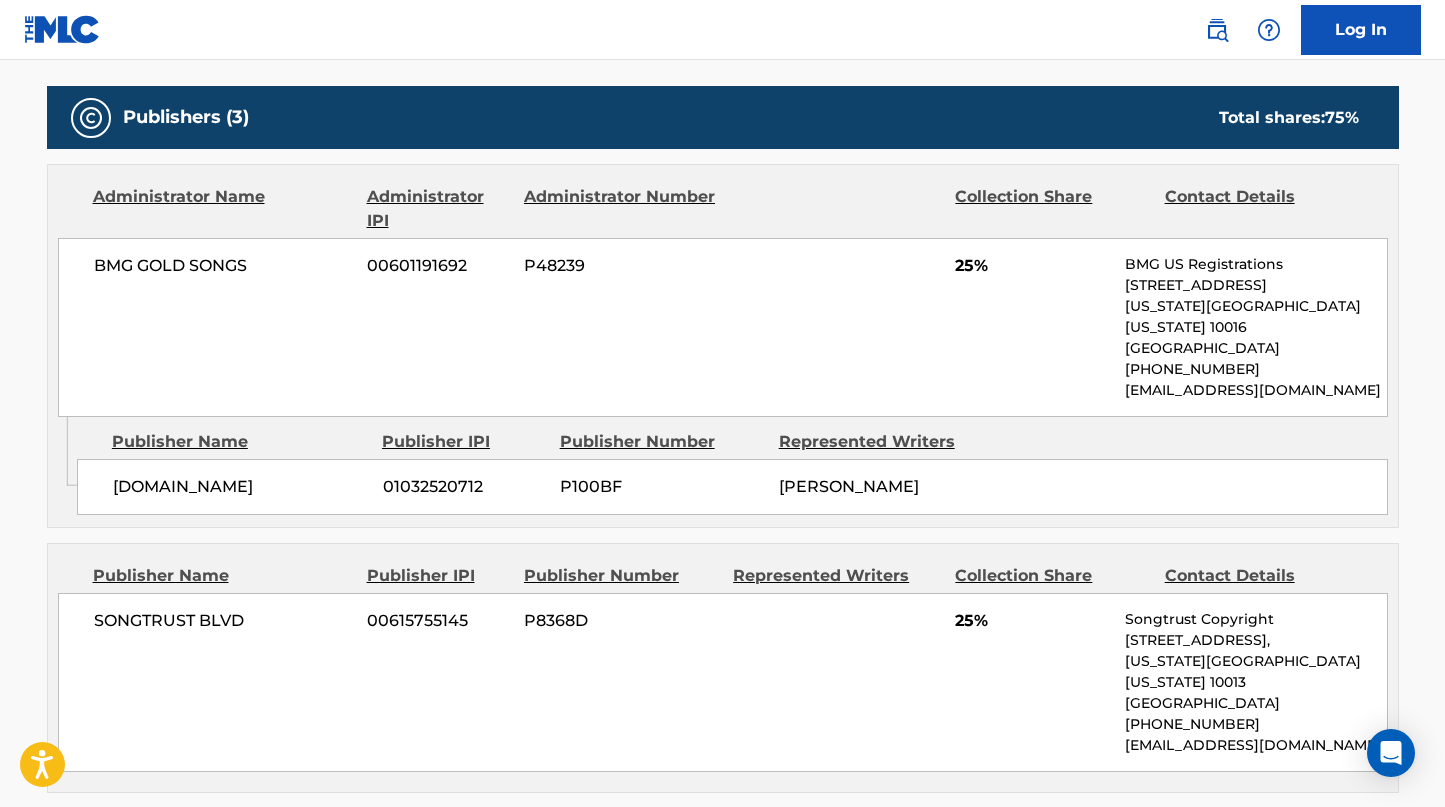 scroll, scrollTop: 839, scrollLeft: 0, axis: vertical 